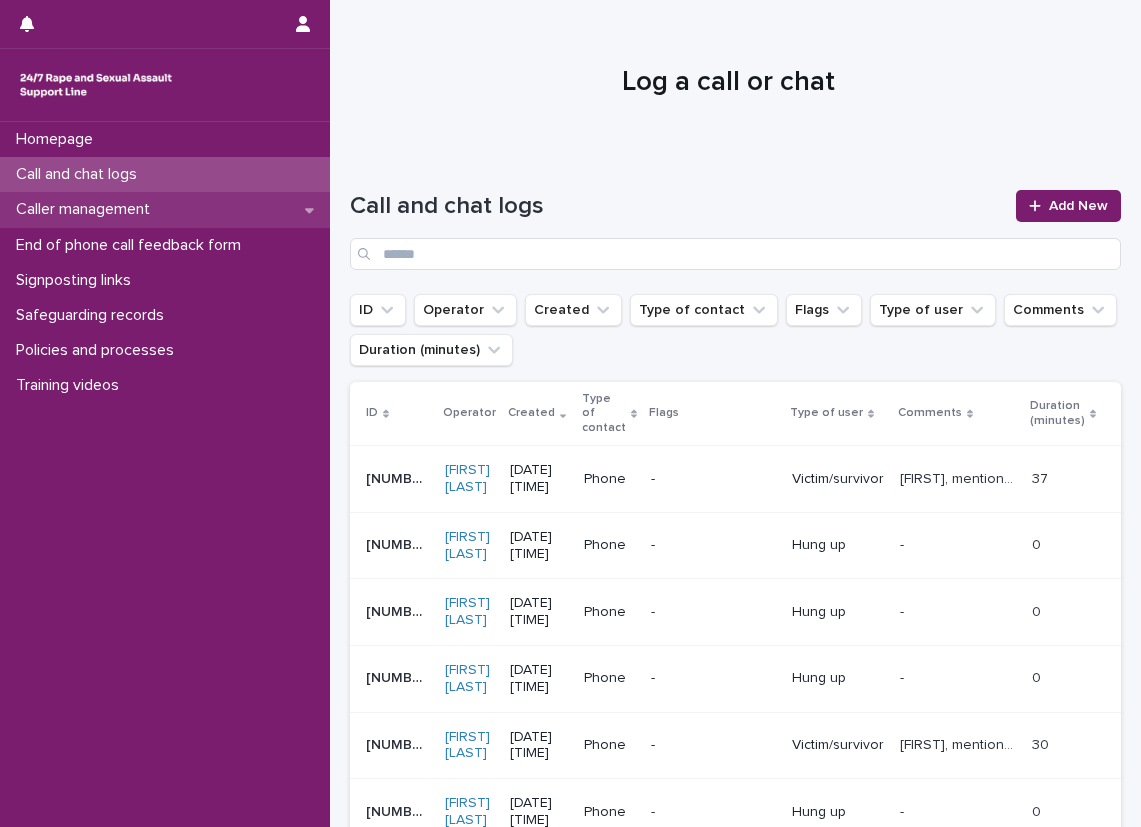 scroll, scrollTop: 0, scrollLeft: 0, axis: both 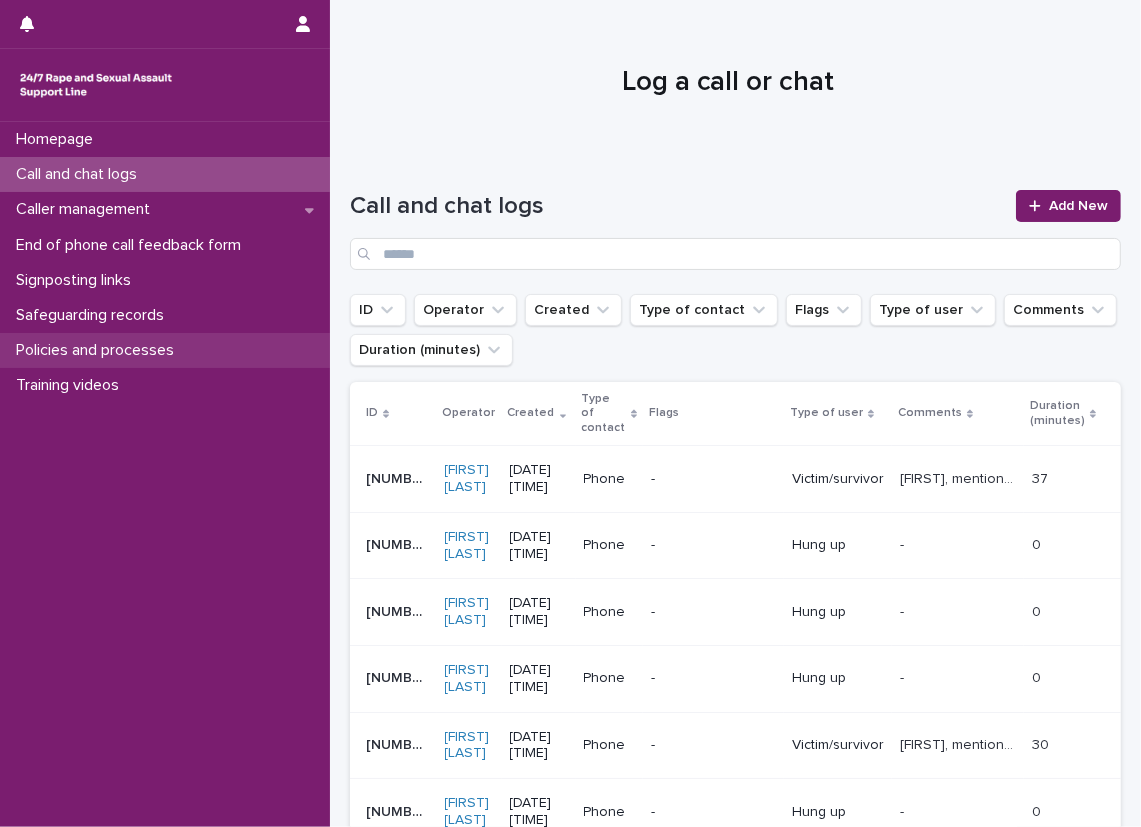 click on "Policies and processes" at bounding box center [165, 350] 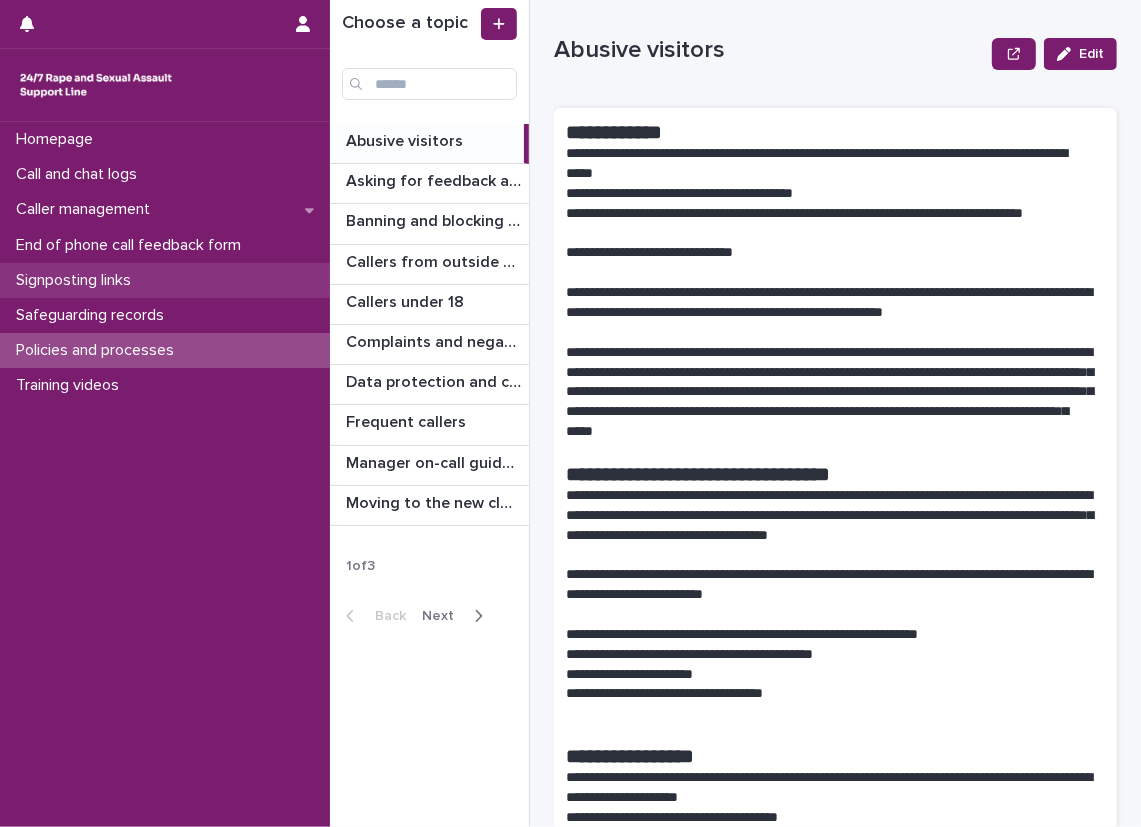 click on "Signposting links" at bounding box center [165, 280] 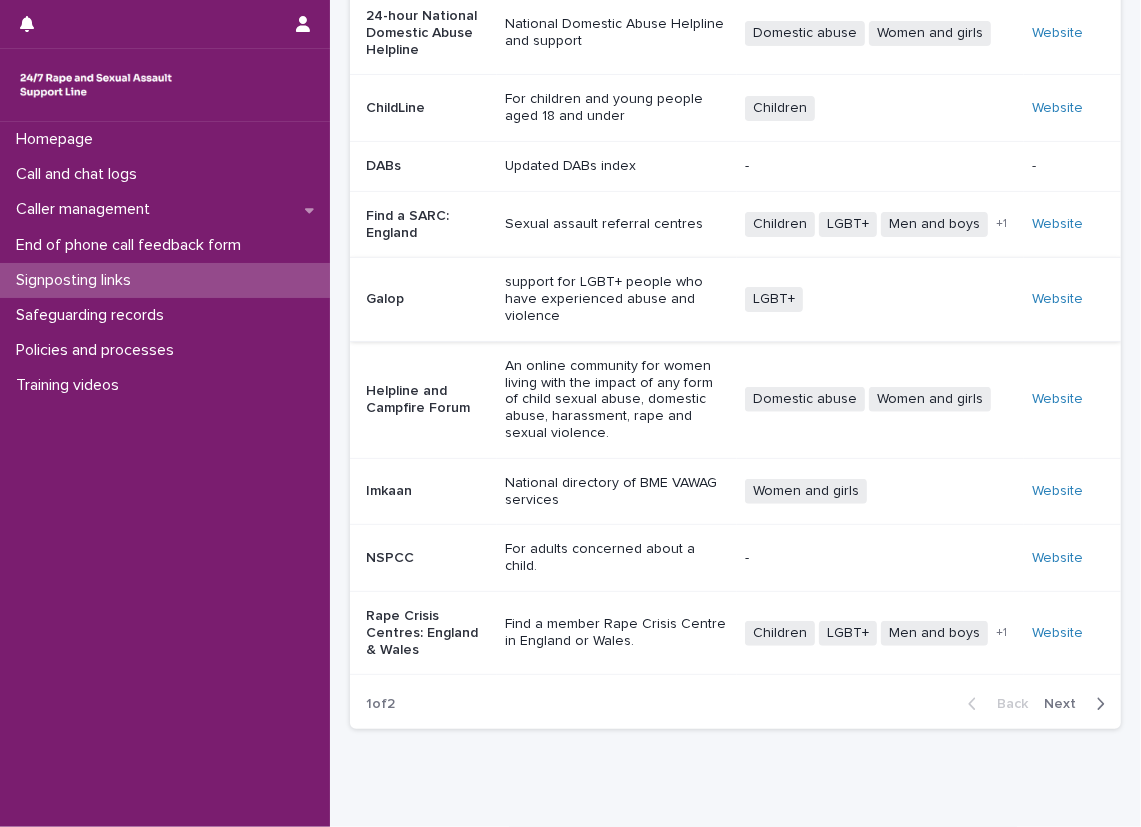scroll, scrollTop: 321, scrollLeft: 0, axis: vertical 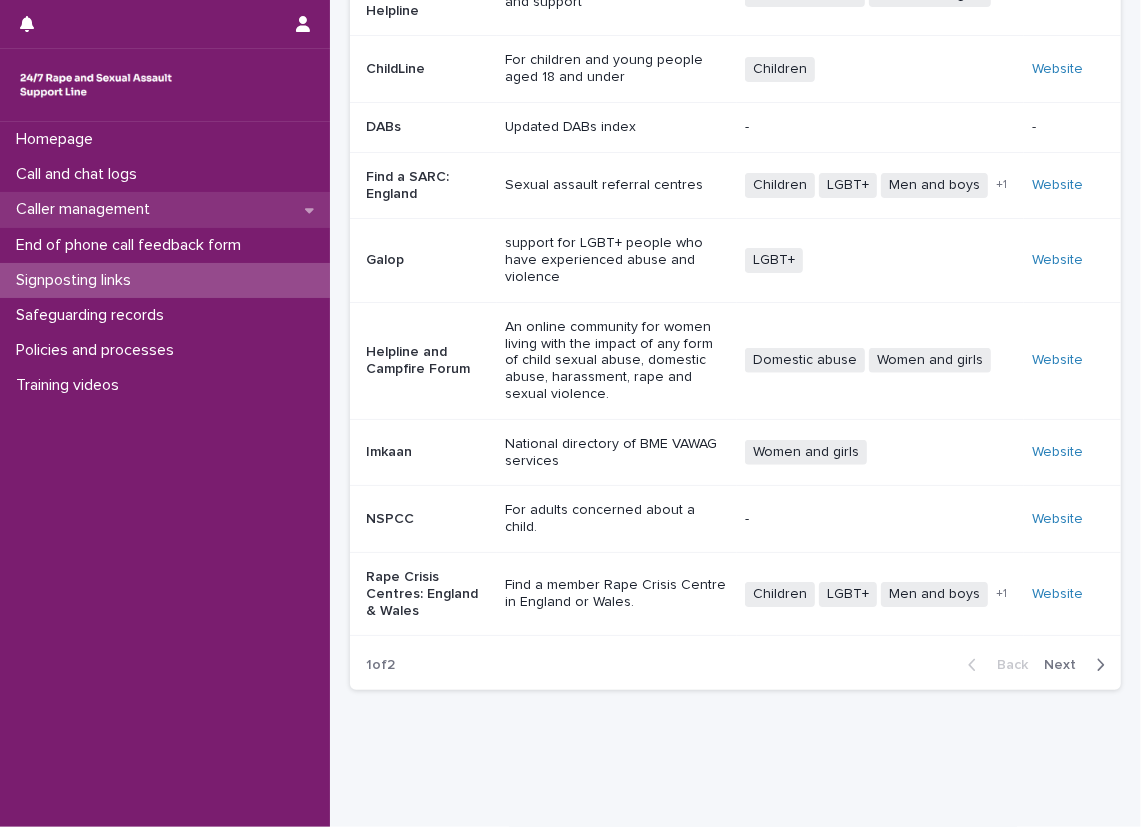 click on "Caller management" at bounding box center [165, 209] 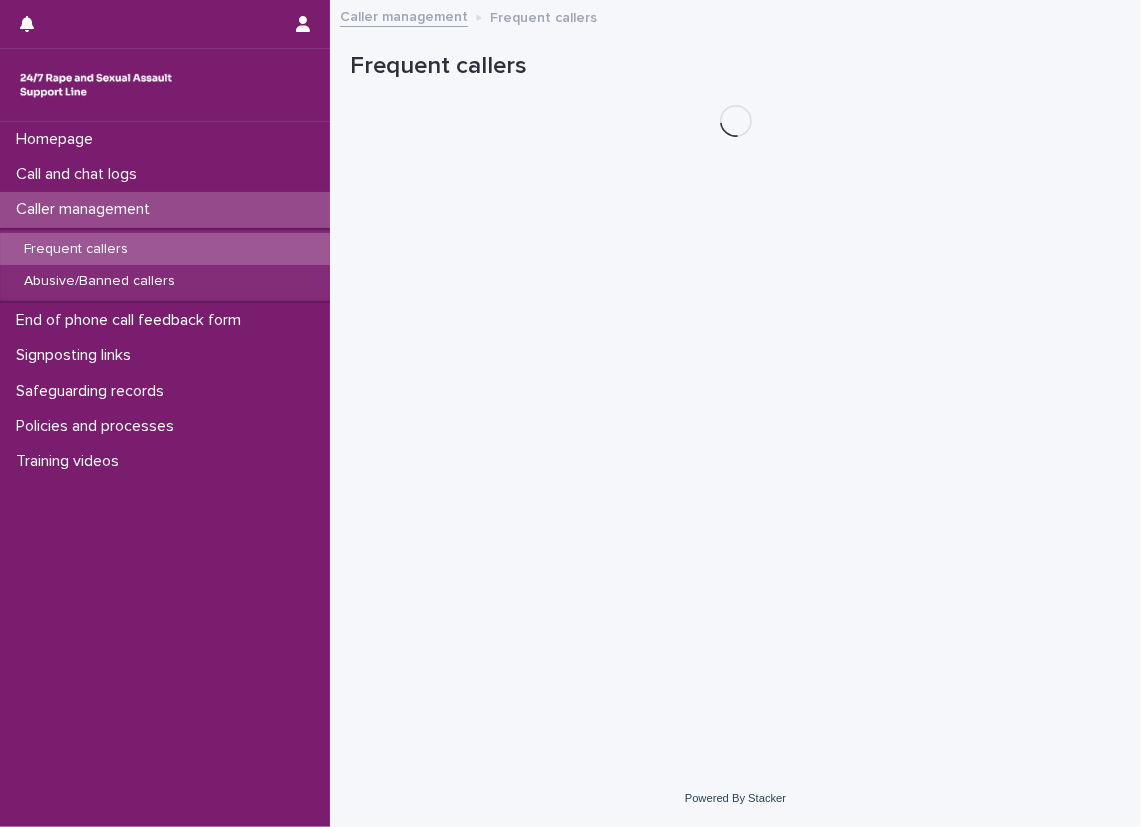 scroll, scrollTop: 0, scrollLeft: 0, axis: both 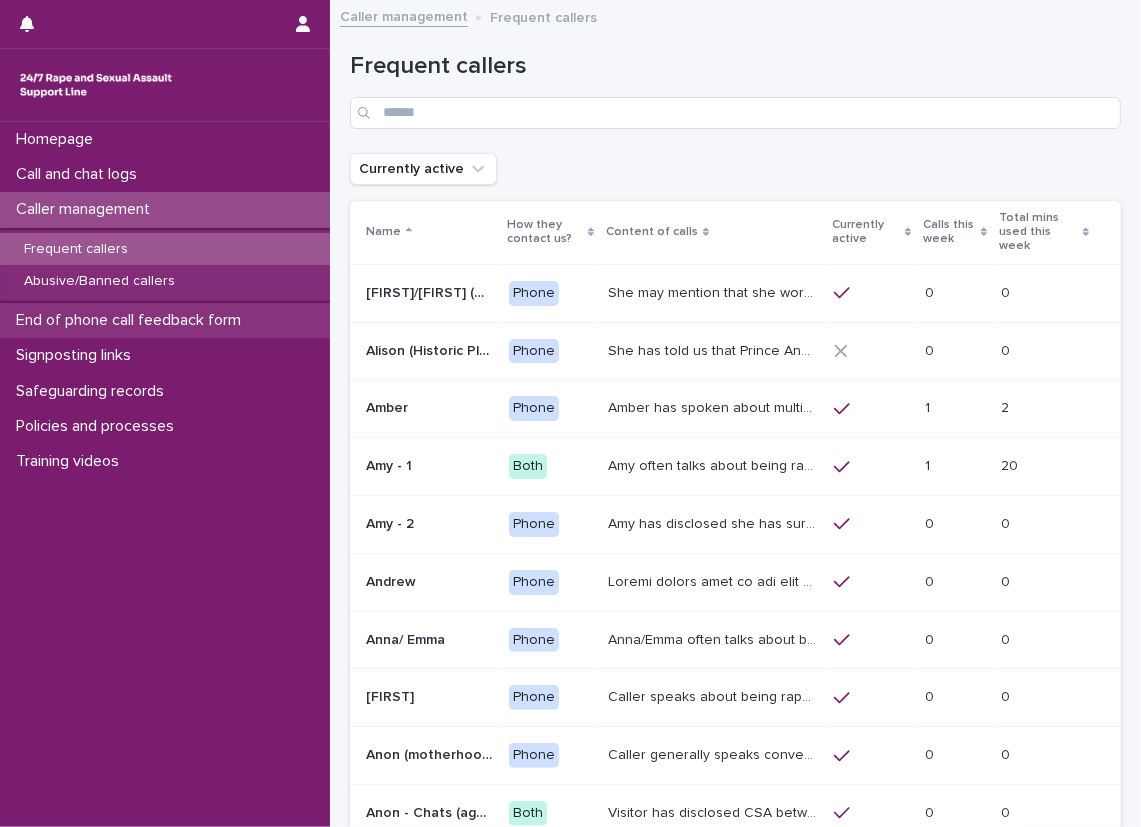 click on "End of phone call feedback form" at bounding box center (165, 320) 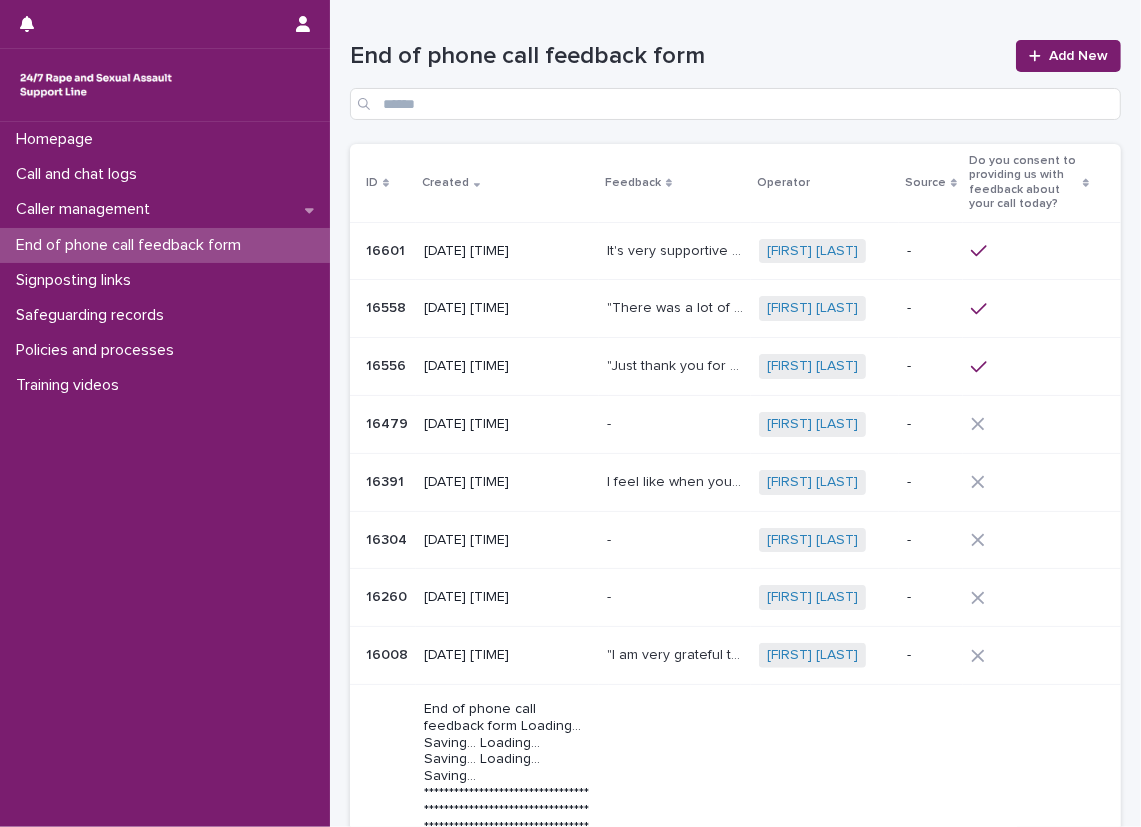 click on "End of phone call feedback form" at bounding box center (677, 56) 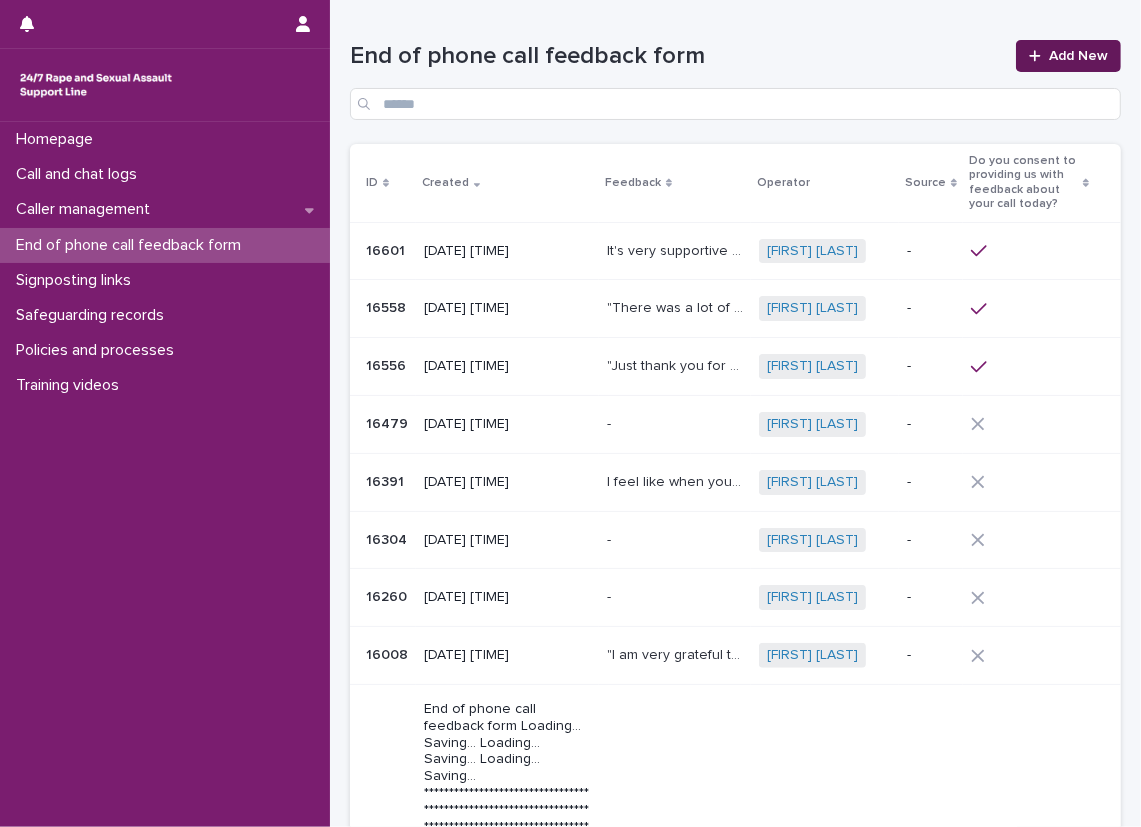 click on "Add New" at bounding box center [1068, 56] 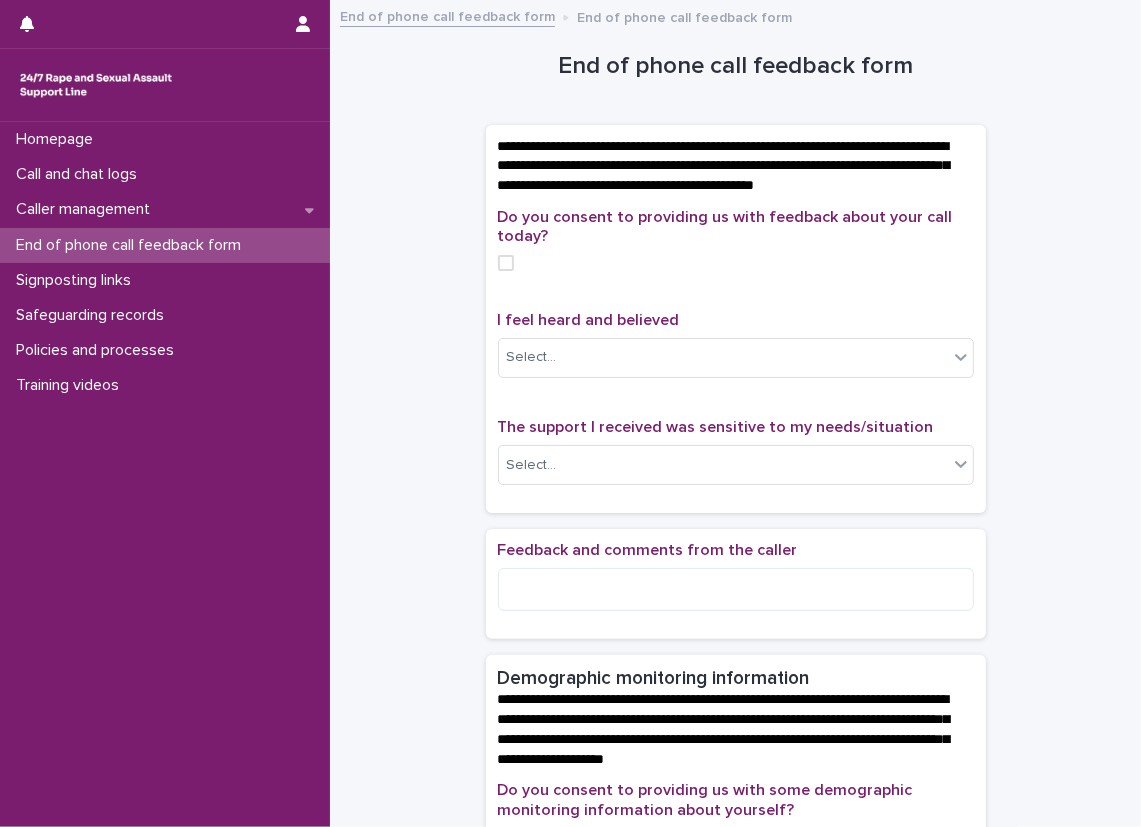 click on "**********" at bounding box center [735, 841] 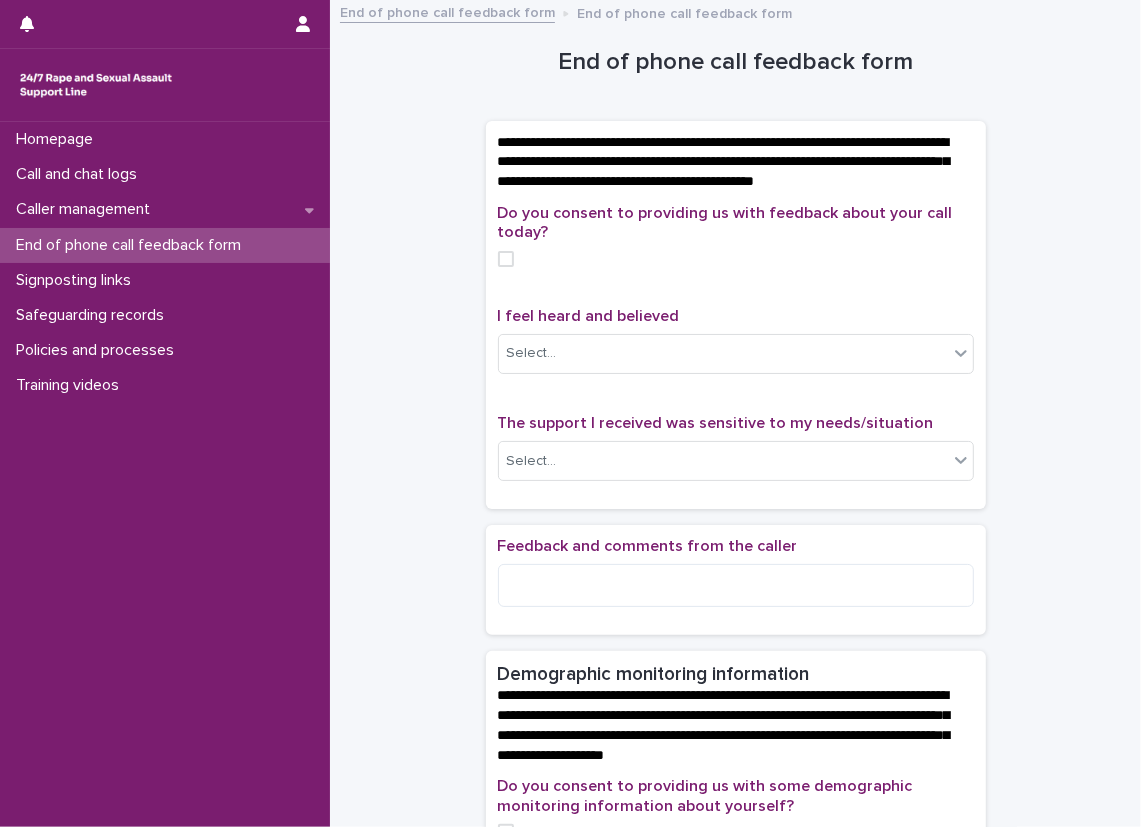 scroll, scrollTop: 0, scrollLeft: 0, axis: both 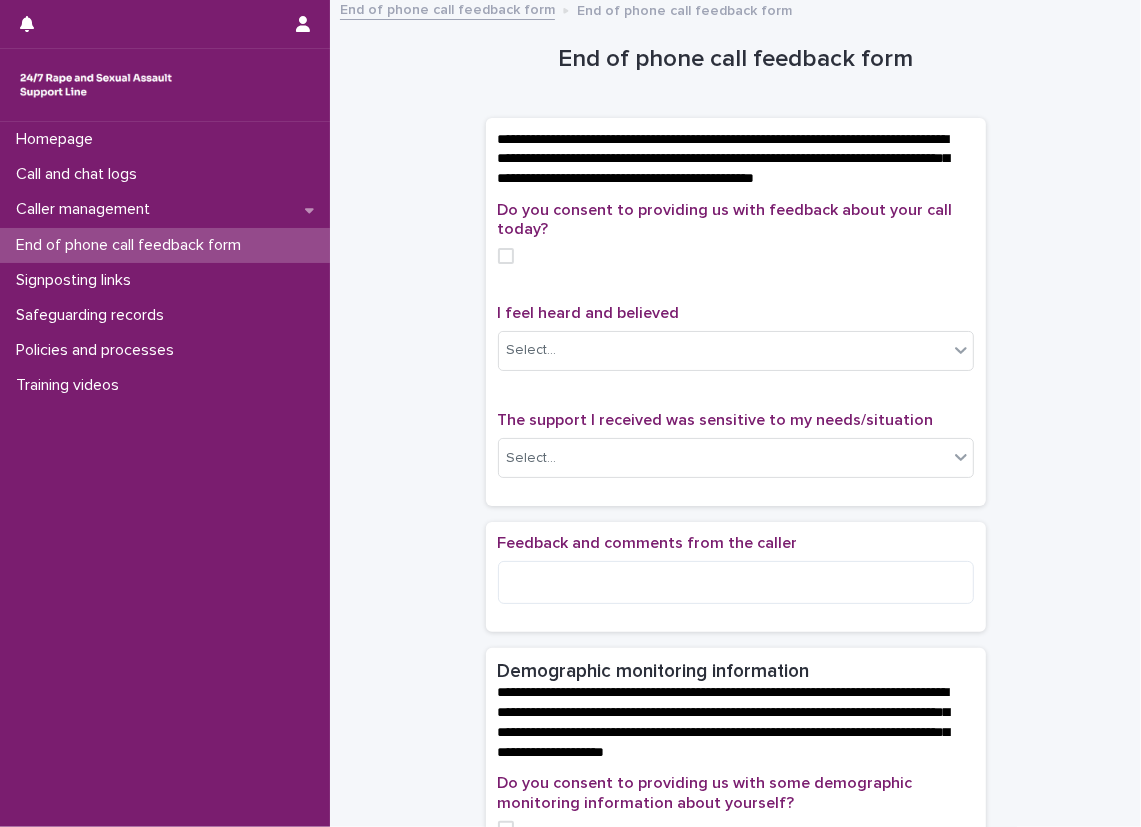 click on "**********" at bounding box center (735, 834) 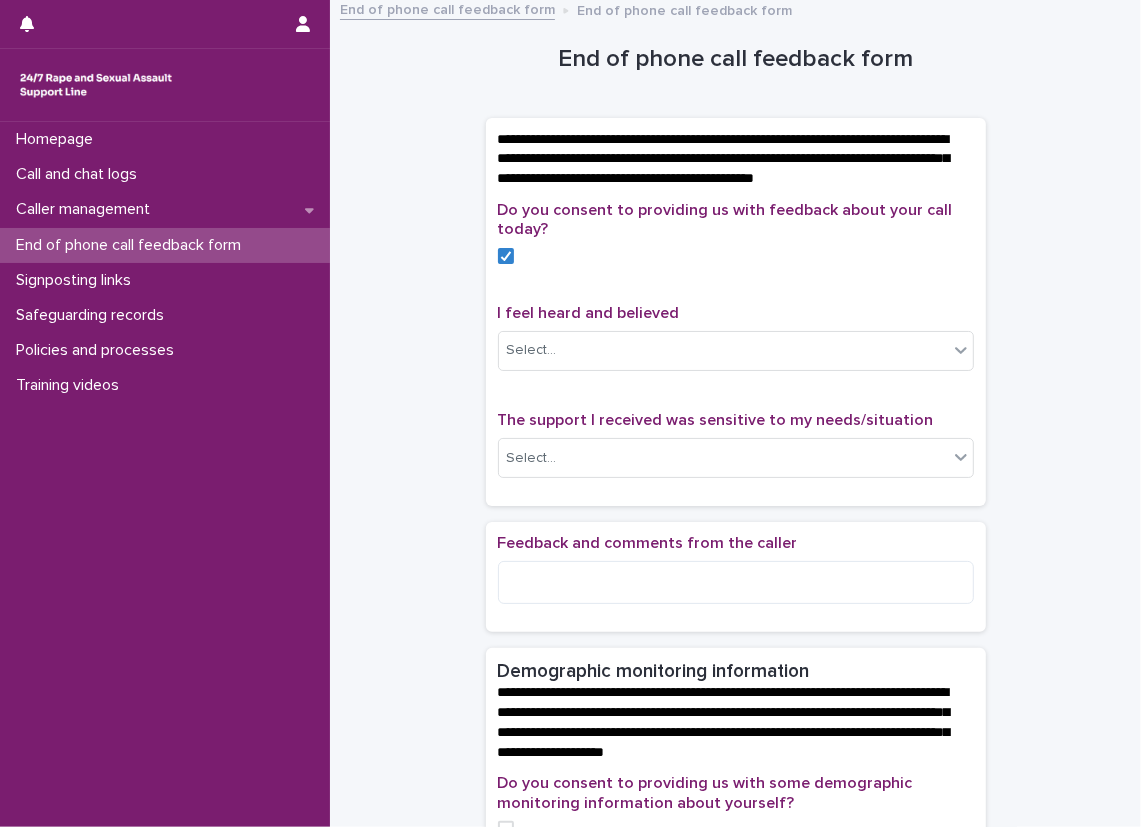 click on "Do you consent to providing us with feedback about your call today?" at bounding box center (736, 220) 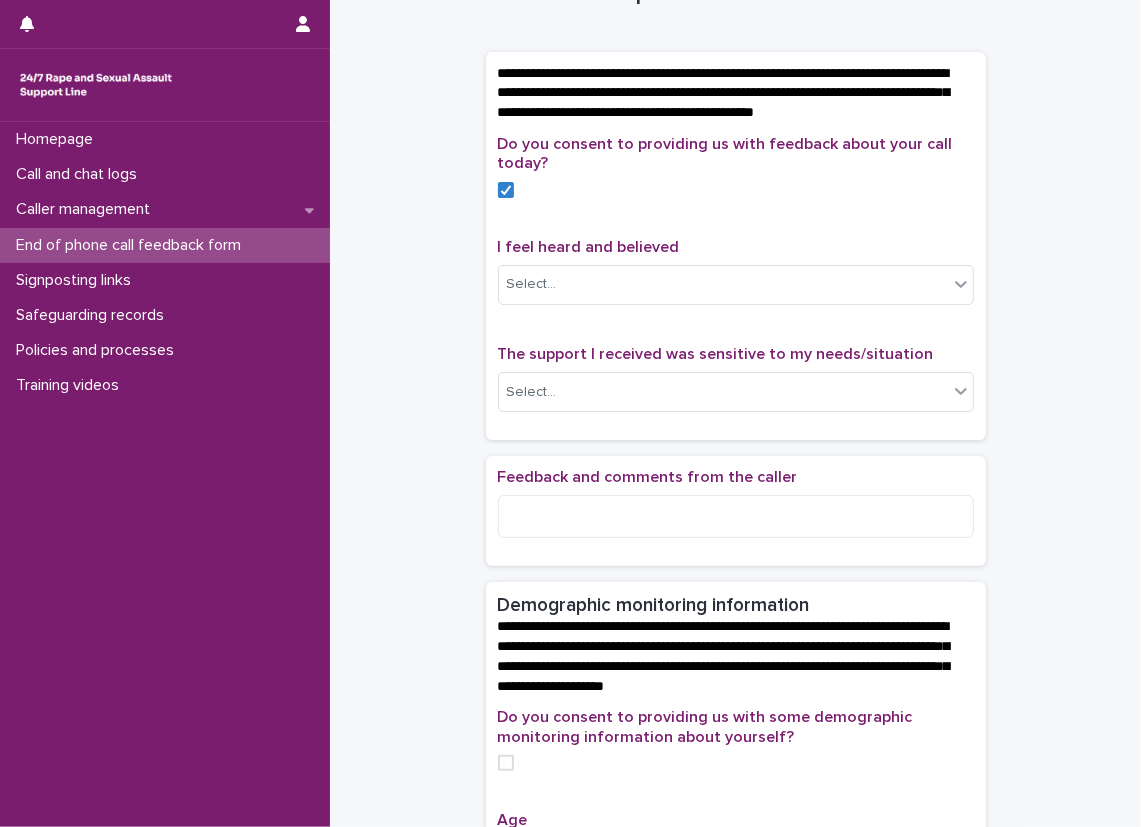 scroll, scrollTop: 107, scrollLeft: 0, axis: vertical 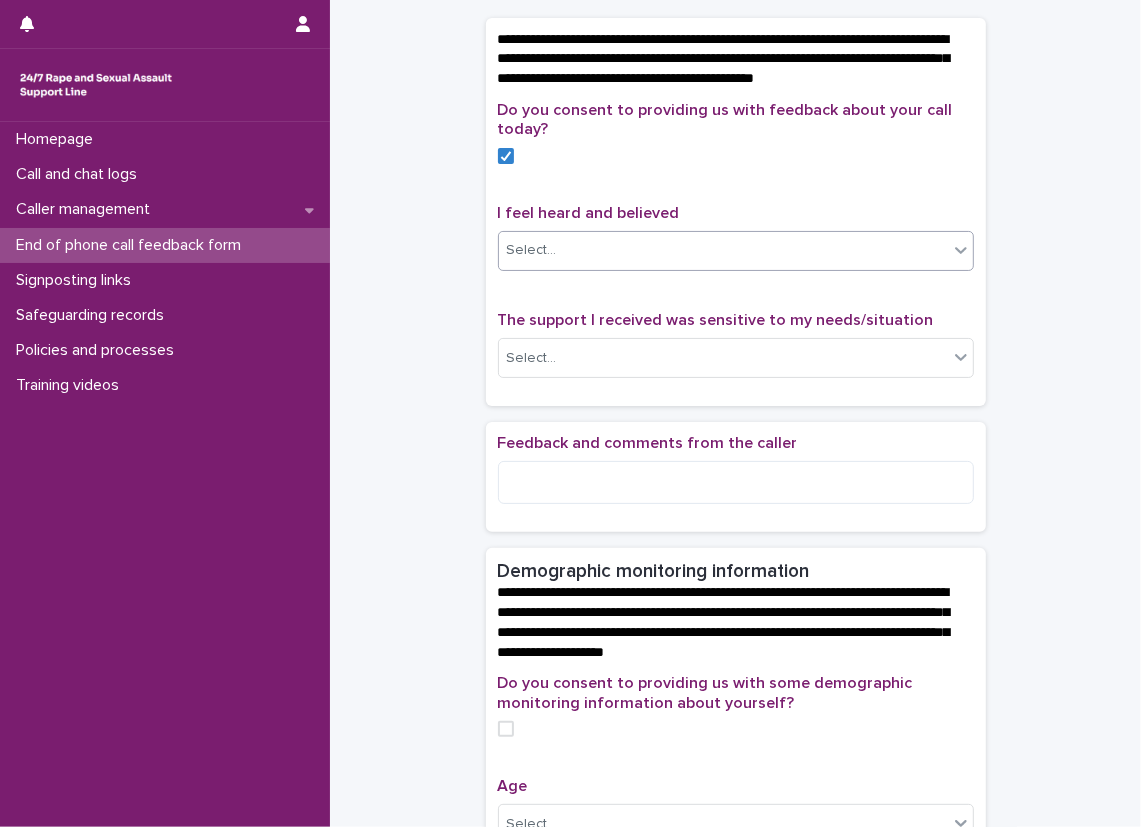 click 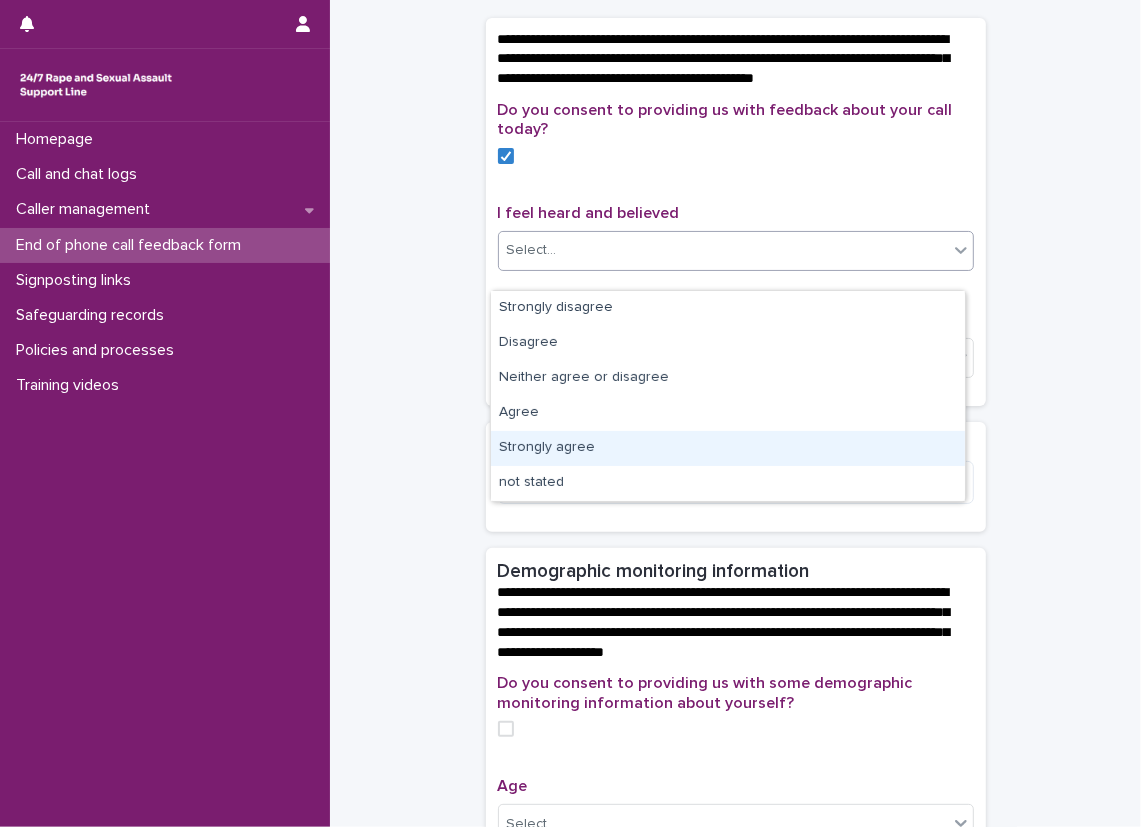 click on "Strongly agree" at bounding box center [728, 448] 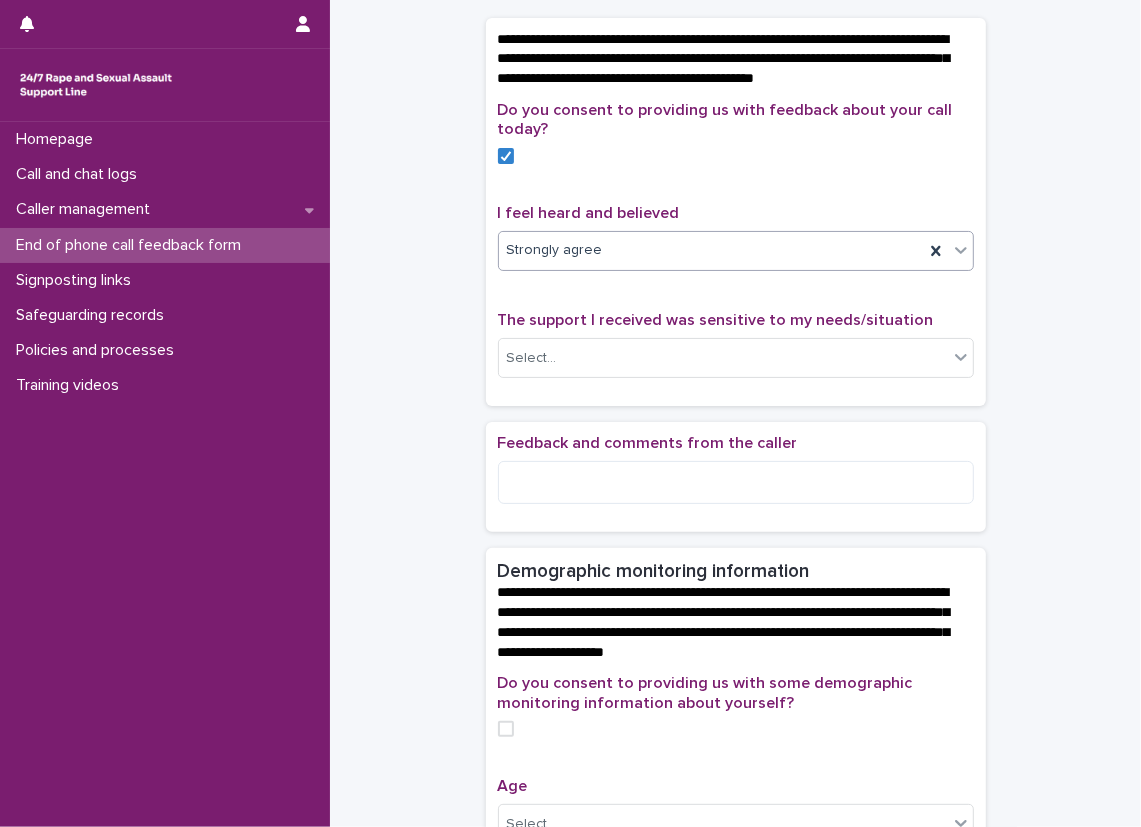 click on "Do you consent to providing us with feedback about your call today? I feel heard and believed   option Strongly agree, selected.     0 results available. Select is focused ,type to refine list, press Down to open the menu,  Strongly agree The support I received was sensitive to my needs/situation Select..." at bounding box center (736, 247) 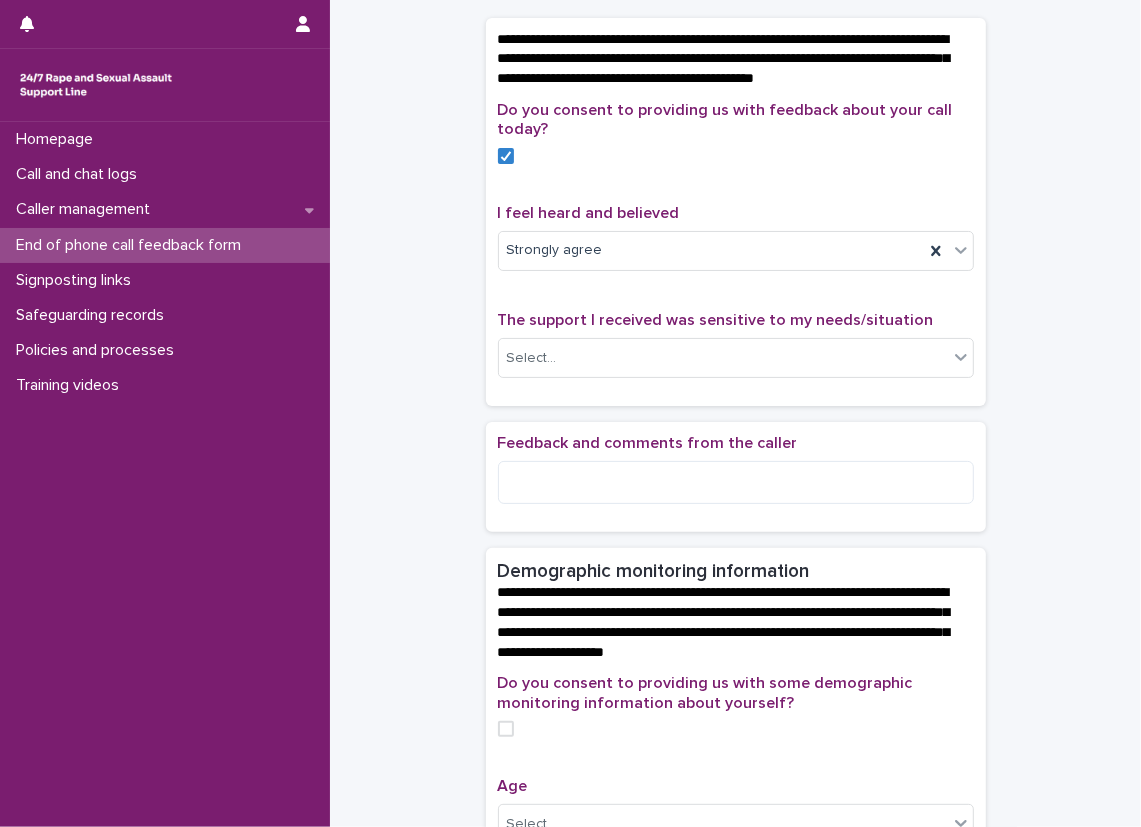 scroll, scrollTop: 207, scrollLeft: 0, axis: vertical 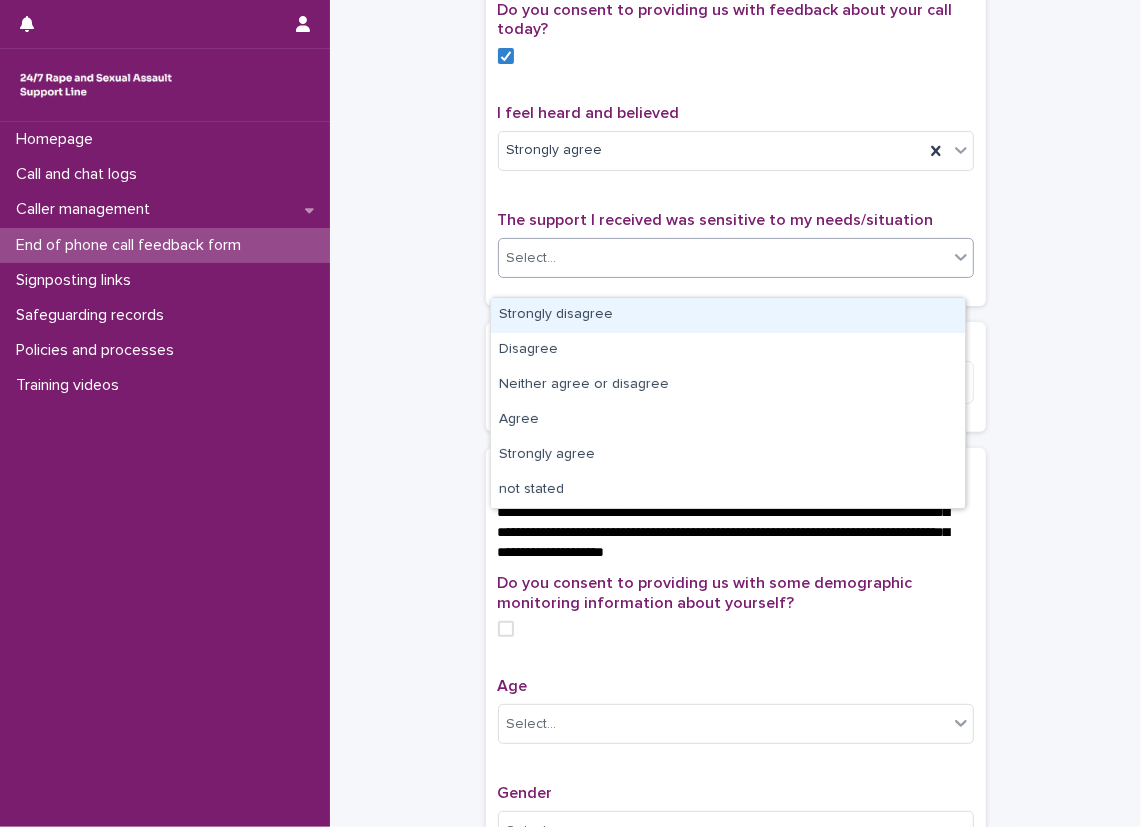 click on "Select..." at bounding box center (723, 258) 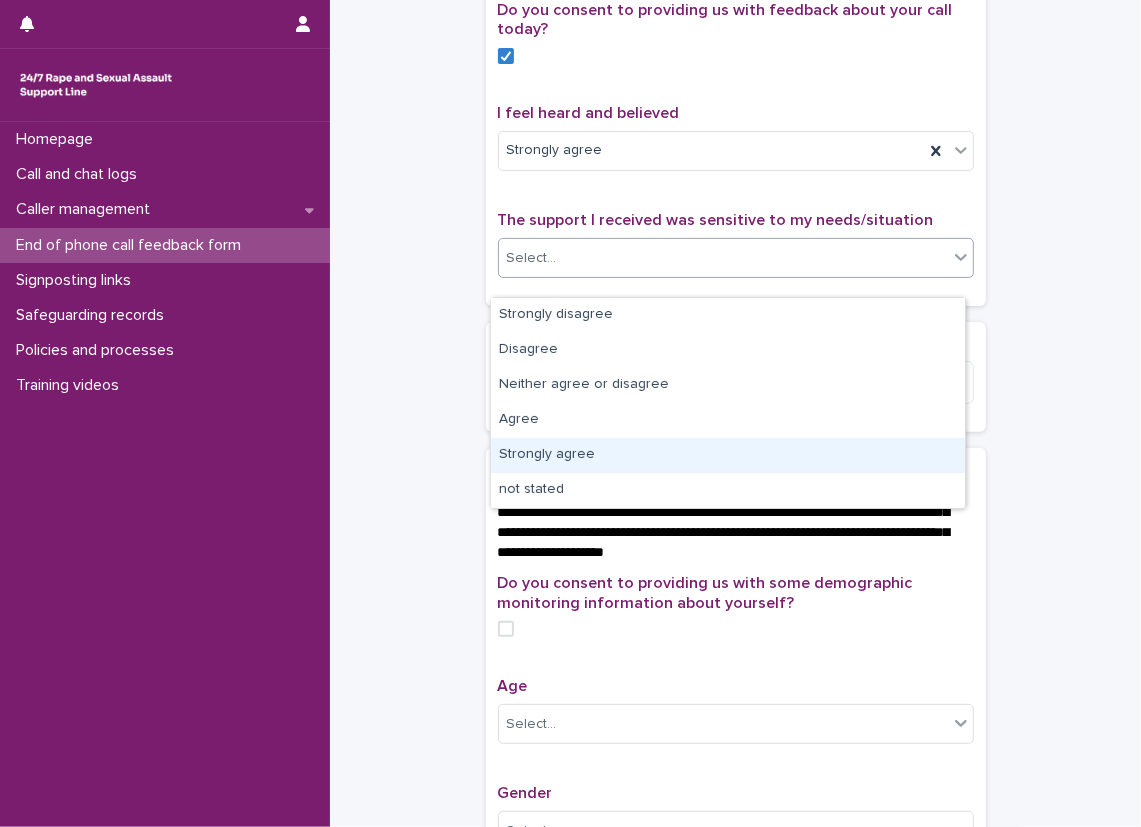 click on "Strongly agree" at bounding box center [728, 455] 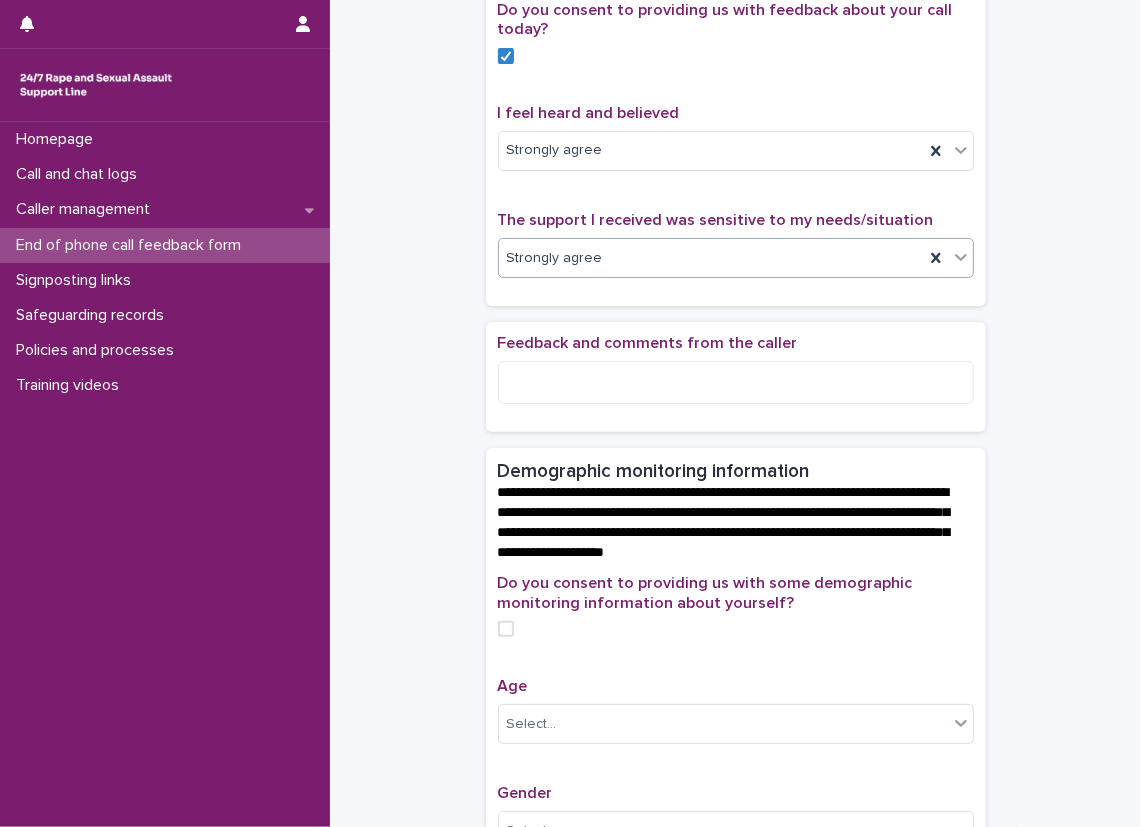 scroll, scrollTop: 307, scrollLeft: 0, axis: vertical 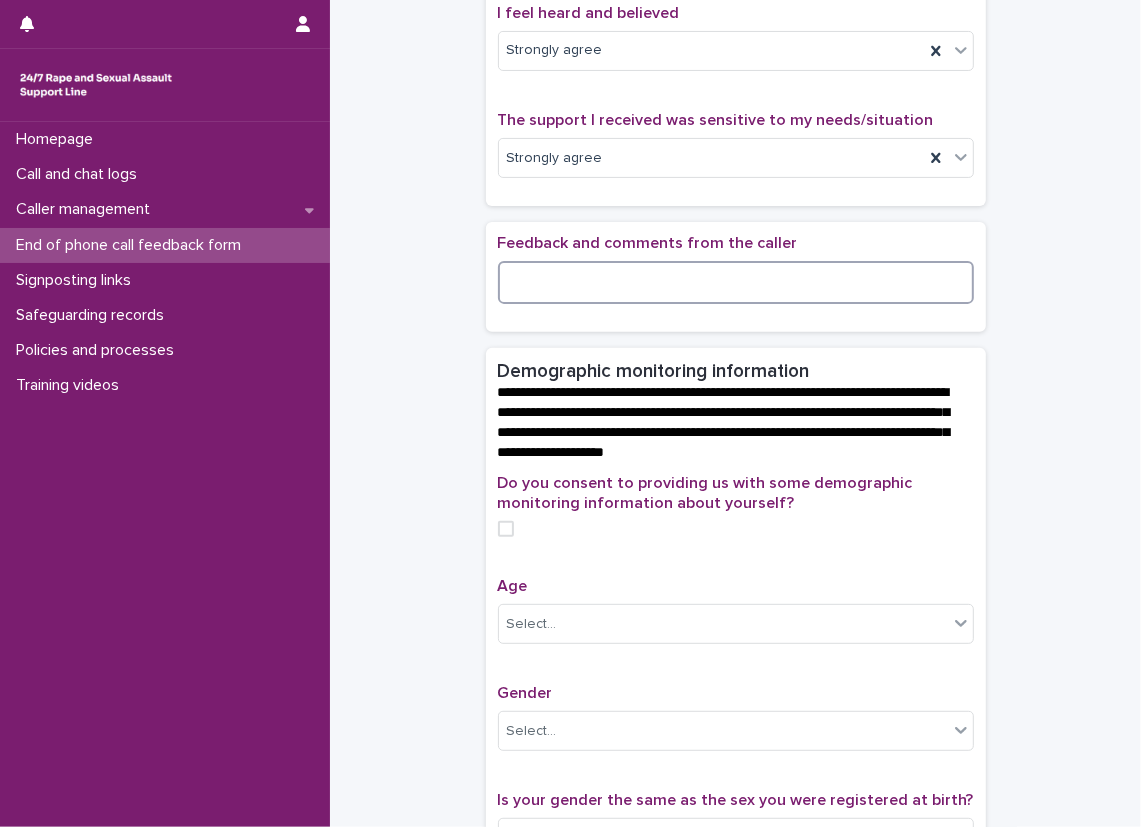 click at bounding box center (736, 282) 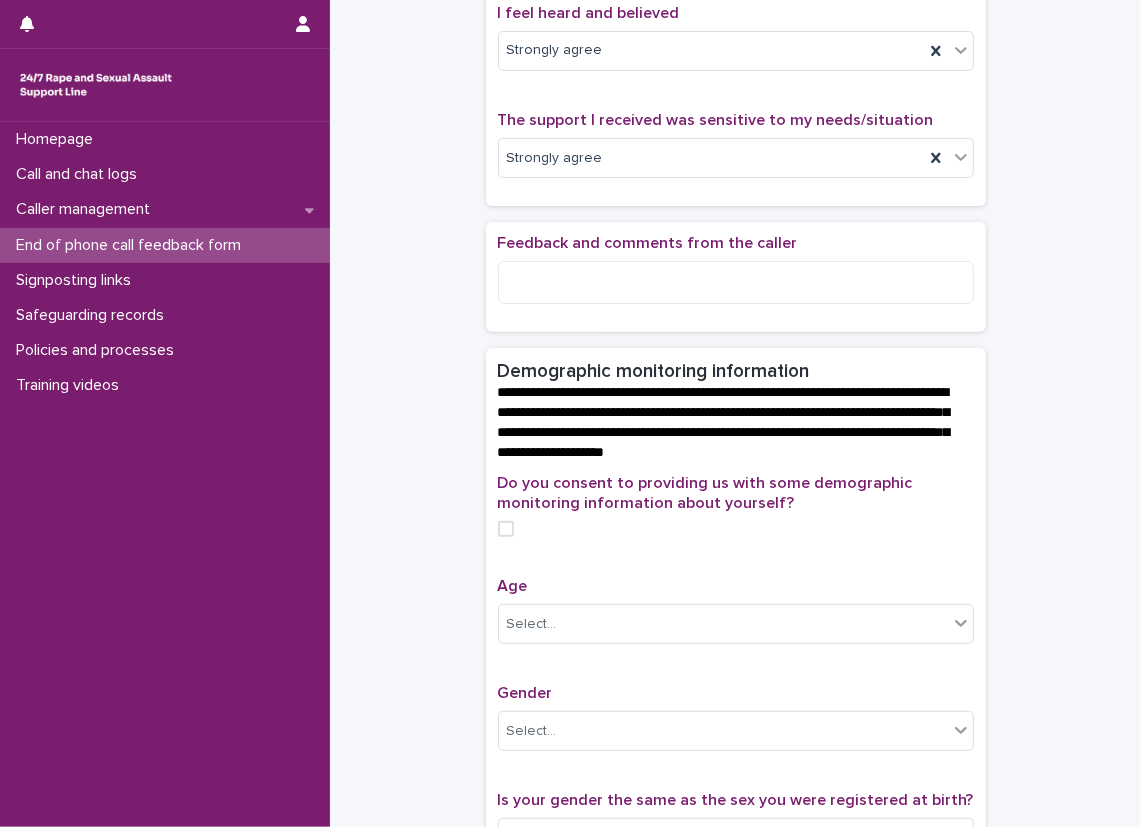 click on "Feedback and comments from the caller" at bounding box center [736, 243] 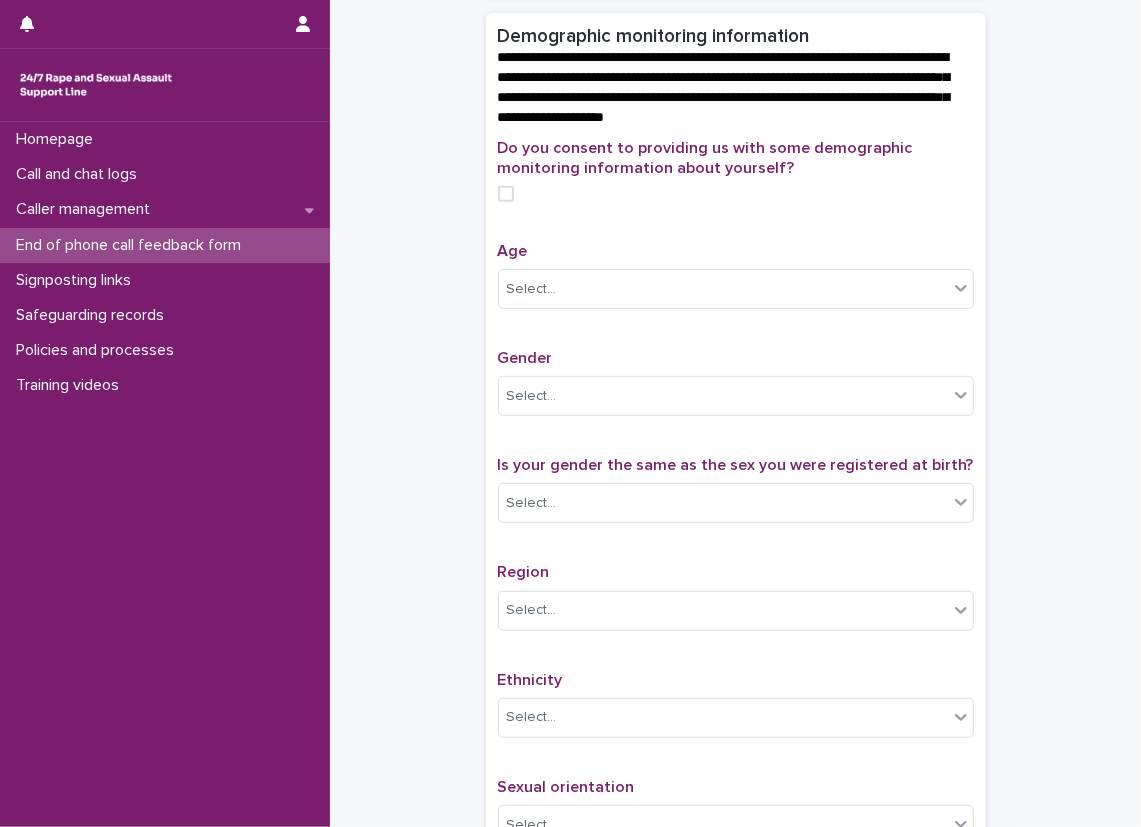 scroll, scrollTop: 607, scrollLeft: 0, axis: vertical 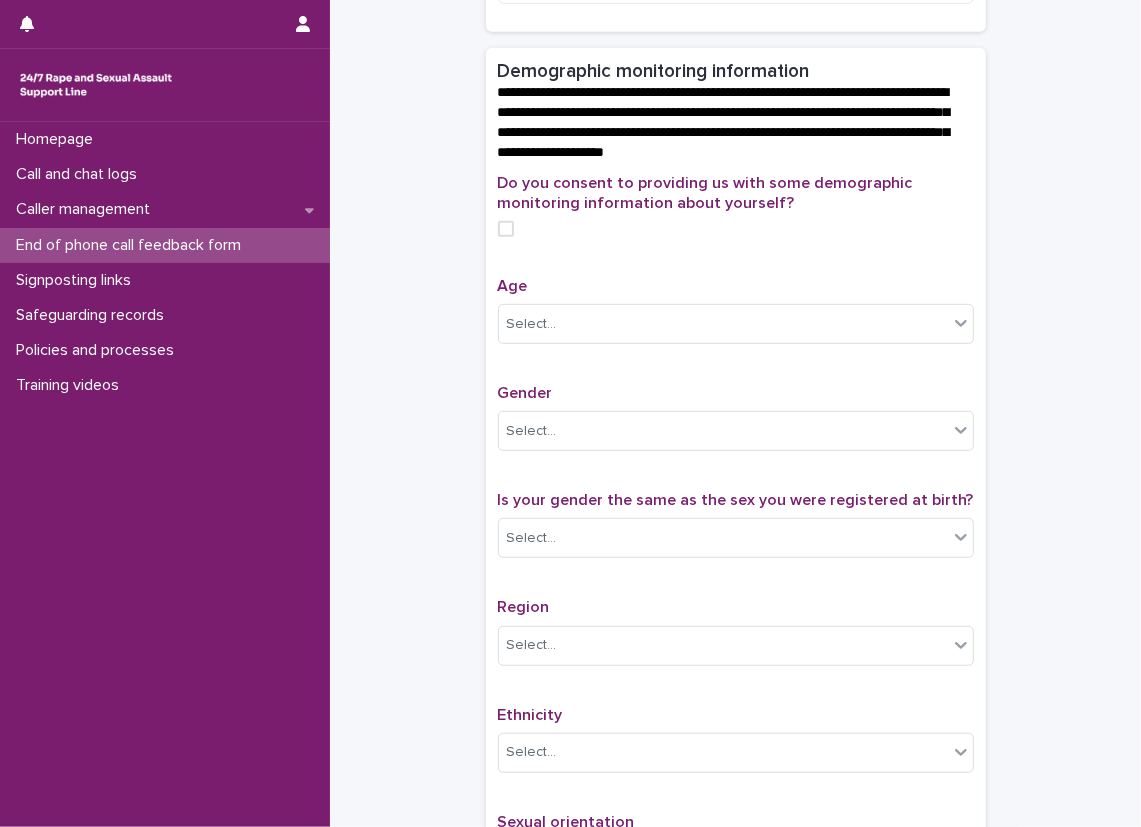 click at bounding box center (736, 229) 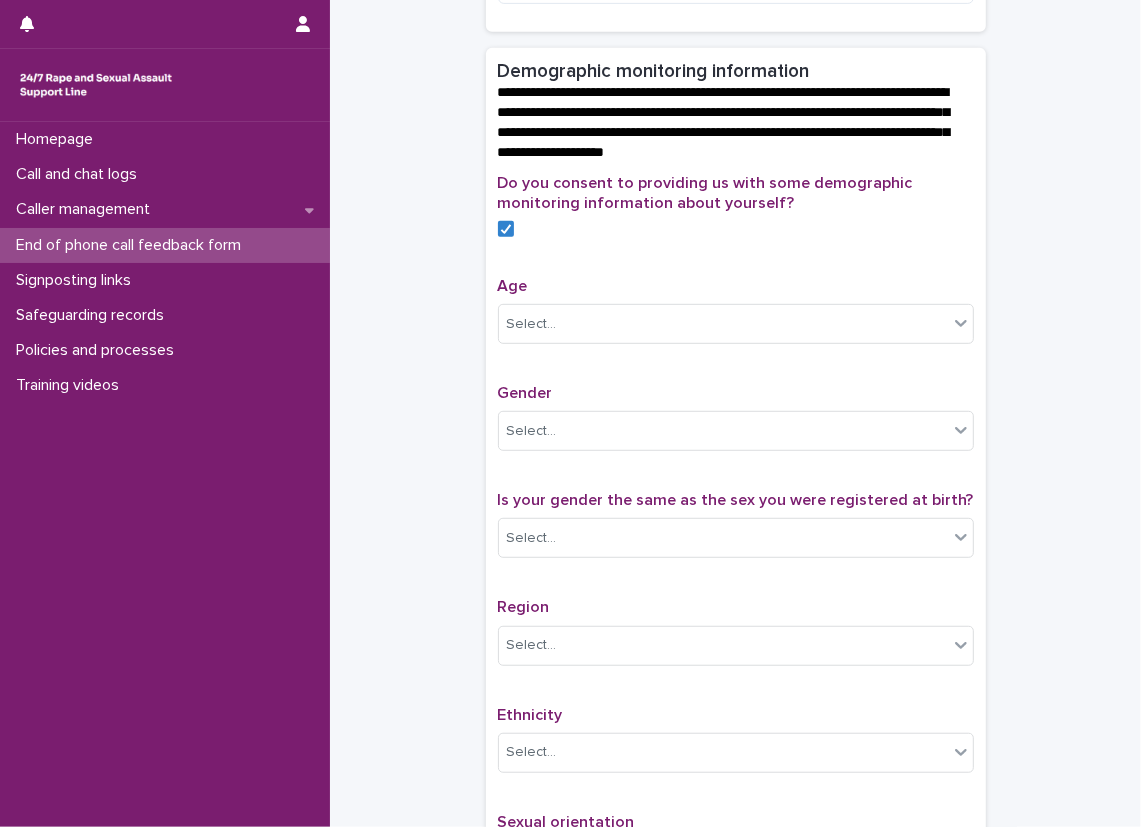 click on "**********" at bounding box center (735, 234) 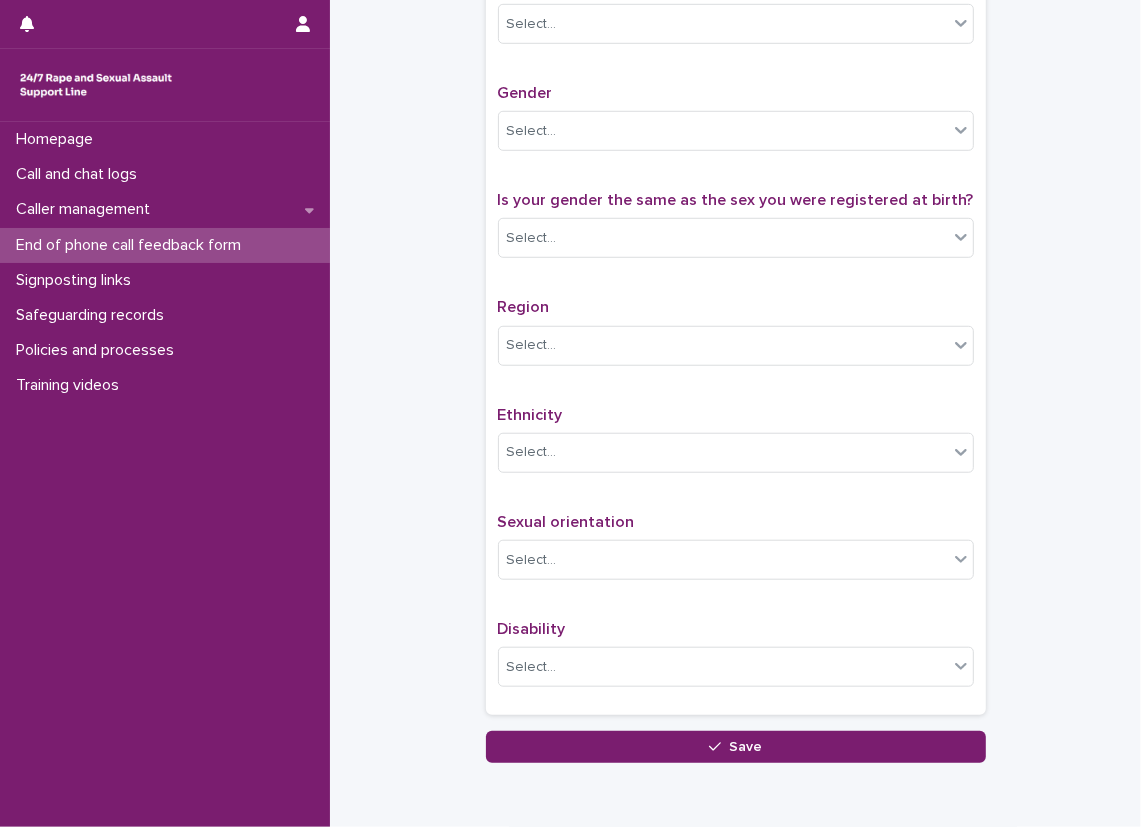 scroll, scrollTop: 807, scrollLeft: 0, axis: vertical 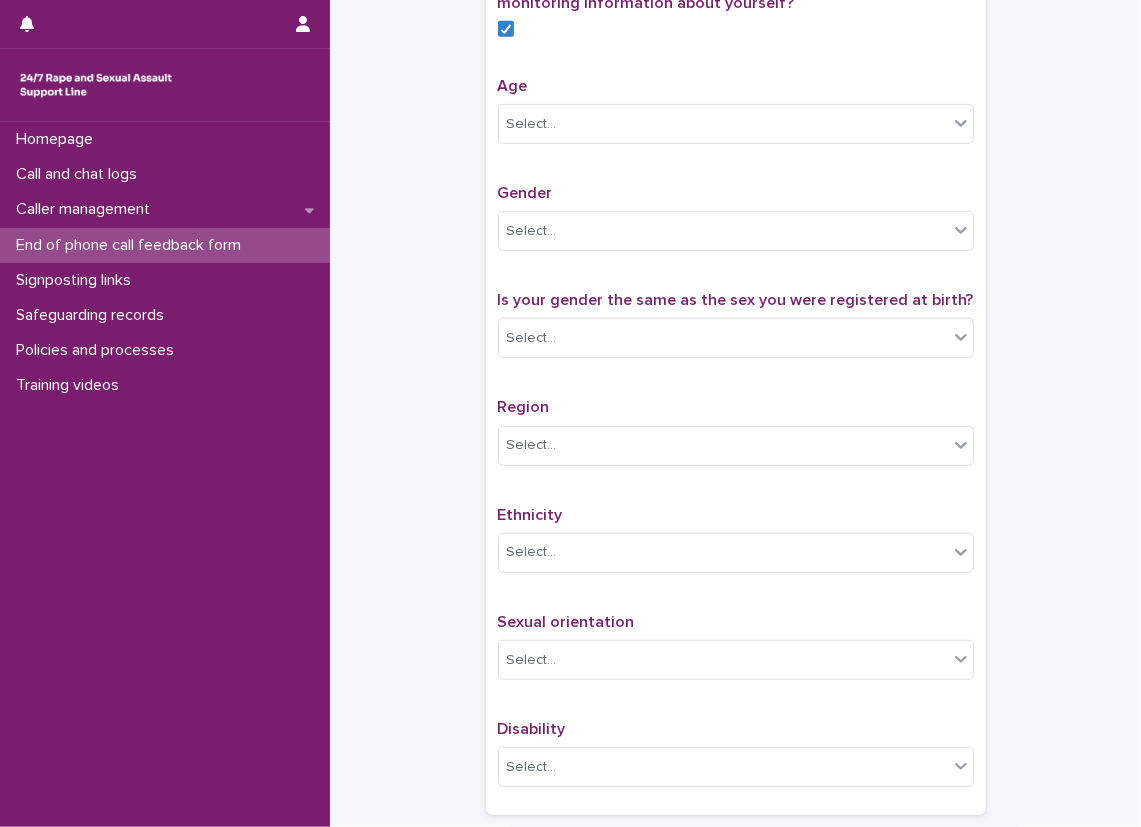drag, startPoint x: 1122, startPoint y: 373, endPoint x: 1138, endPoint y: 386, distance: 20.615528 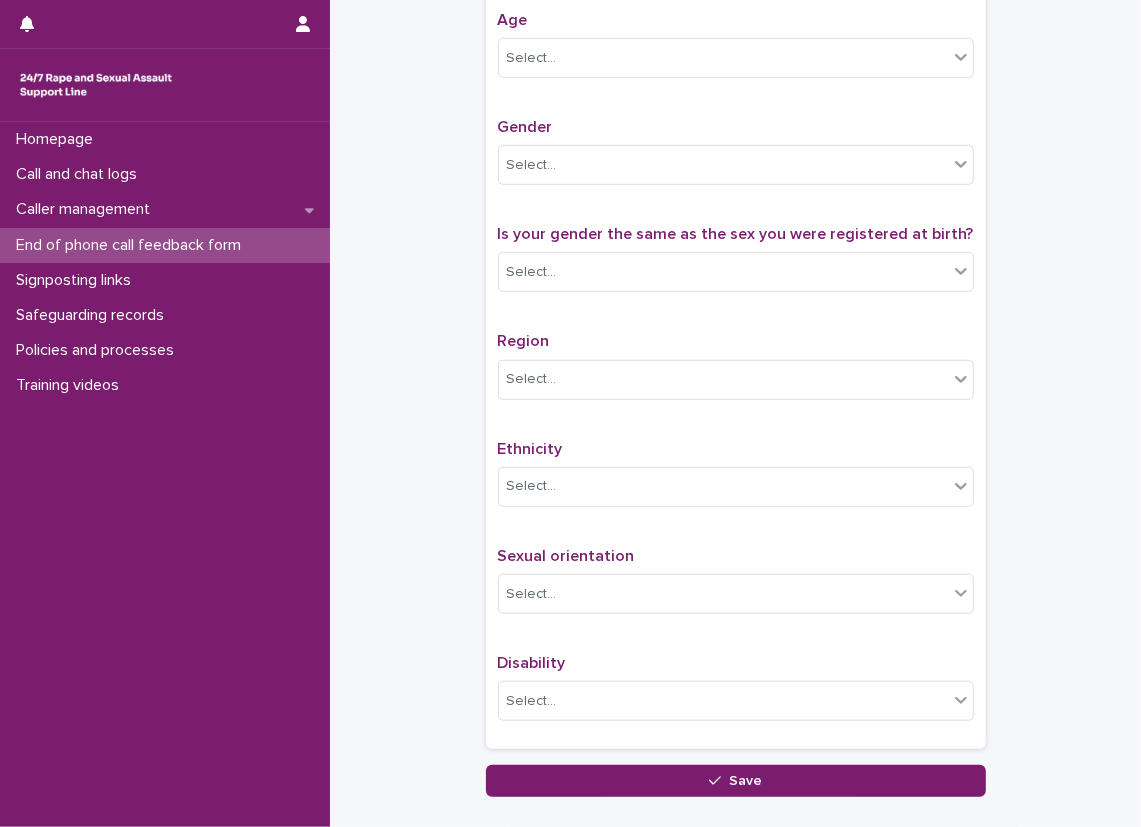 scroll, scrollTop: 876, scrollLeft: 0, axis: vertical 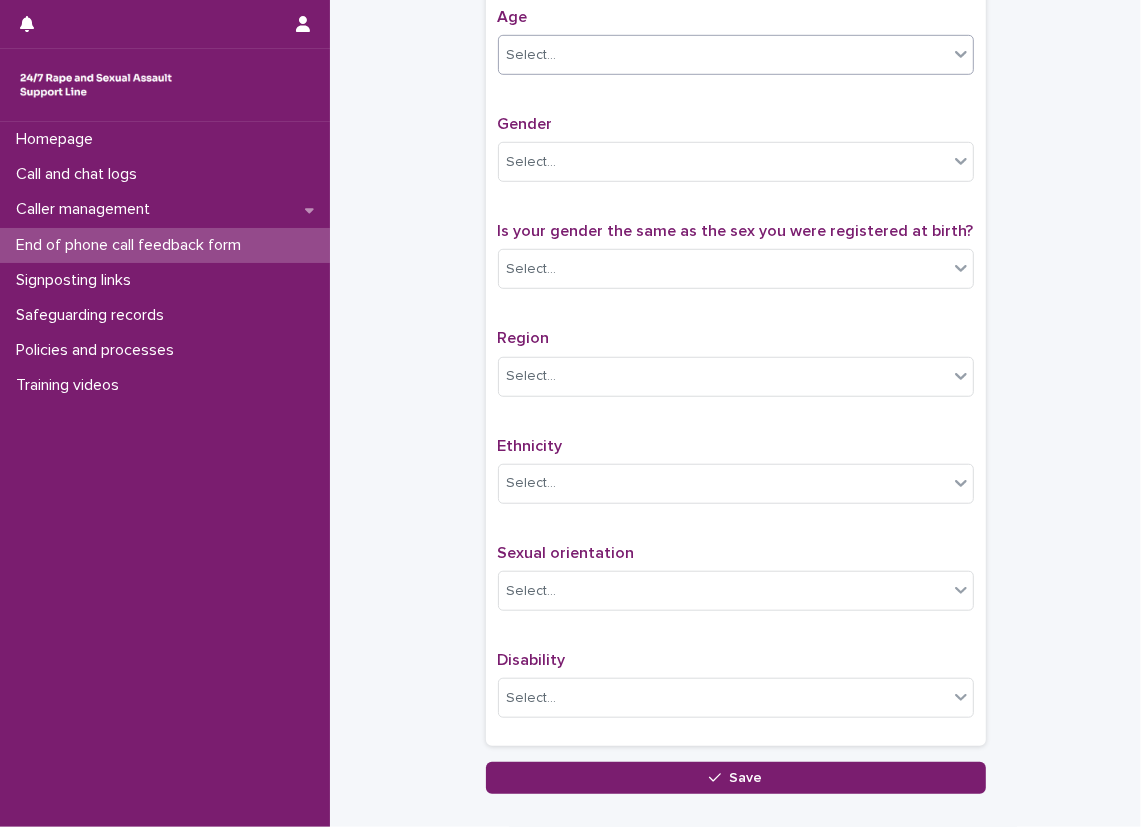 click at bounding box center (961, 54) 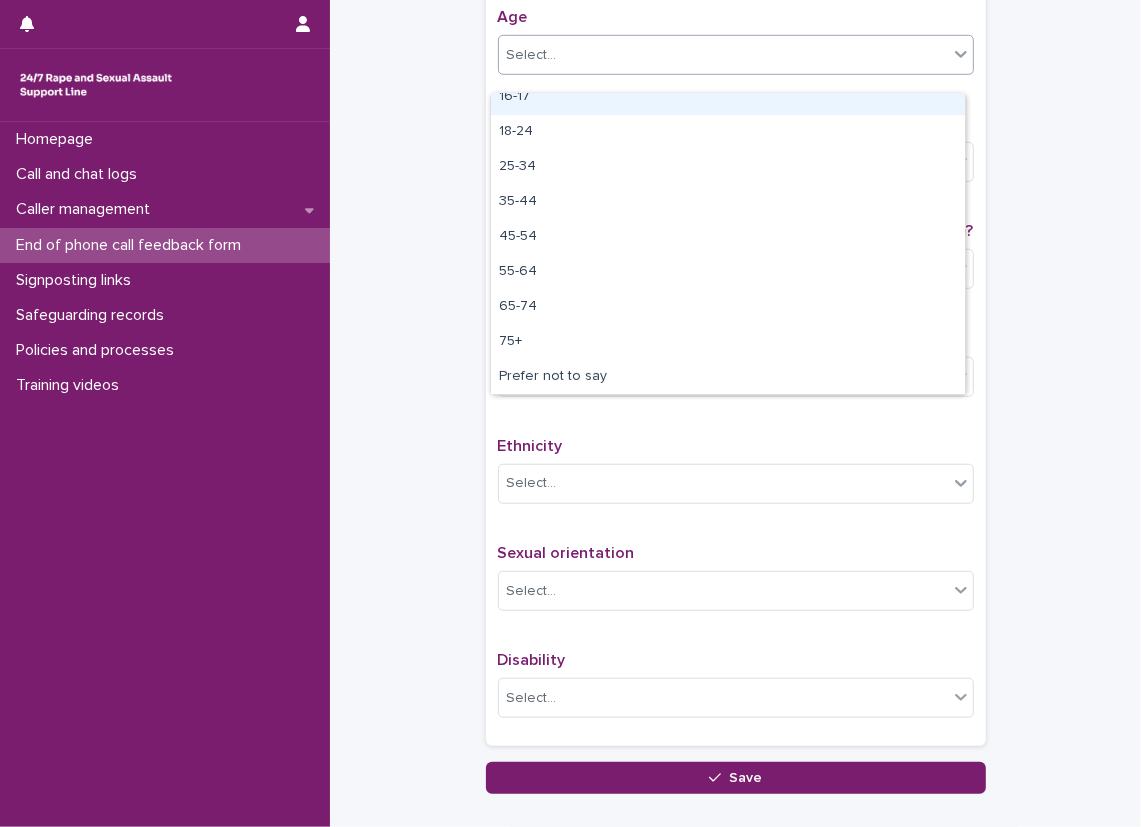 scroll, scrollTop: 42, scrollLeft: 0, axis: vertical 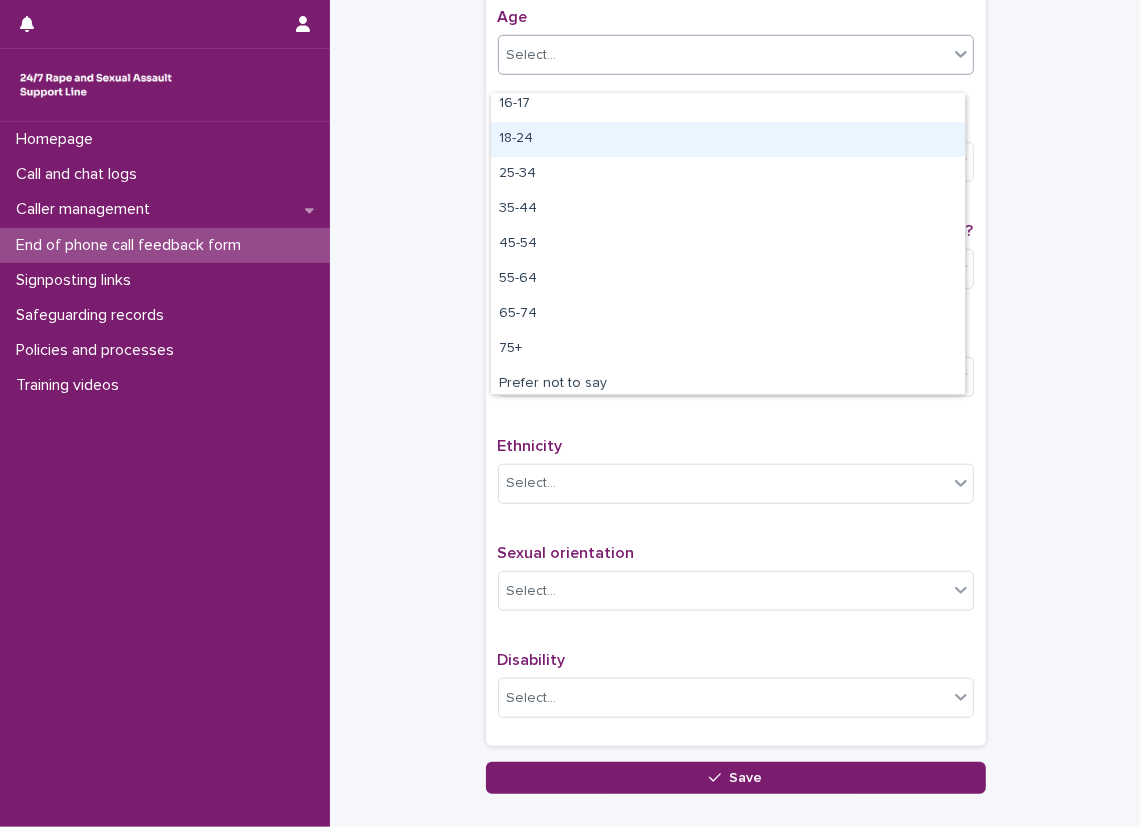 drag, startPoint x: 724, startPoint y: 160, endPoint x: 630, endPoint y: 141, distance: 95.90099 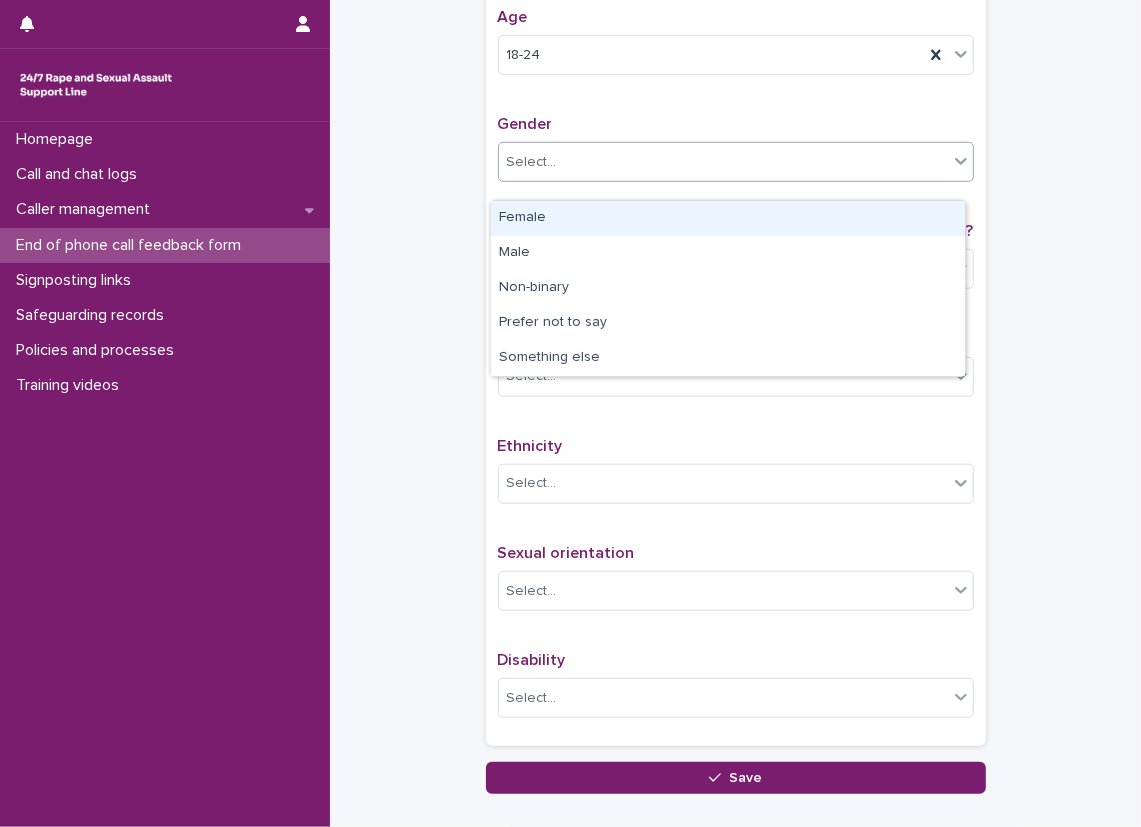 click on "Select..." at bounding box center [723, 162] 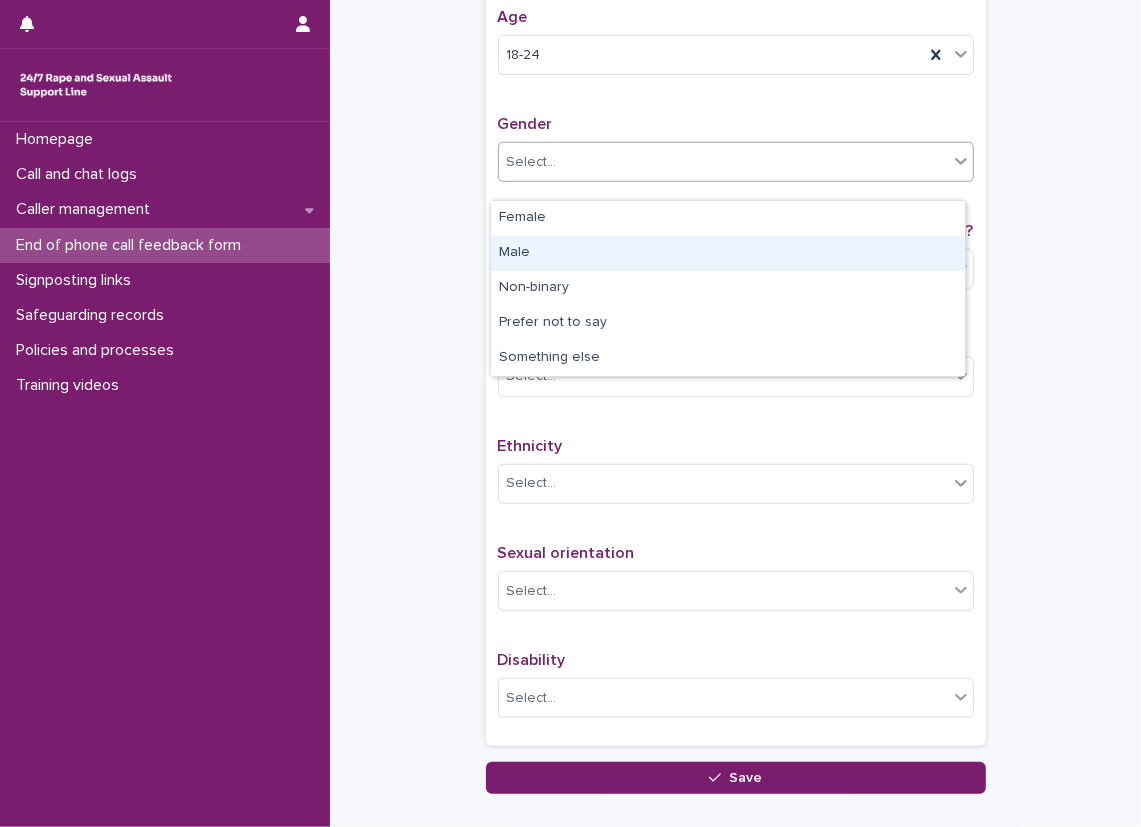click on "Male" at bounding box center (728, 253) 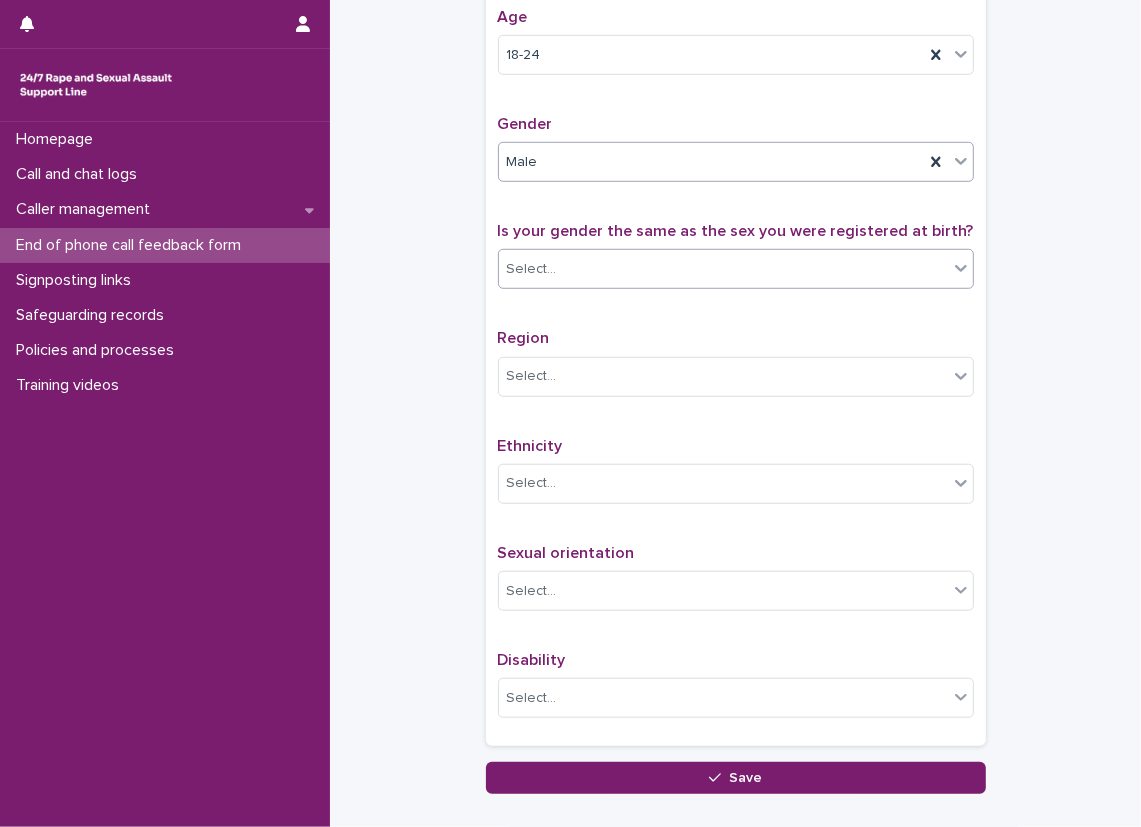 click 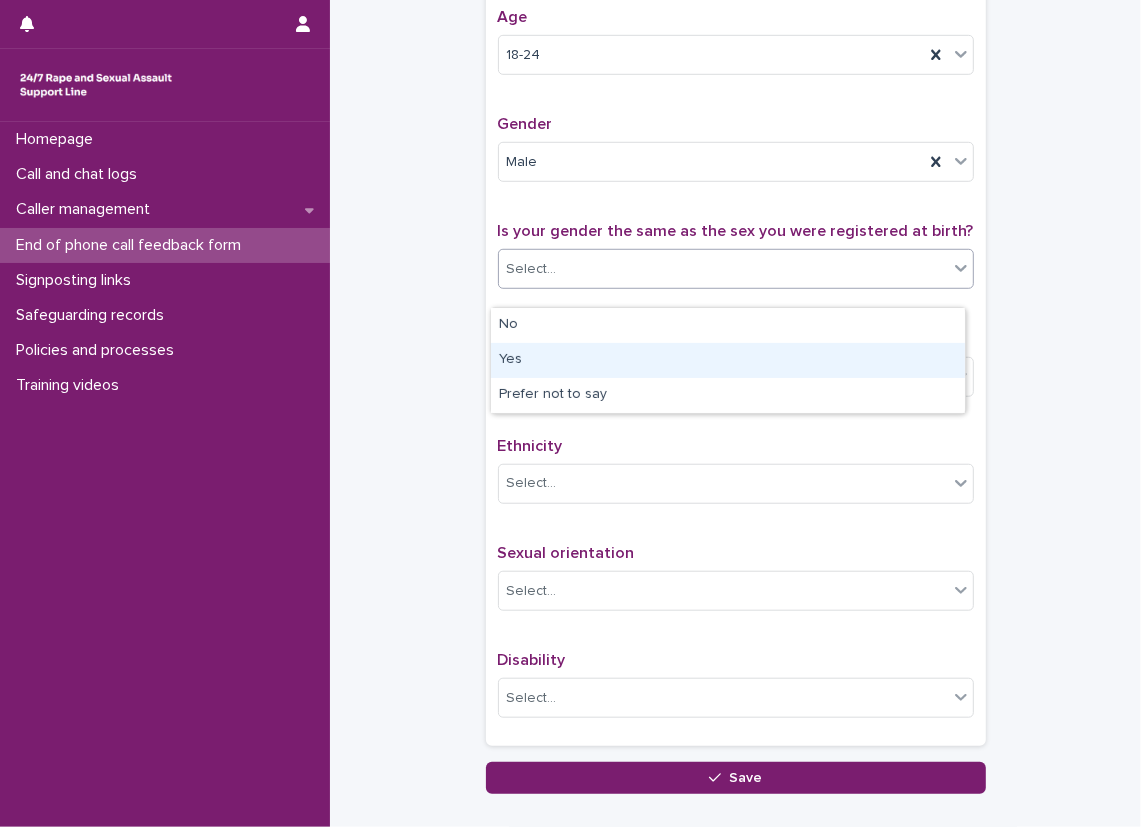 click on "Yes" at bounding box center (728, 360) 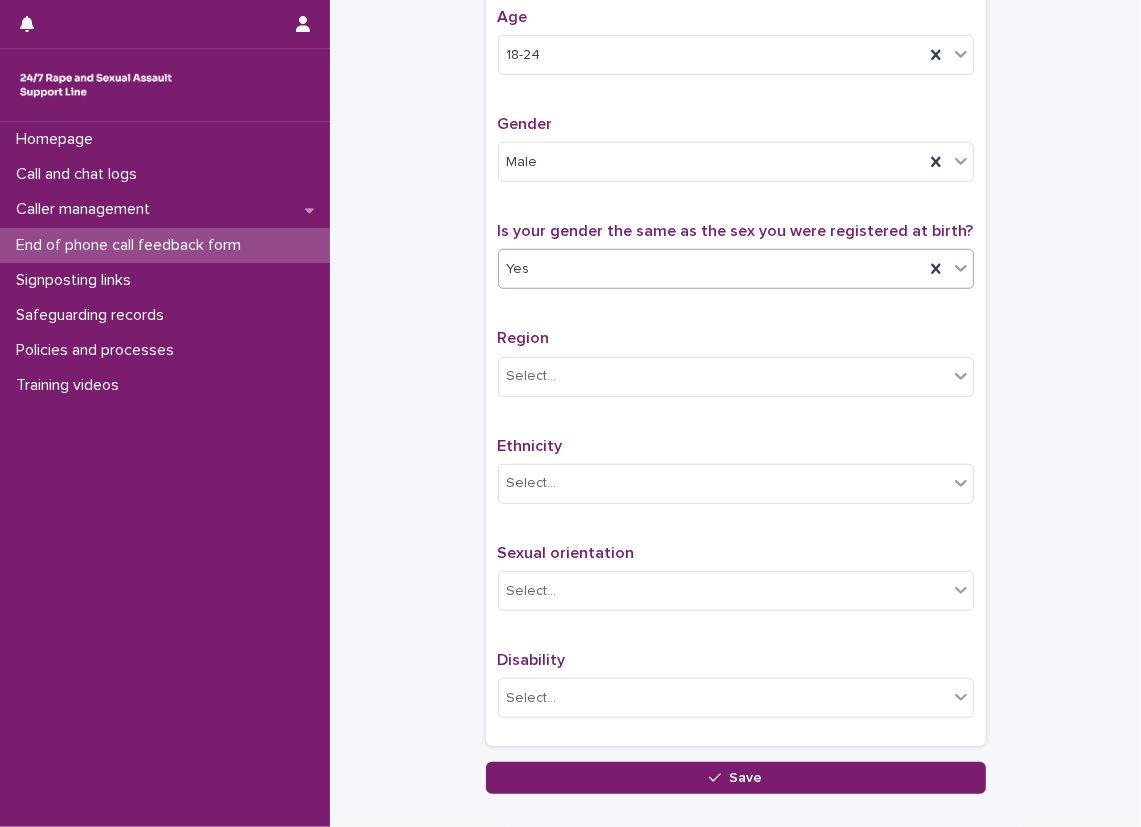 click on "Do you consent to providing us with some demographic monitoring information about yourself? Age 18-24 Gender Male Is your gender the same as the sex you were registered at birth?   option Yes, selected.     0 results available. Select is focused ,type to refine list, press Down to open the menu,  Yes Region Select... Ethnicity Select... Sexual orientation Select... Disability Select..." at bounding box center [736, 319] 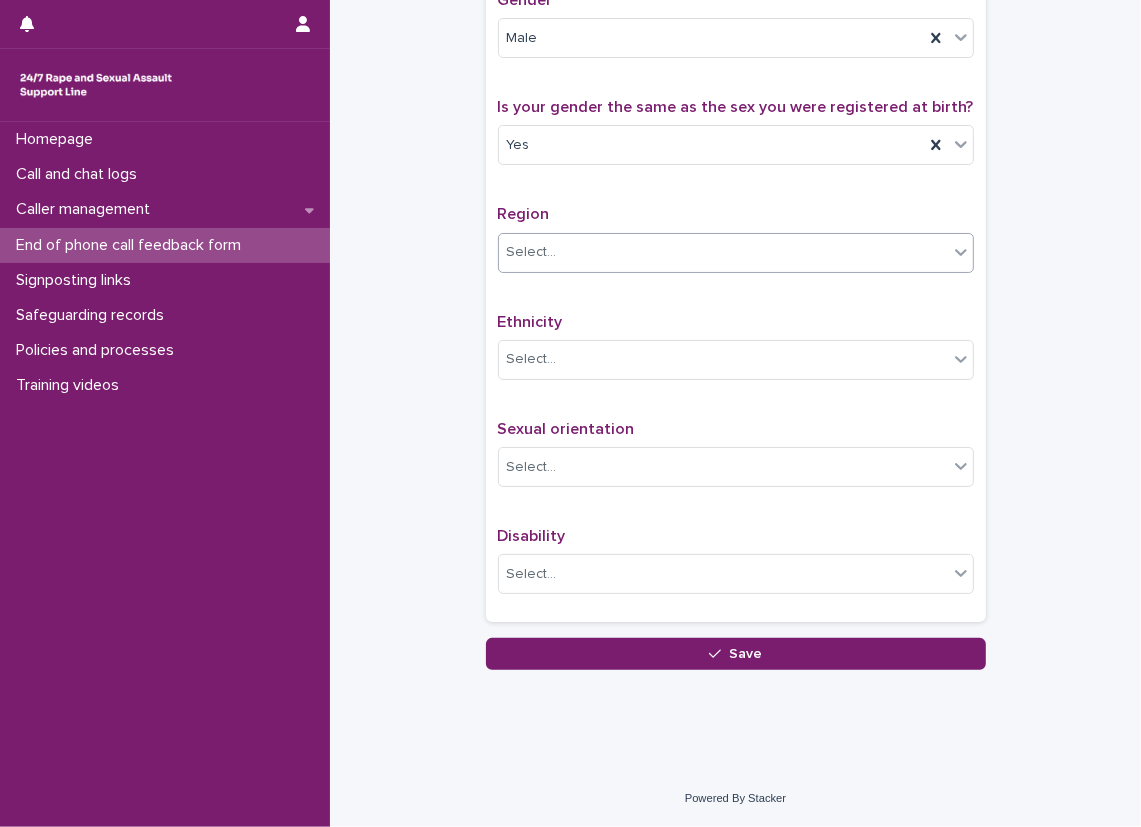 scroll, scrollTop: 1016, scrollLeft: 0, axis: vertical 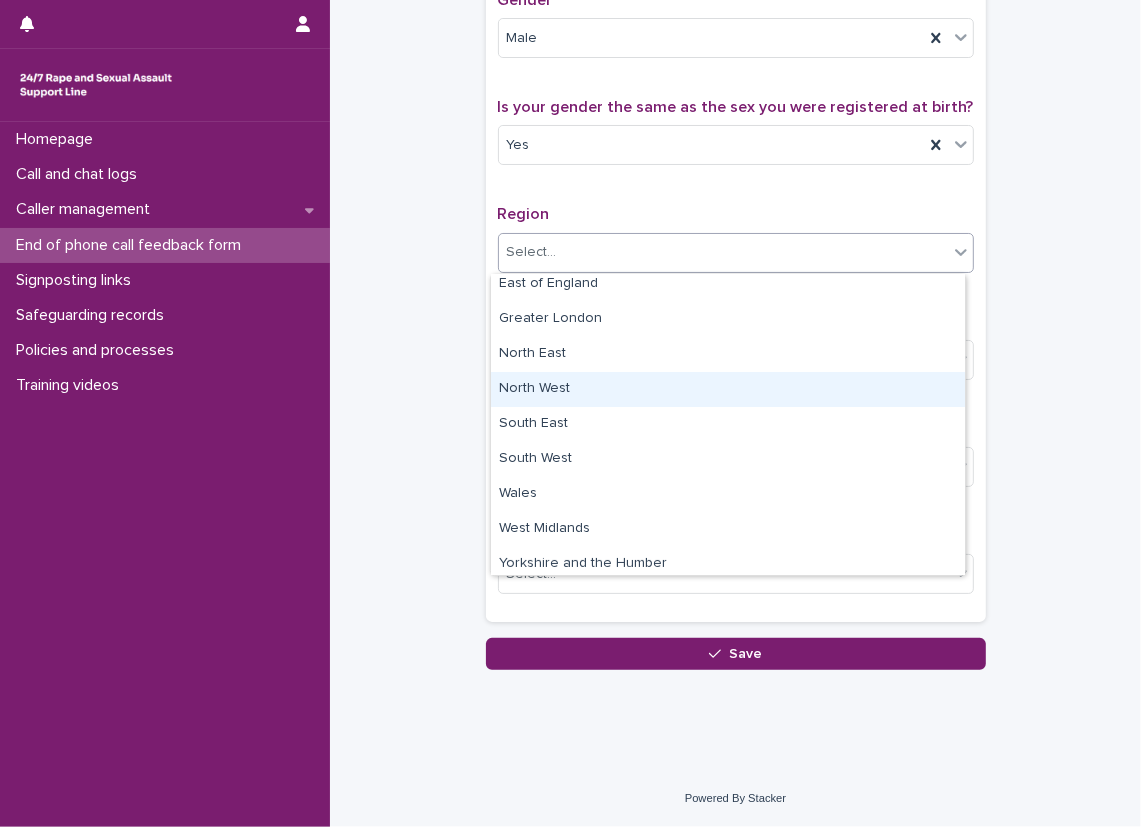click on "North West" at bounding box center (728, 389) 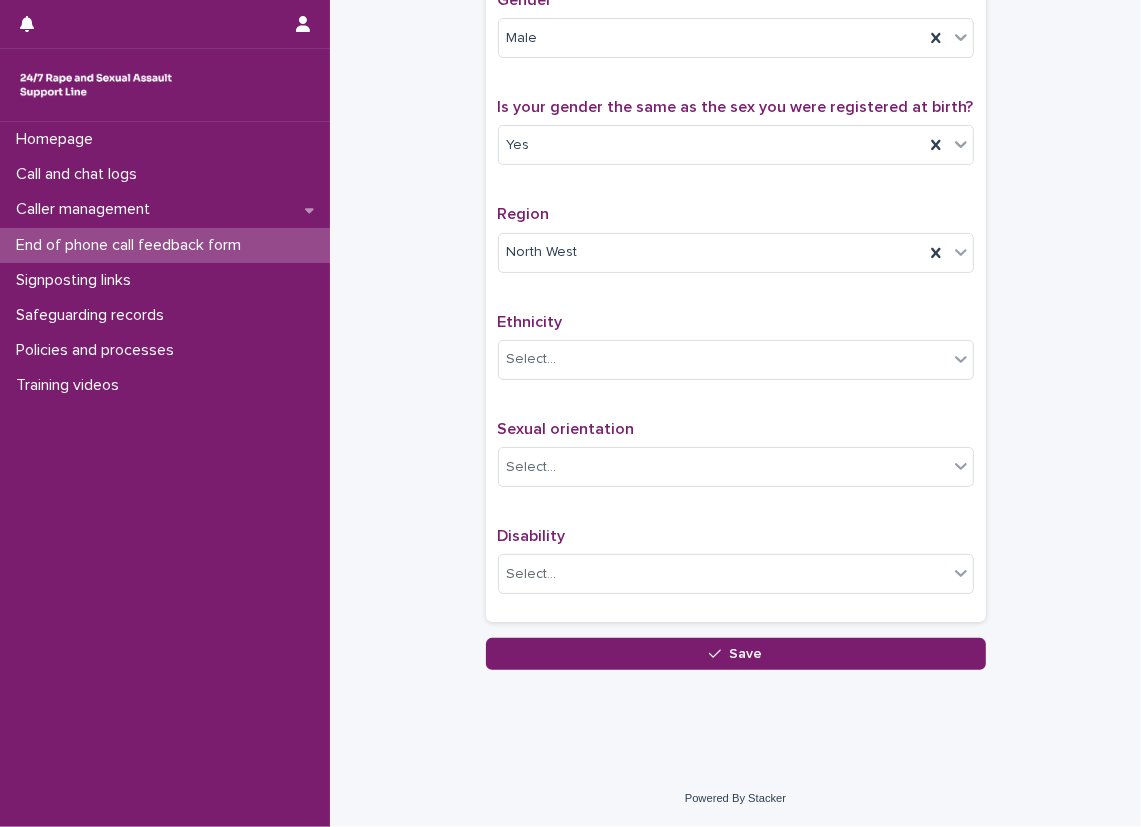 click on "Do you consent to providing us with some demographic monitoring information about yourself? Age 18-24 Gender Male Is your gender the same as the sex you were registered at birth? Yes Region North West Ethnicity Select... Sexual orientation Select... Disability Select..." at bounding box center (736, 195) 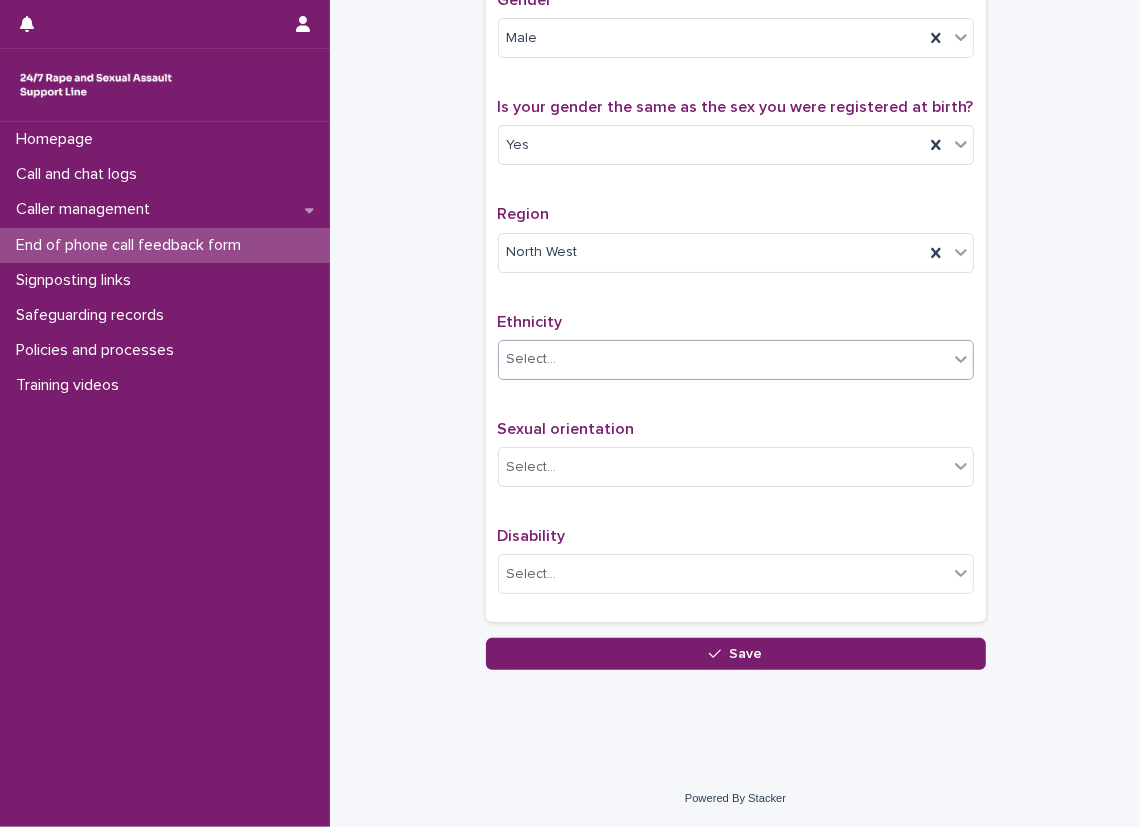 click at bounding box center (961, 359) 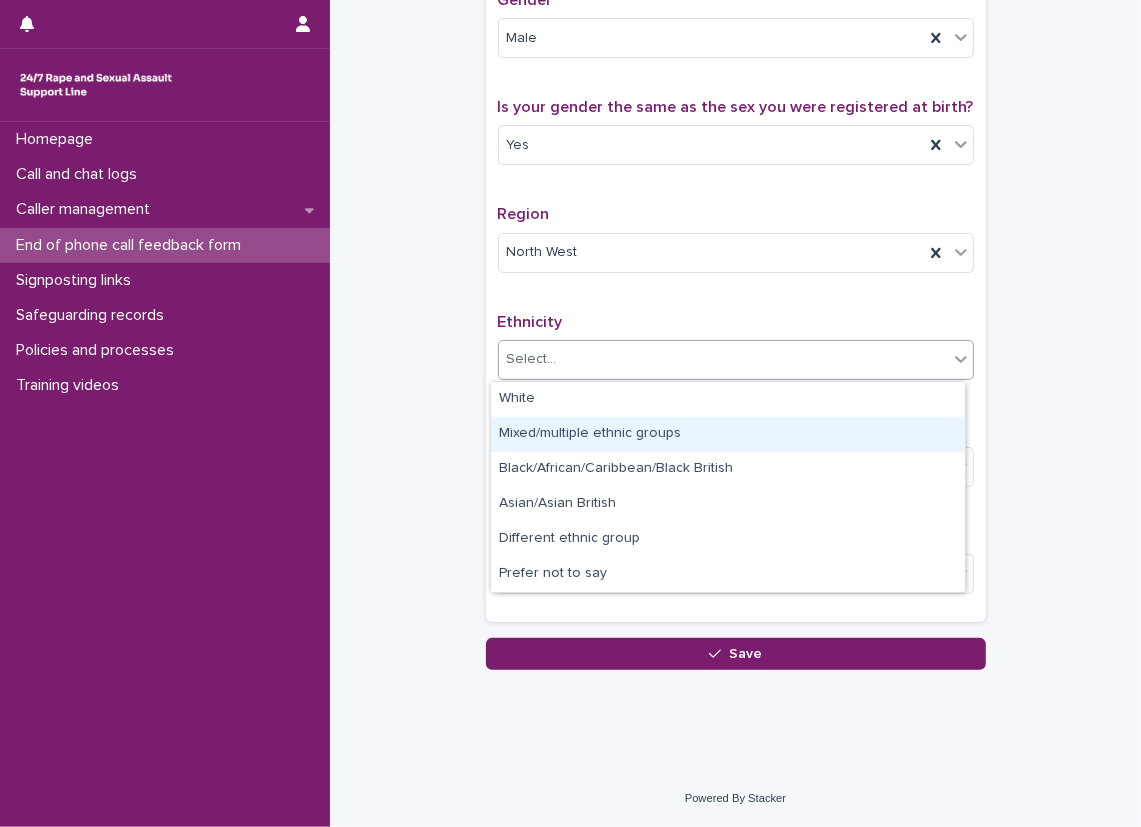 click on "Mixed/multiple ethnic groups" at bounding box center (728, 434) 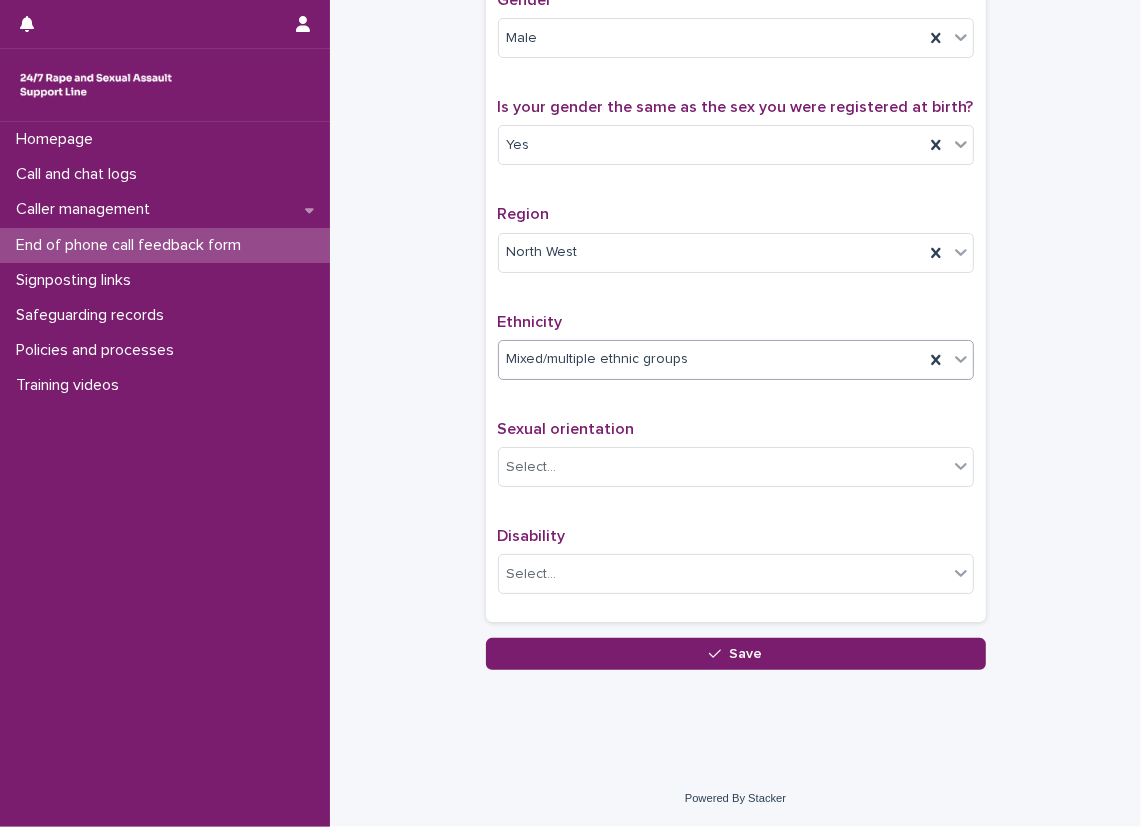 click on "Sexual orientation" at bounding box center (736, 429) 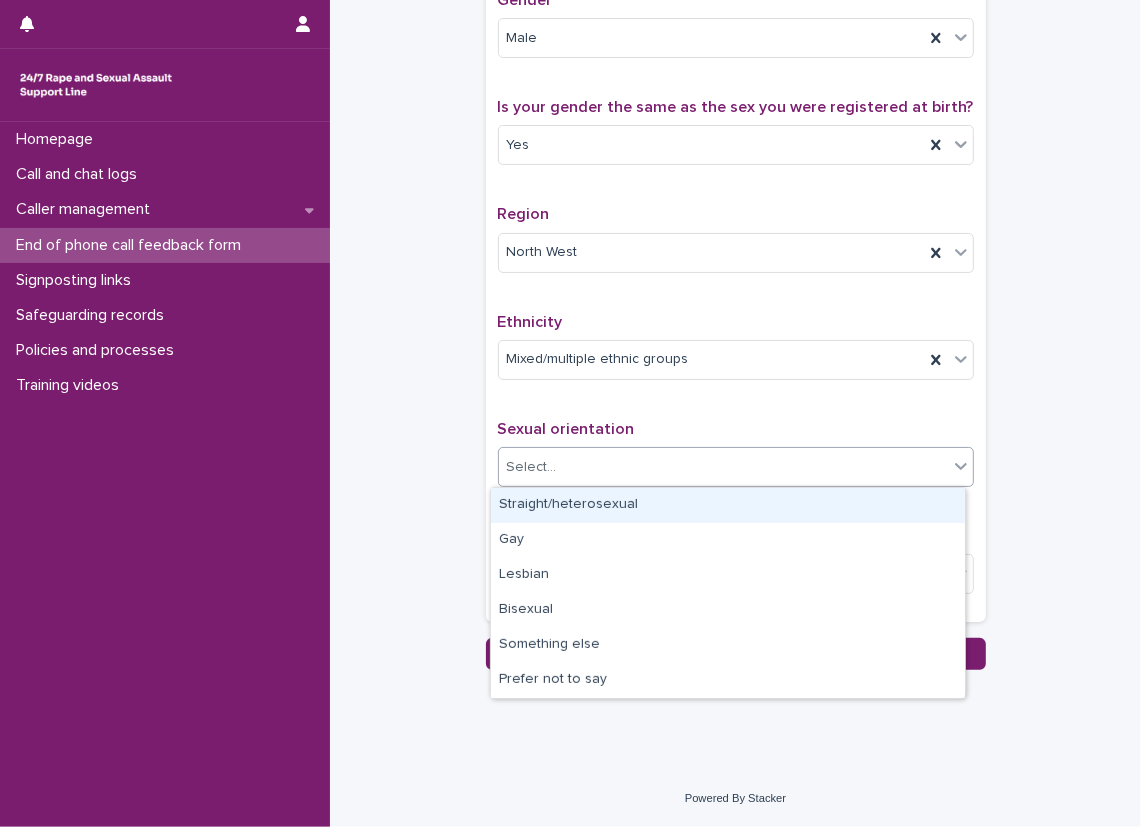 click 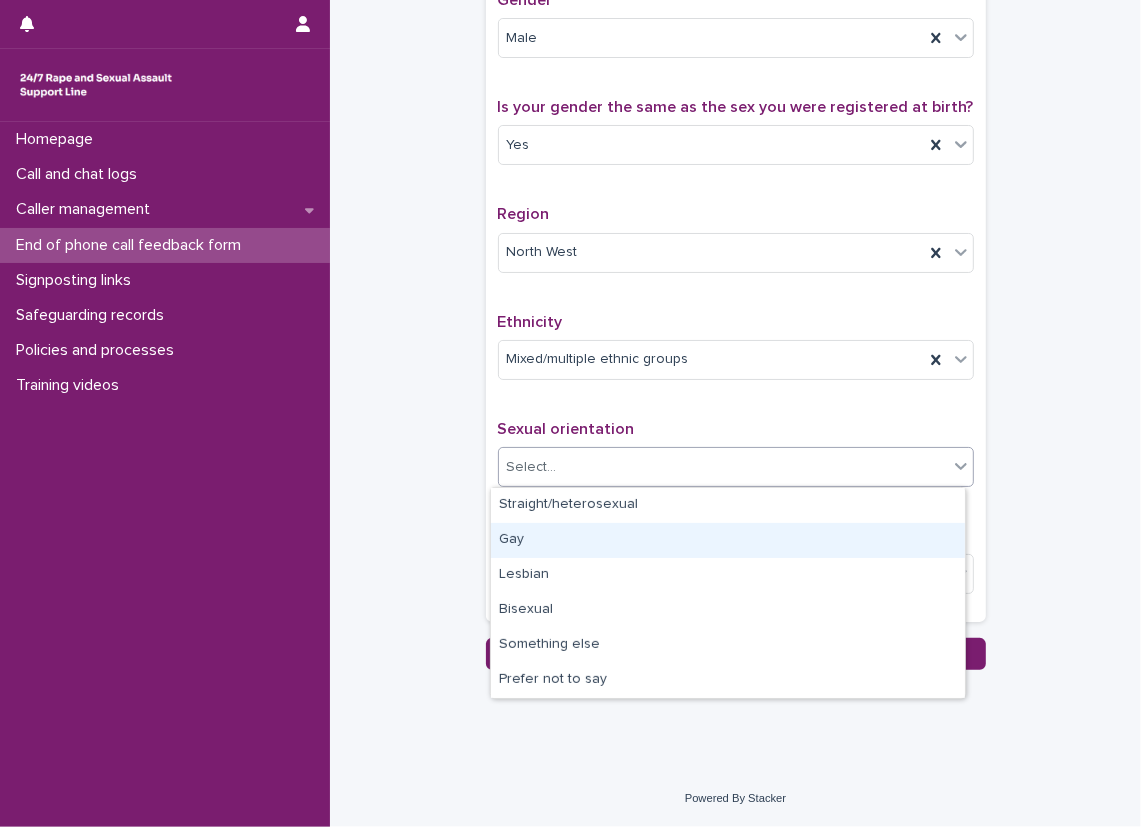 click on "Gay" at bounding box center (728, 540) 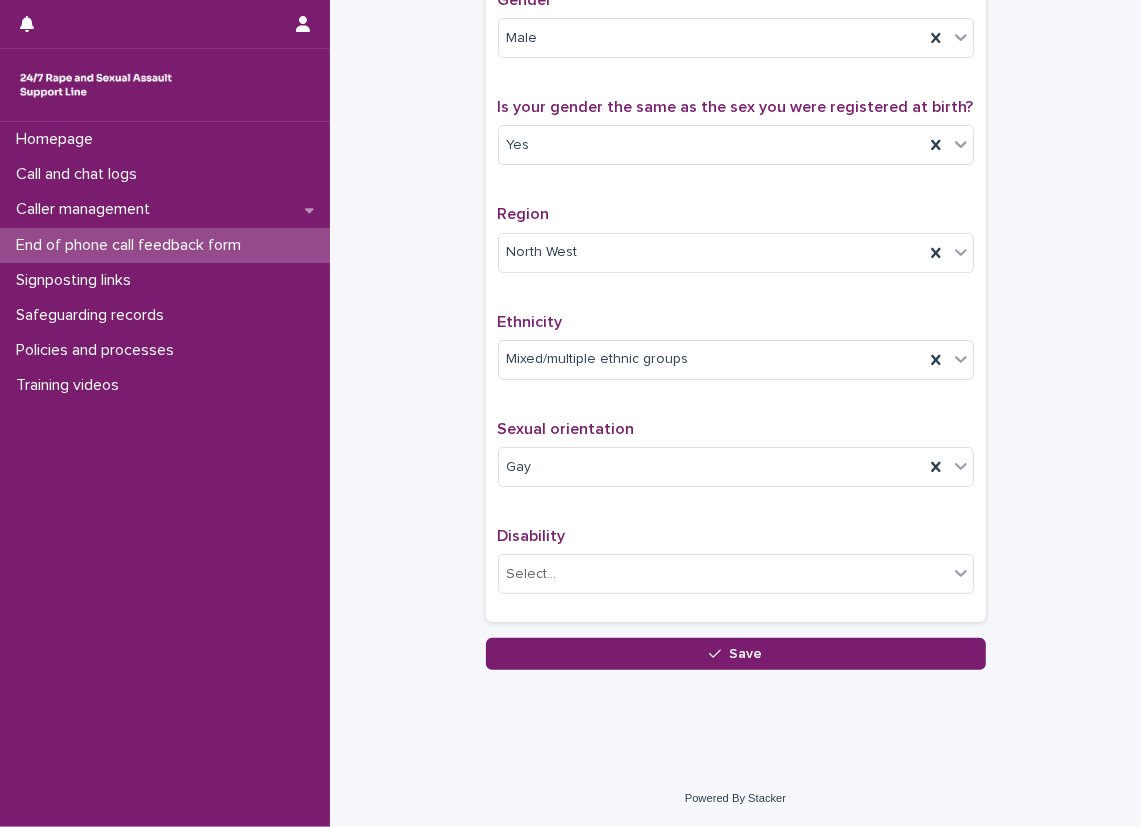 click on "Disability" at bounding box center (736, 536) 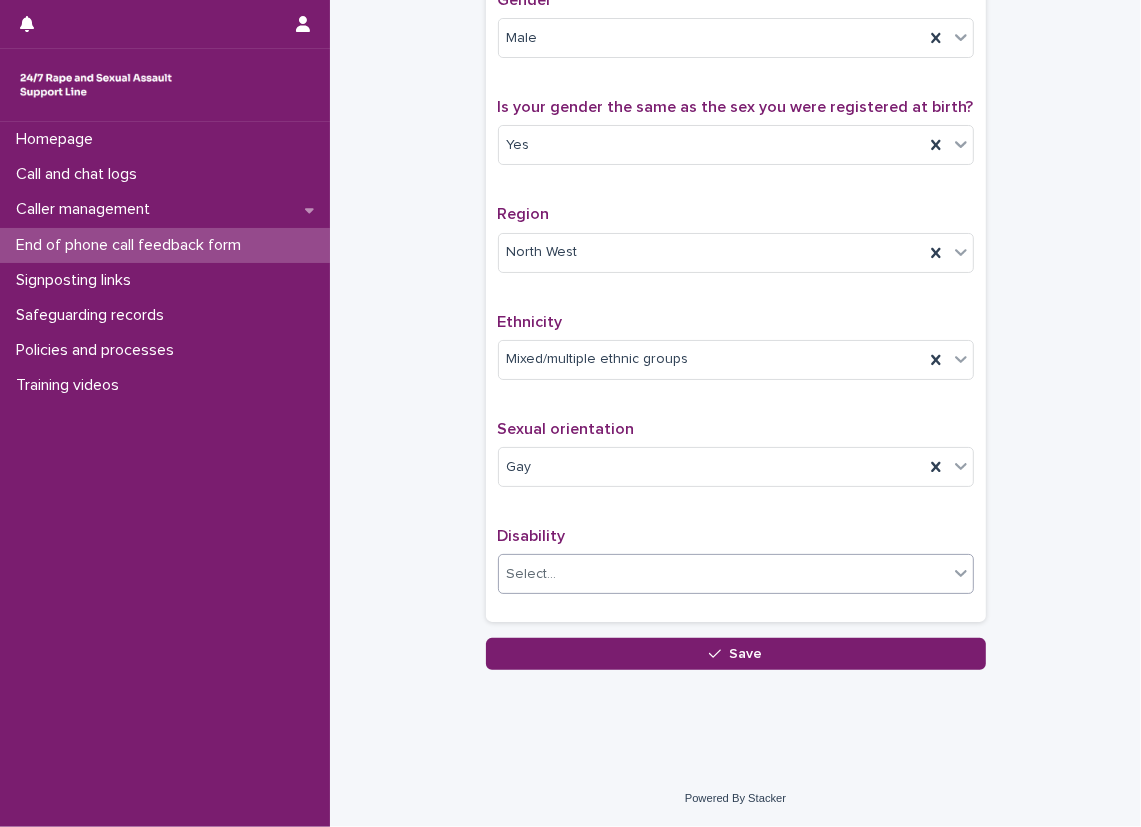 click at bounding box center [961, 573] 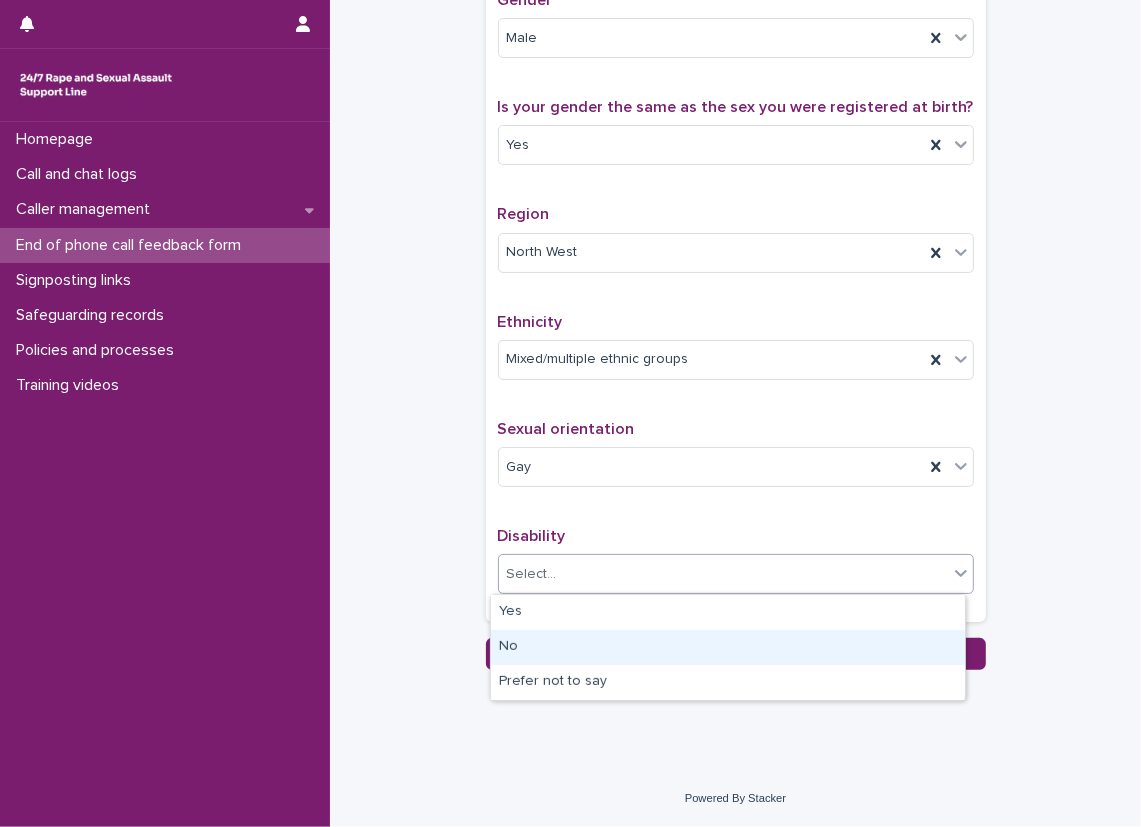 click on "No" at bounding box center [728, 647] 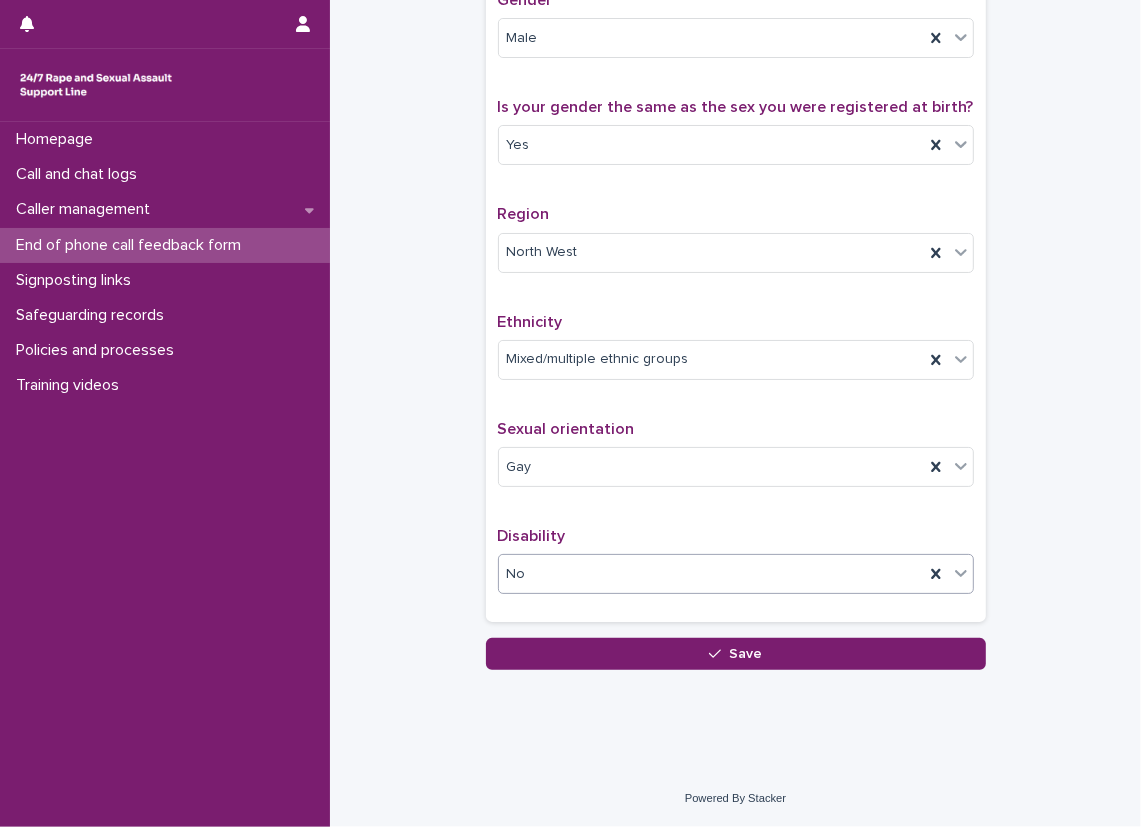 click on "**********" at bounding box center (735, -159) 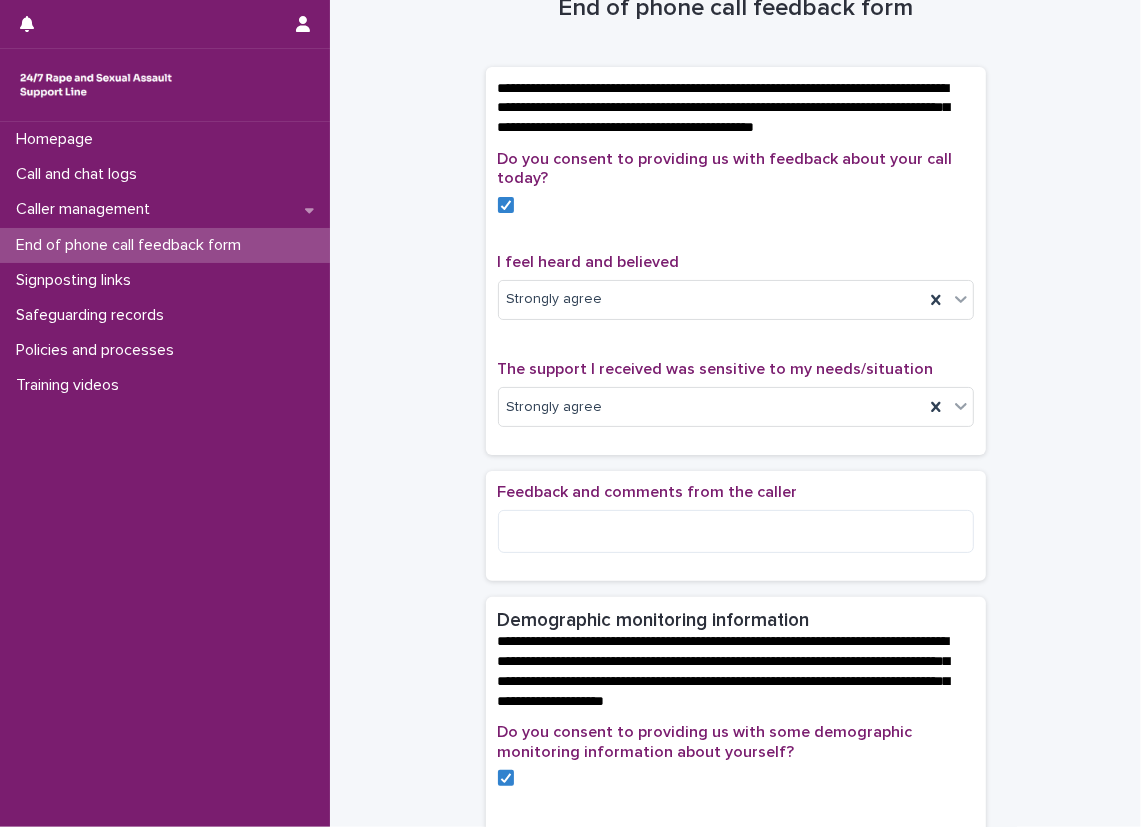 scroll, scrollTop: 0, scrollLeft: 0, axis: both 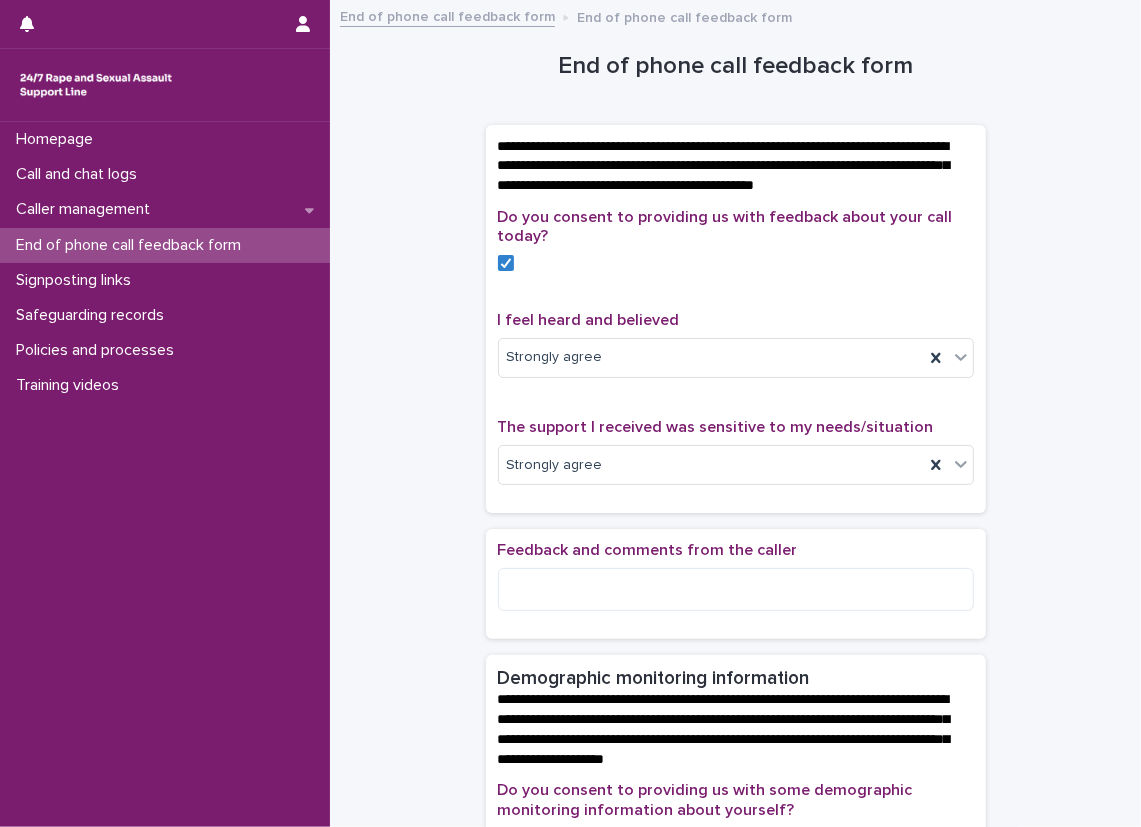 click on "**********" at bounding box center [735, 841] 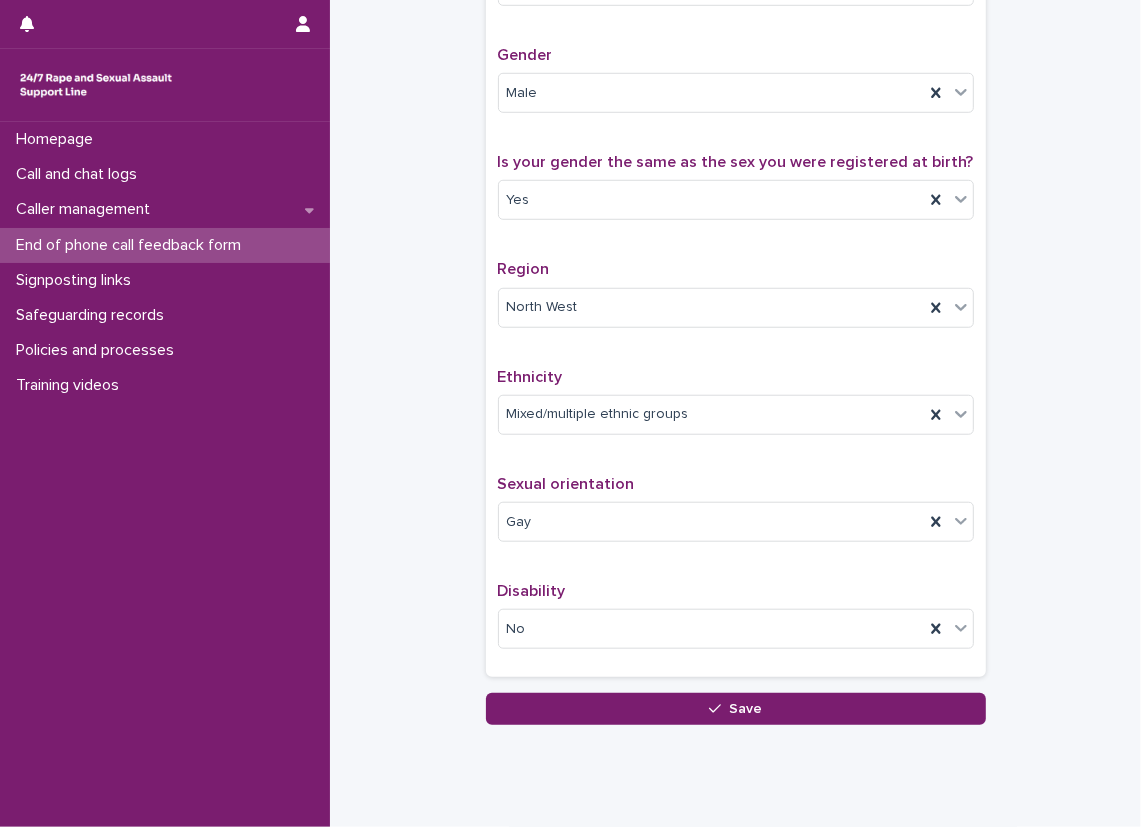 scroll, scrollTop: 1016, scrollLeft: 0, axis: vertical 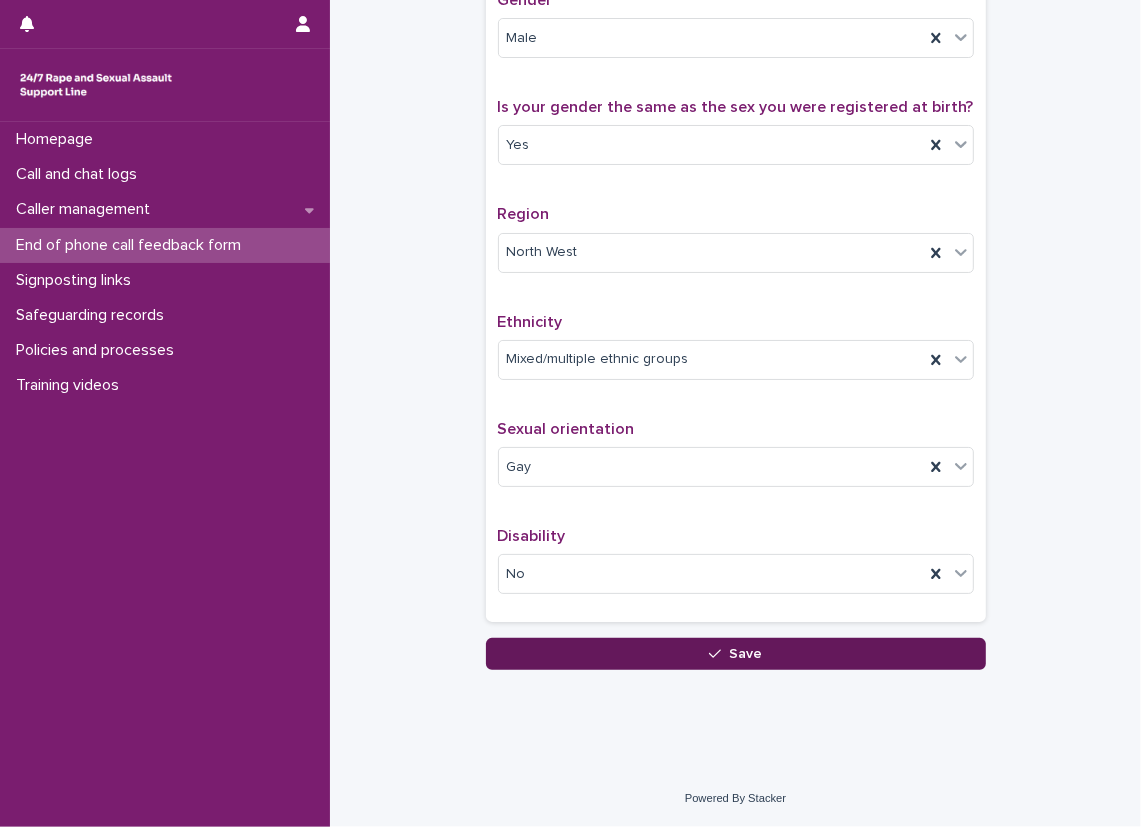 click on "Save" at bounding box center [736, 654] 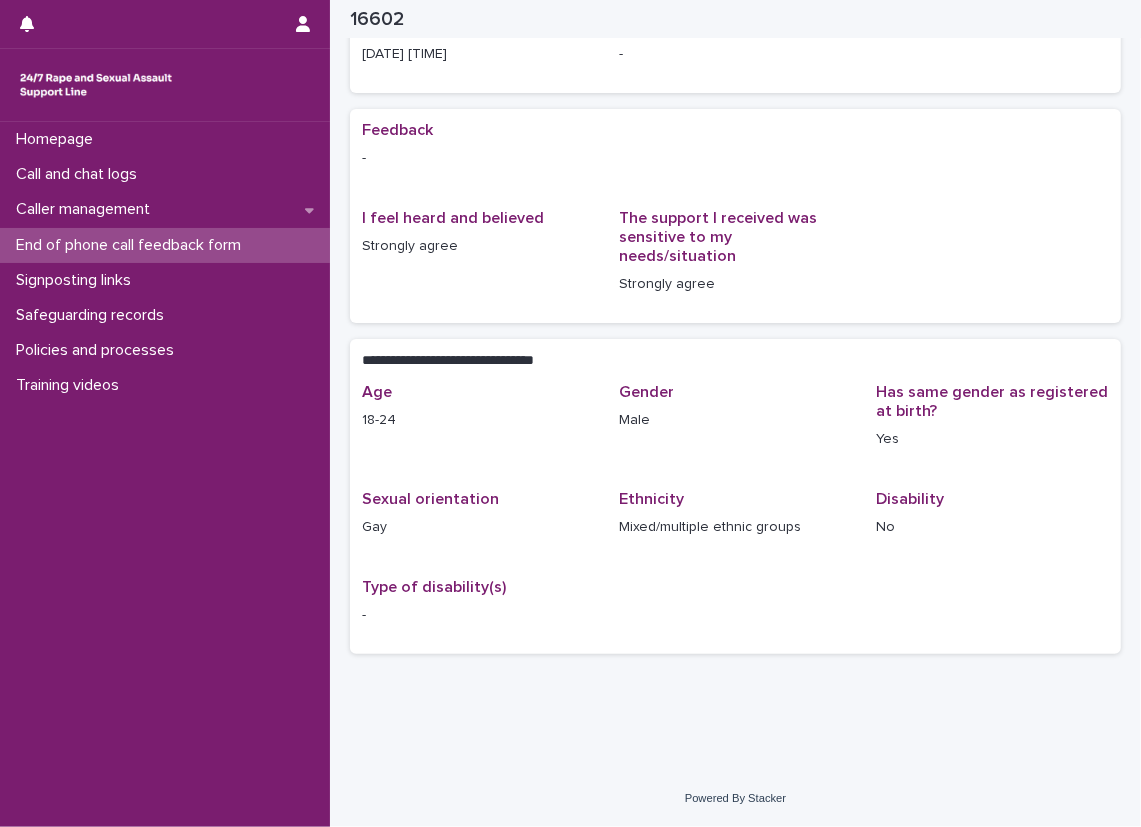 scroll, scrollTop: 95, scrollLeft: 0, axis: vertical 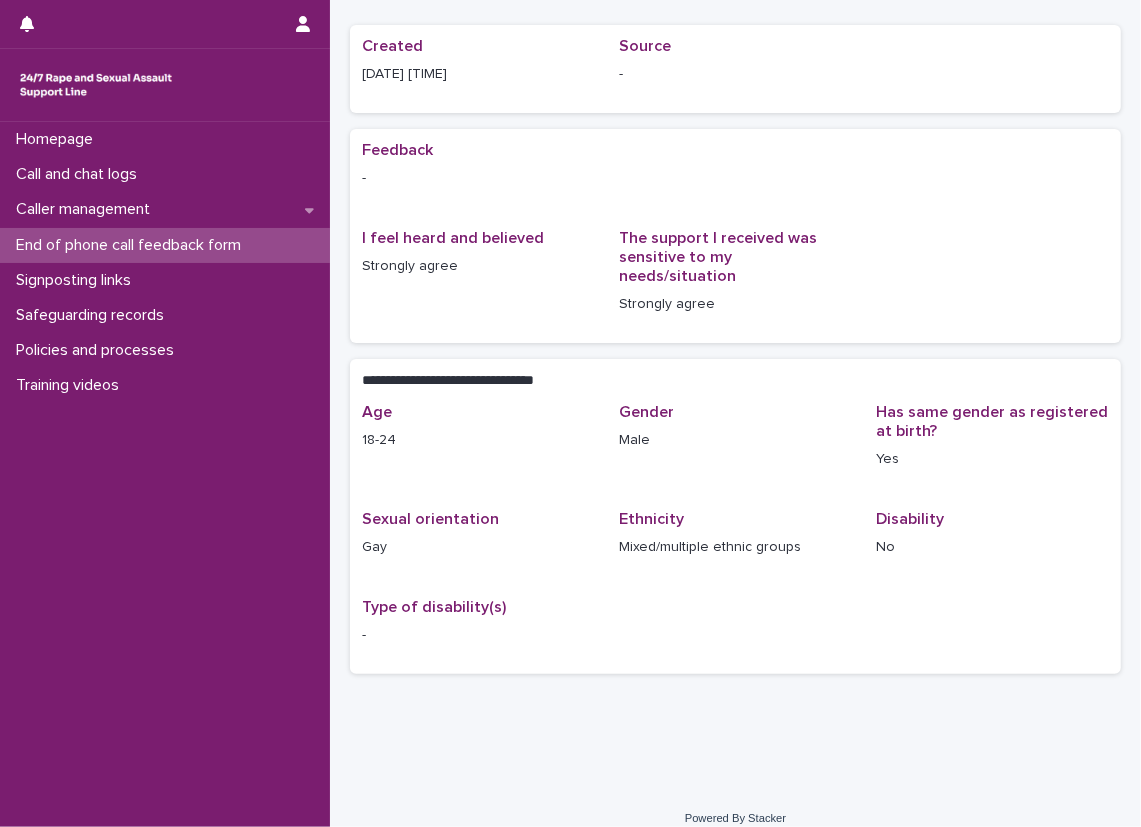 click on "**********" at bounding box center [735, 328] 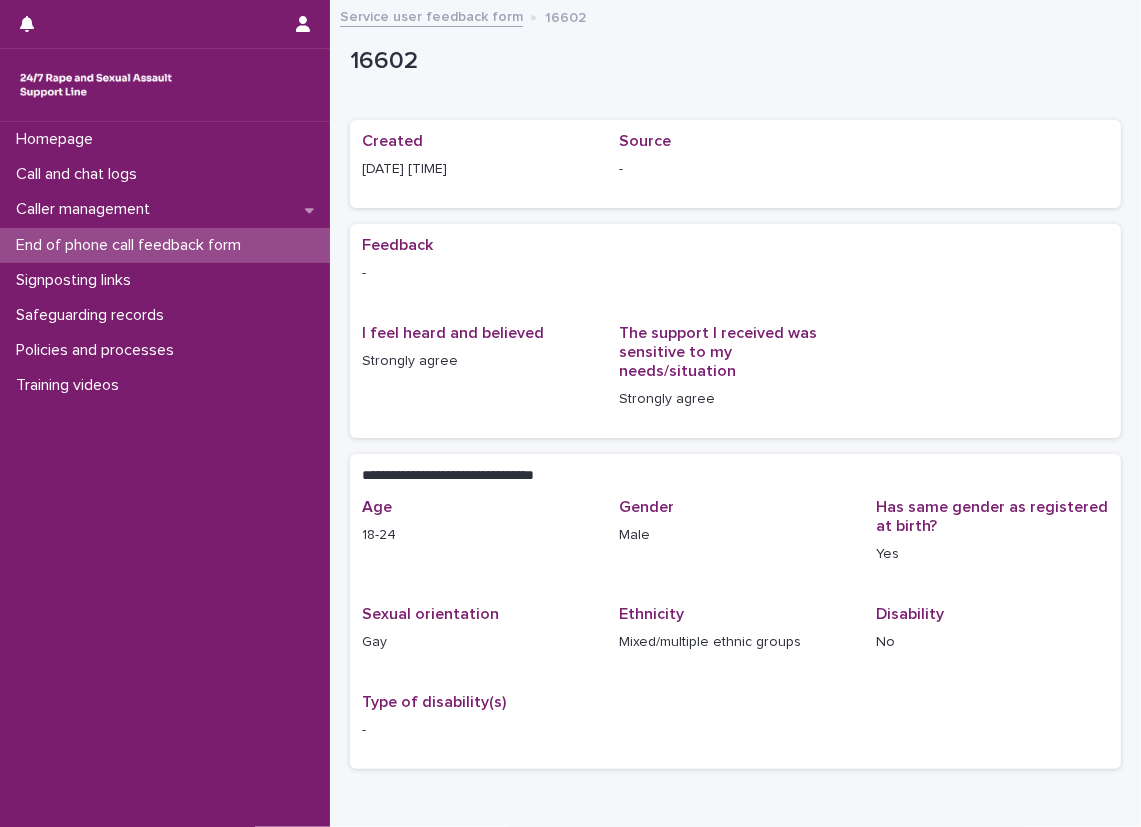 click on "Feedback - I feel heard and believed Strongly agree The support I received was sensitive to my needs/situation Strongly agree" at bounding box center (735, 331) 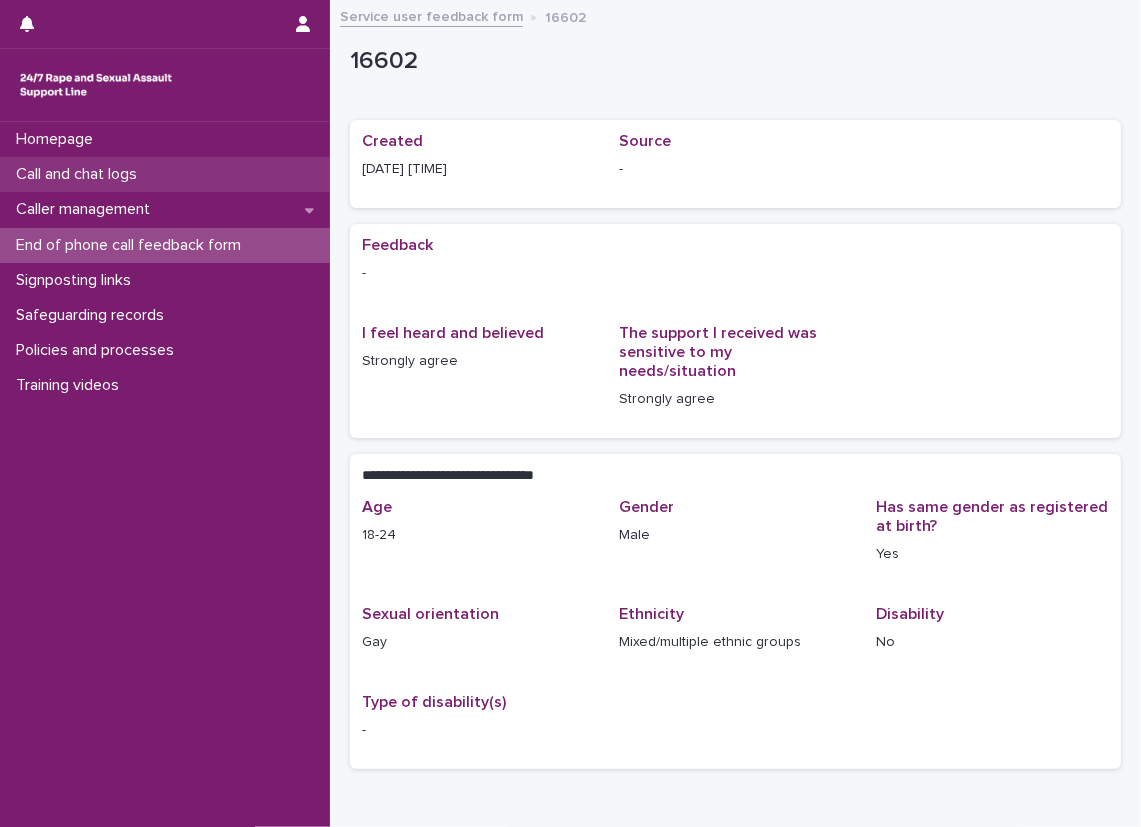 click on "Call and chat logs" at bounding box center (165, 174) 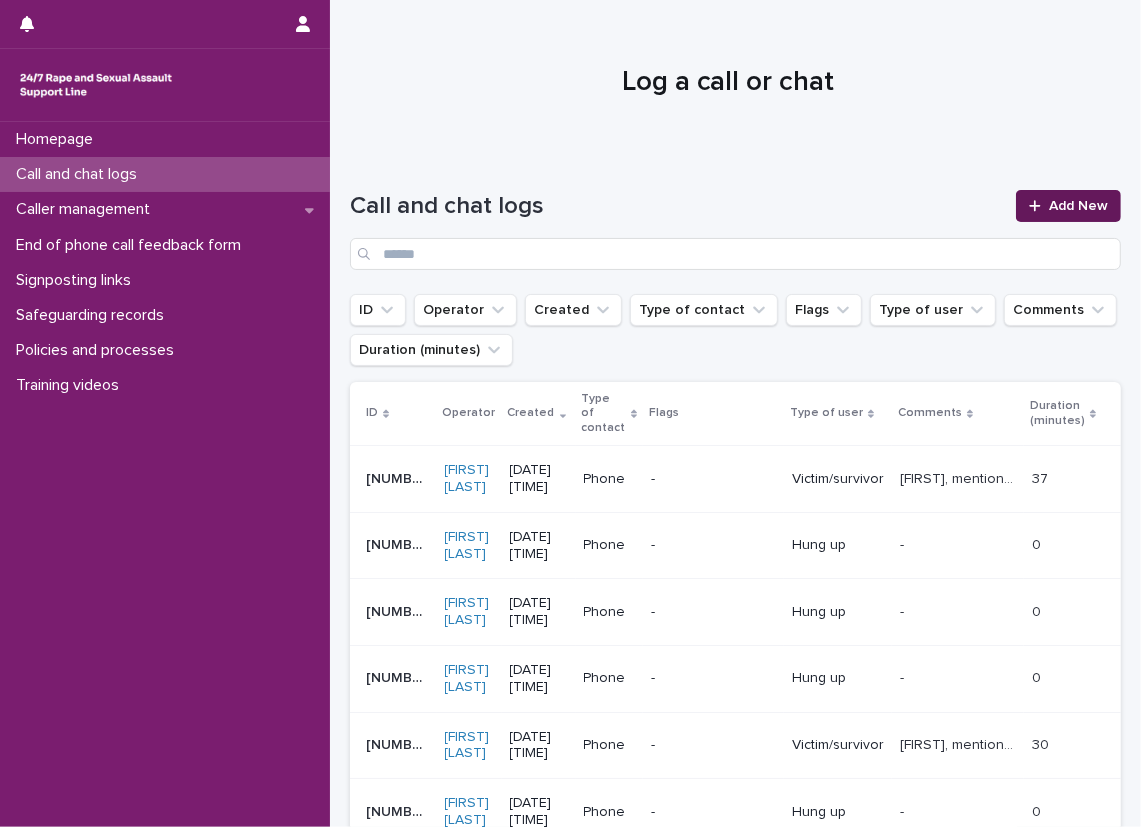 click 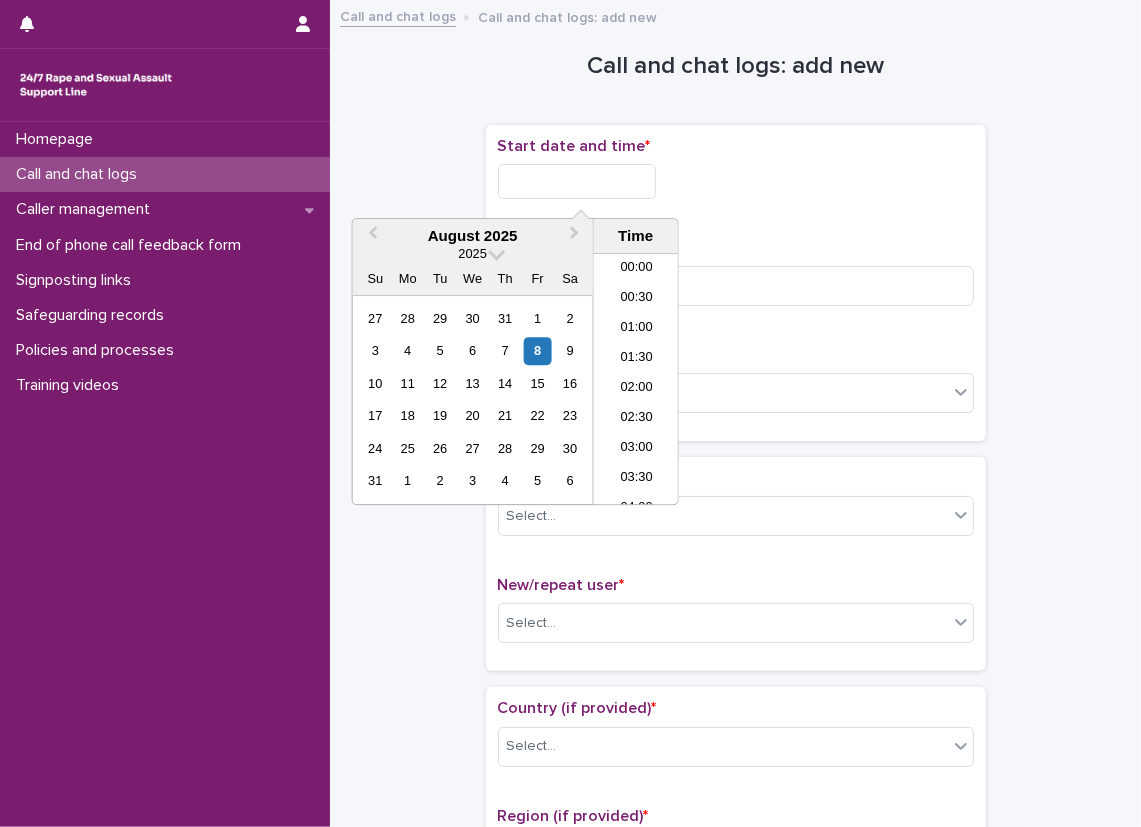 click at bounding box center (577, 181) 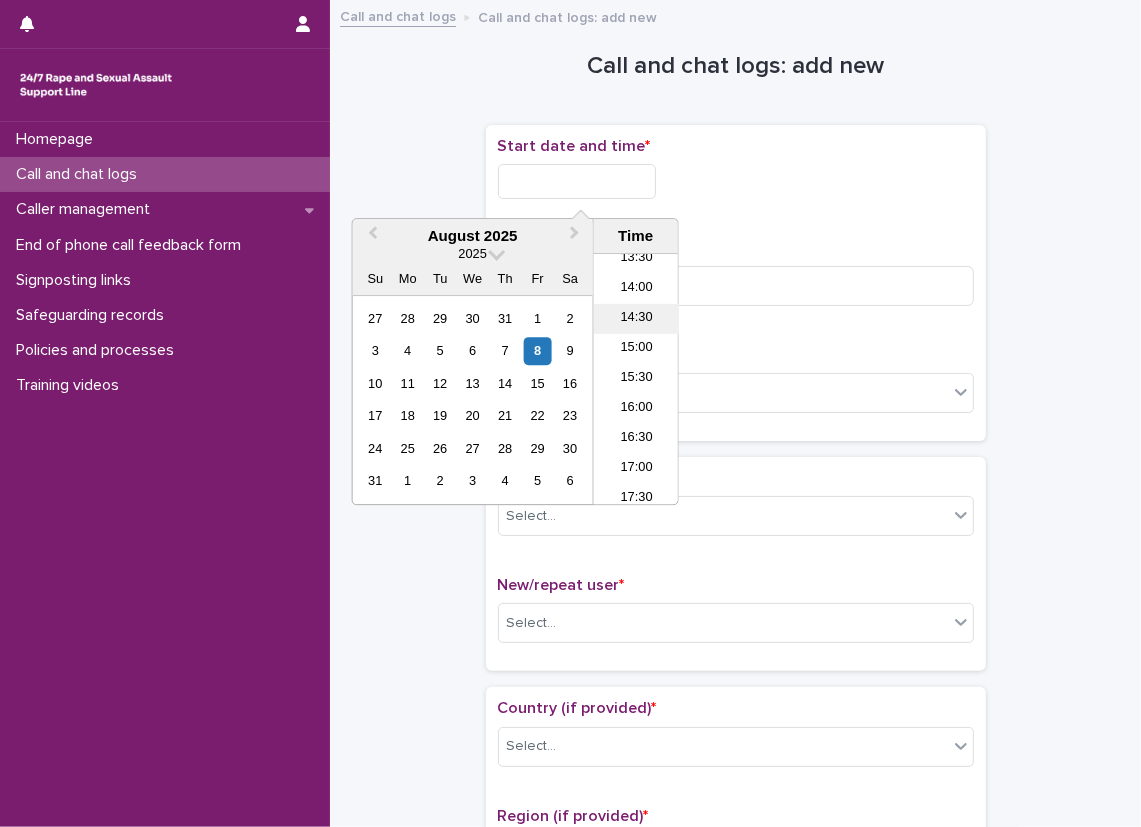 click on "14:30" at bounding box center (636, 319) 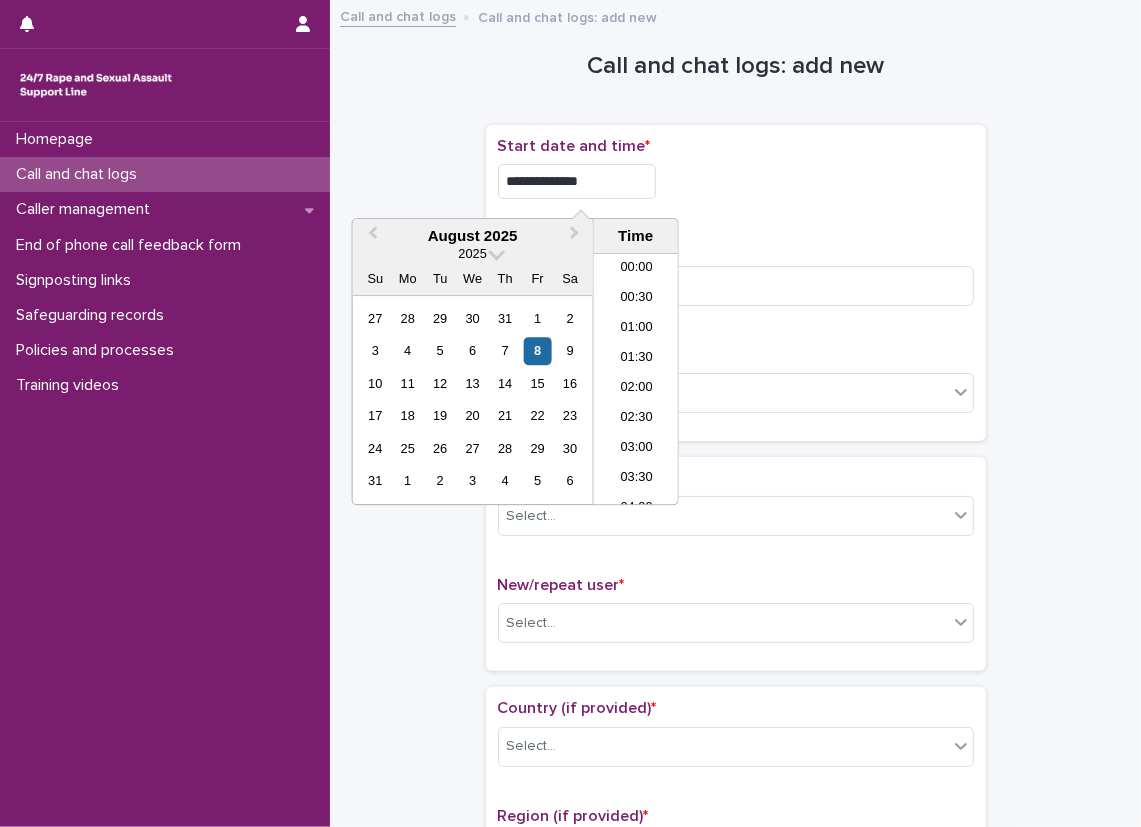 click on "**********" at bounding box center [577, 181] 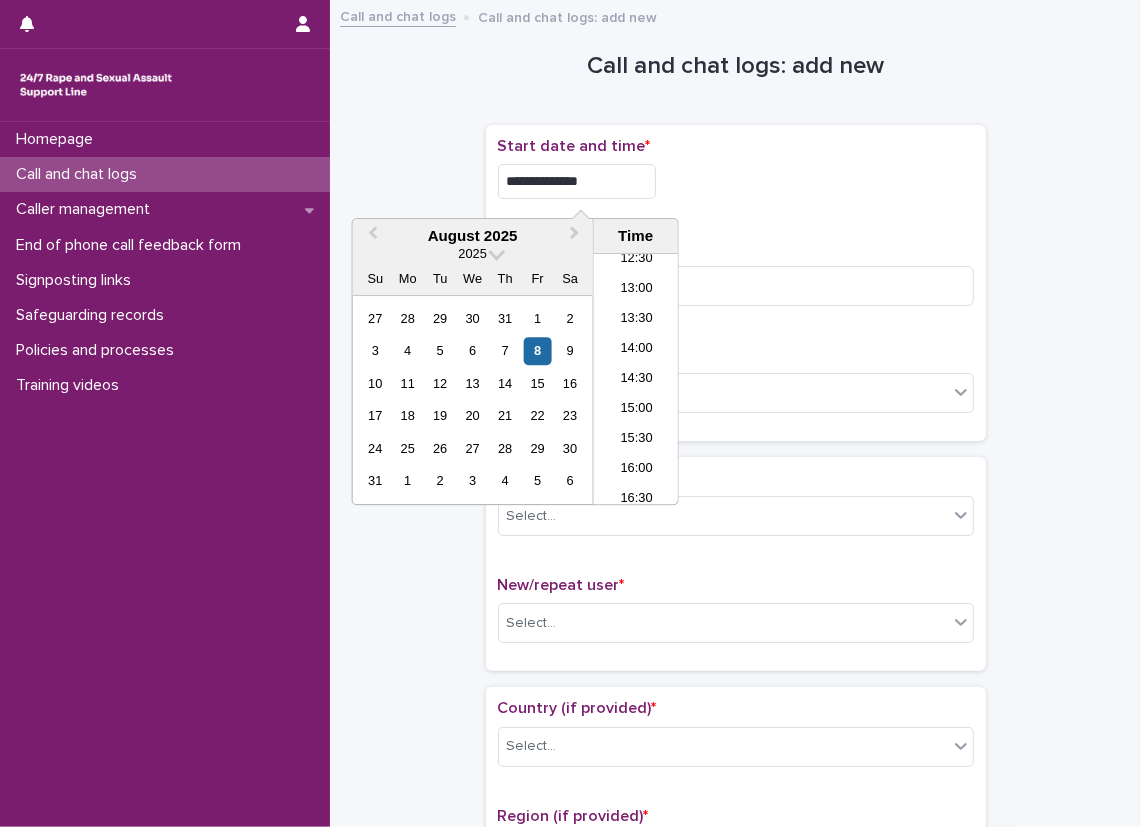 type on "**********" 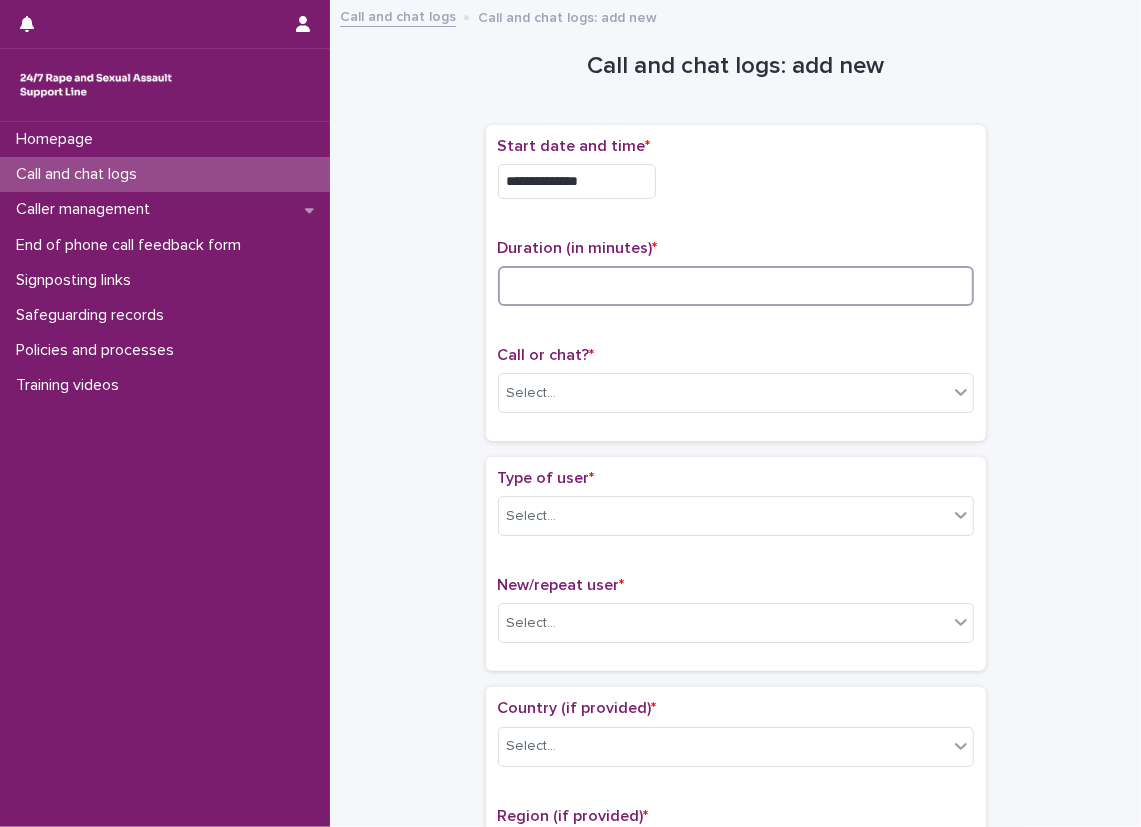 click at bounding box center (736, 286) 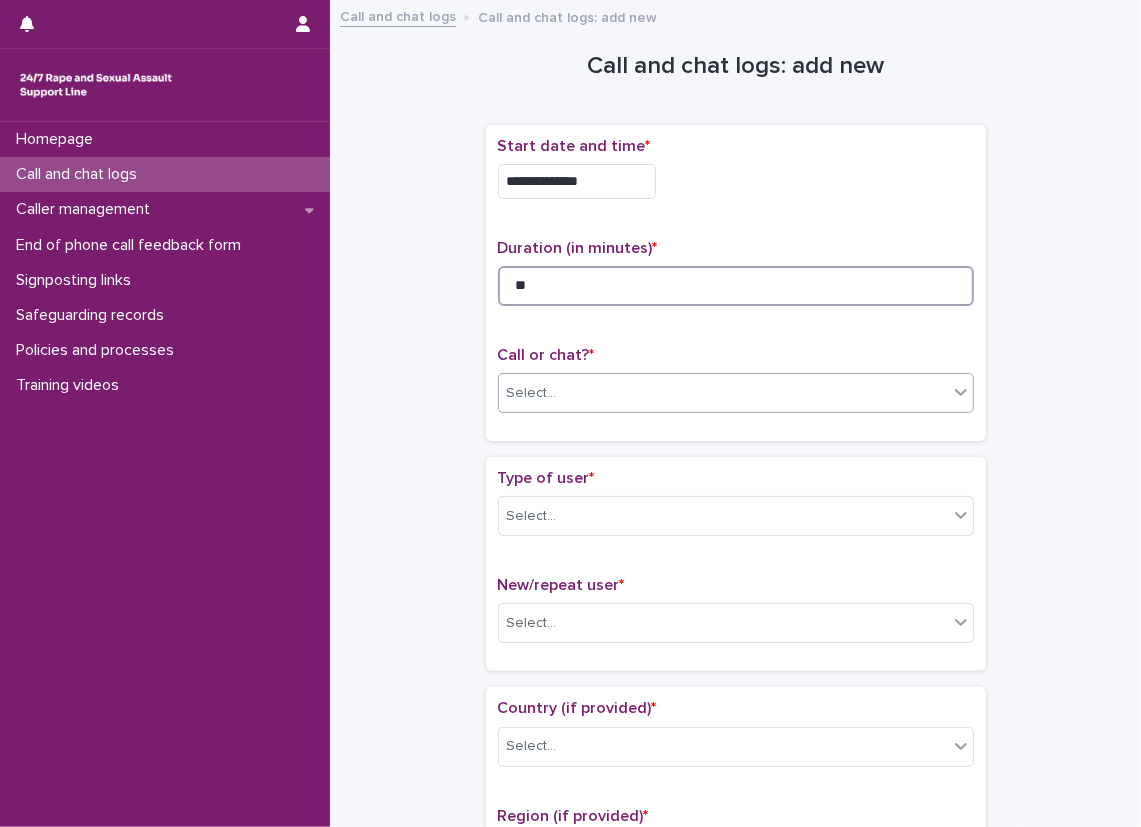 type on "**" 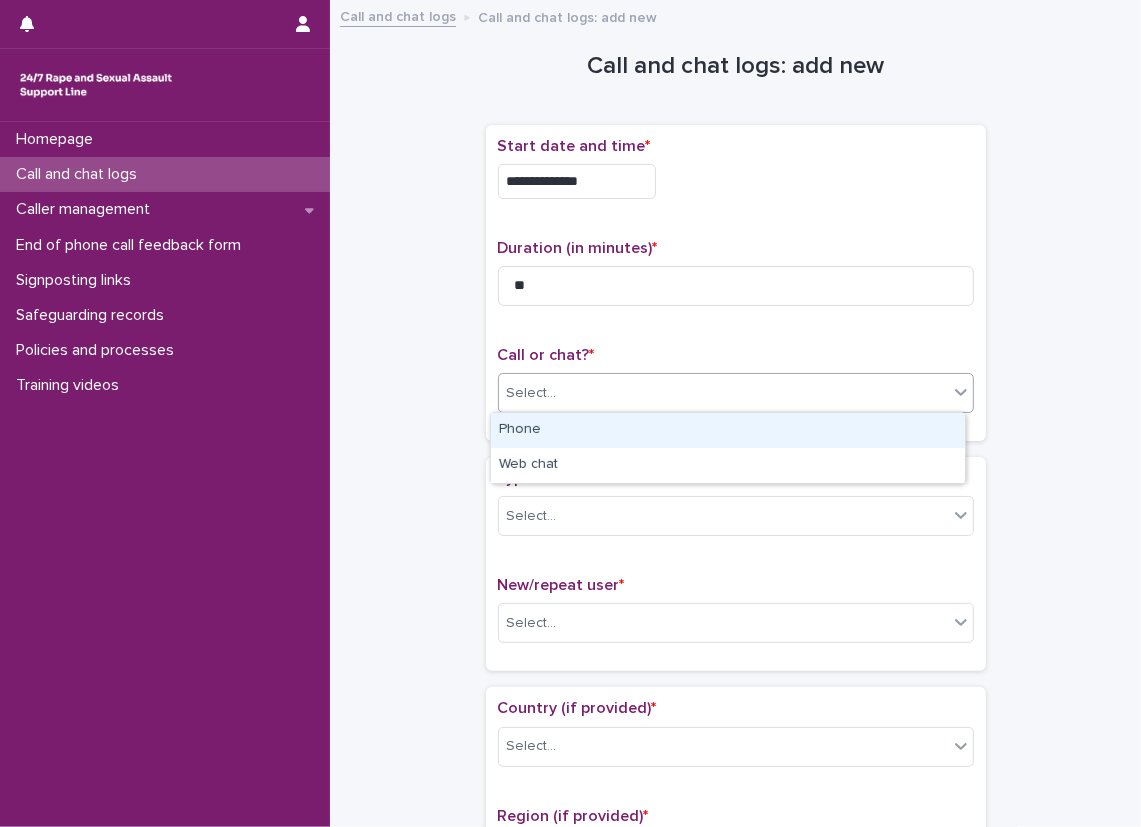 click on "Select..." at bounding box center (723, 393) 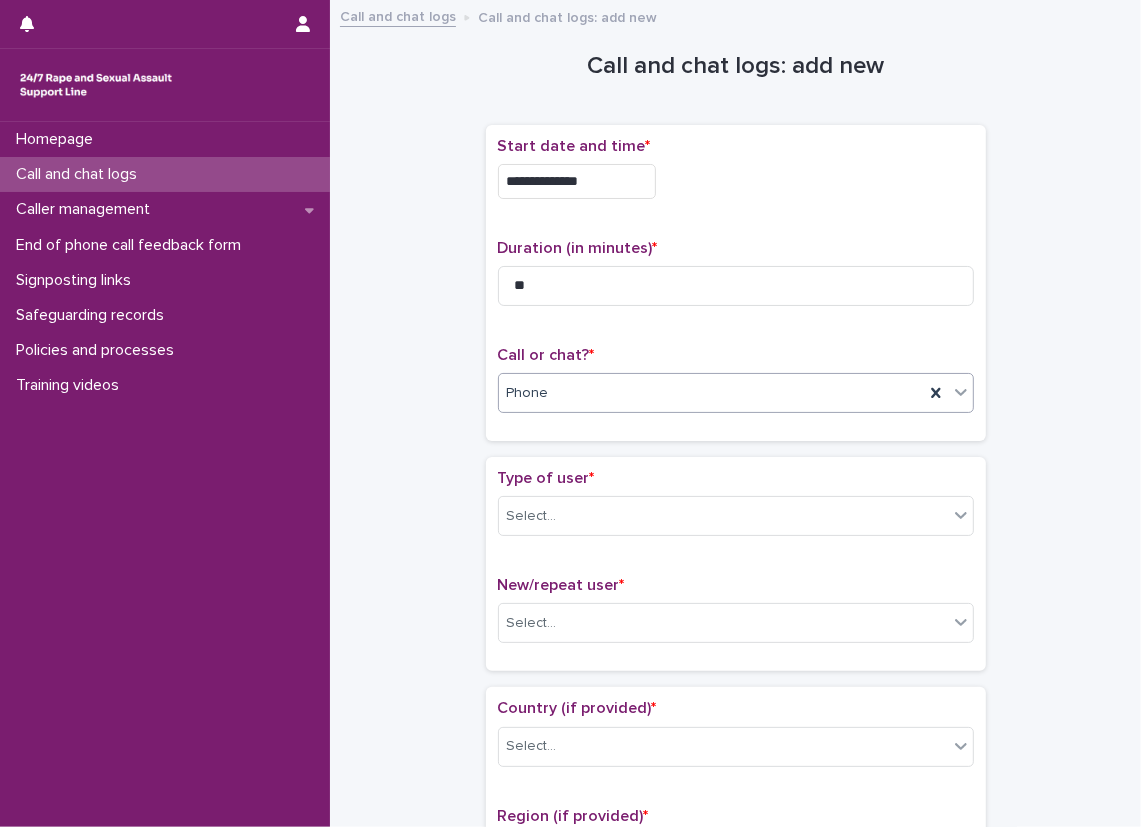 click on "**********" at bounding box center (736, 283) 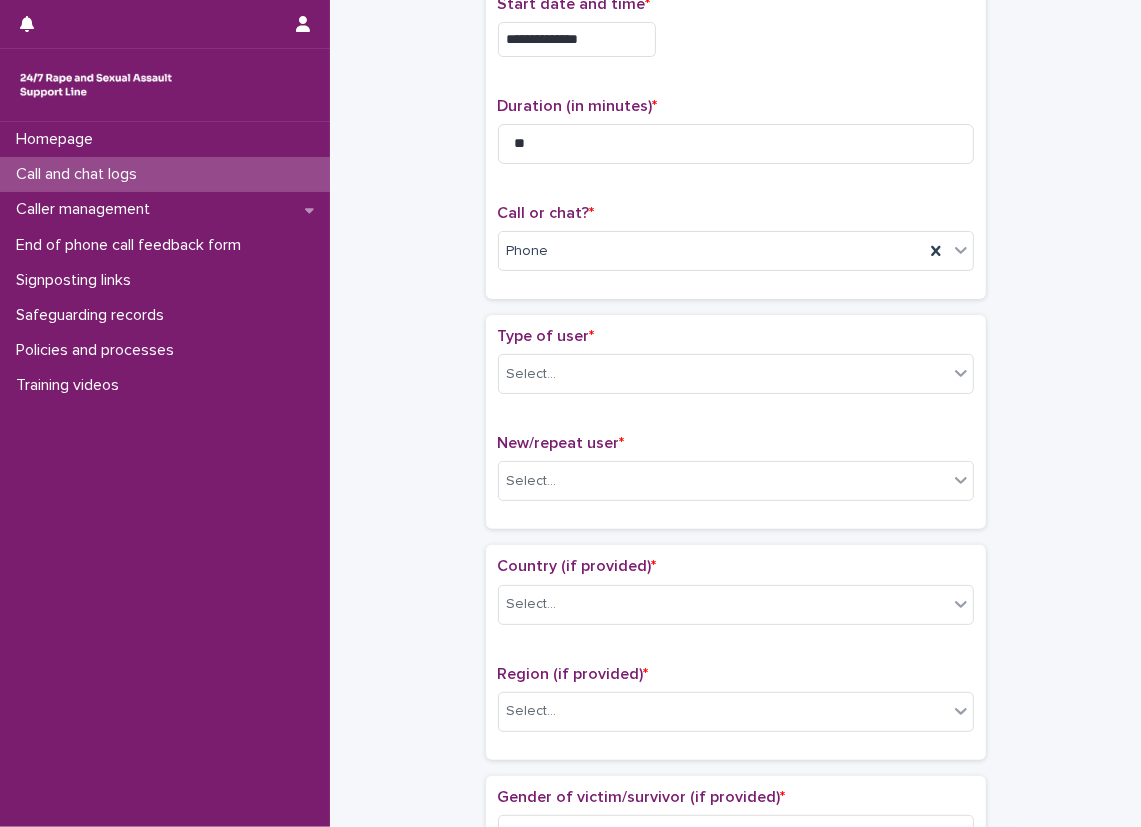 scroll, scrollTop: 300, scrollLeft: 0, axis: vertical 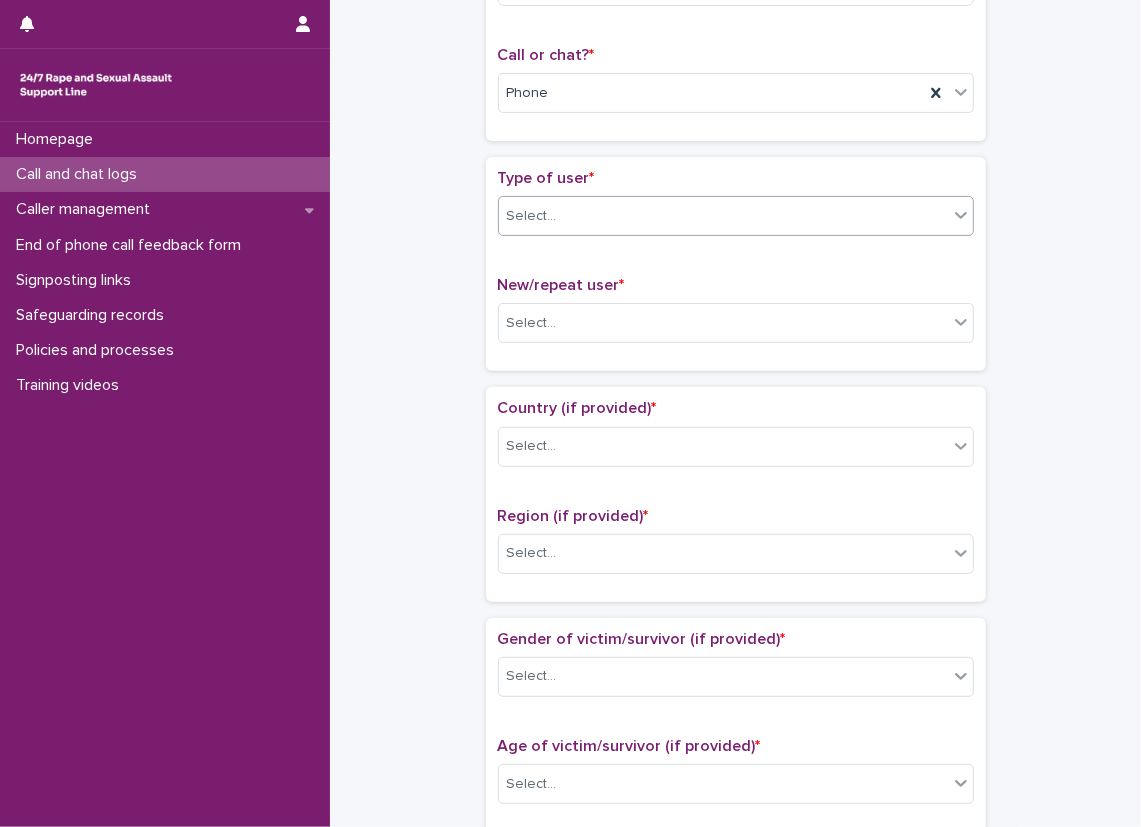 click on "Select..." at bounding box center (532, 216) 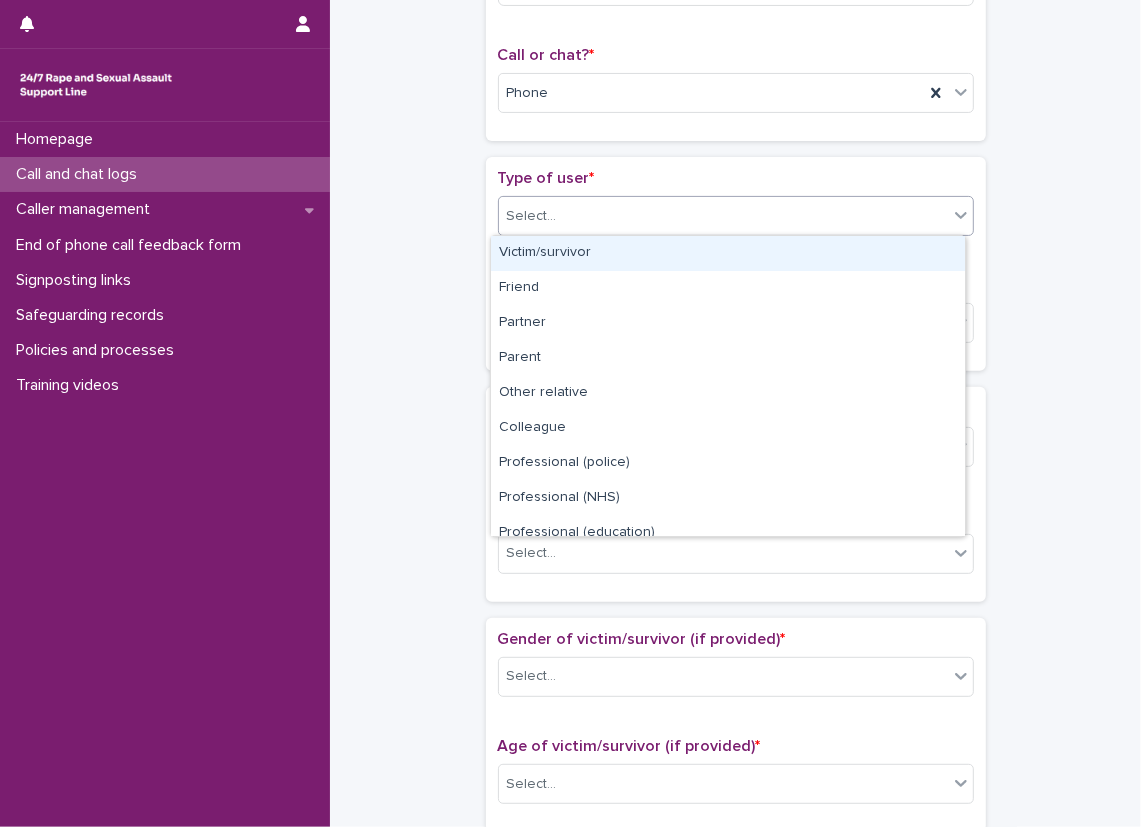 click on "Victim/survivor" at bounding box center (728, 253) 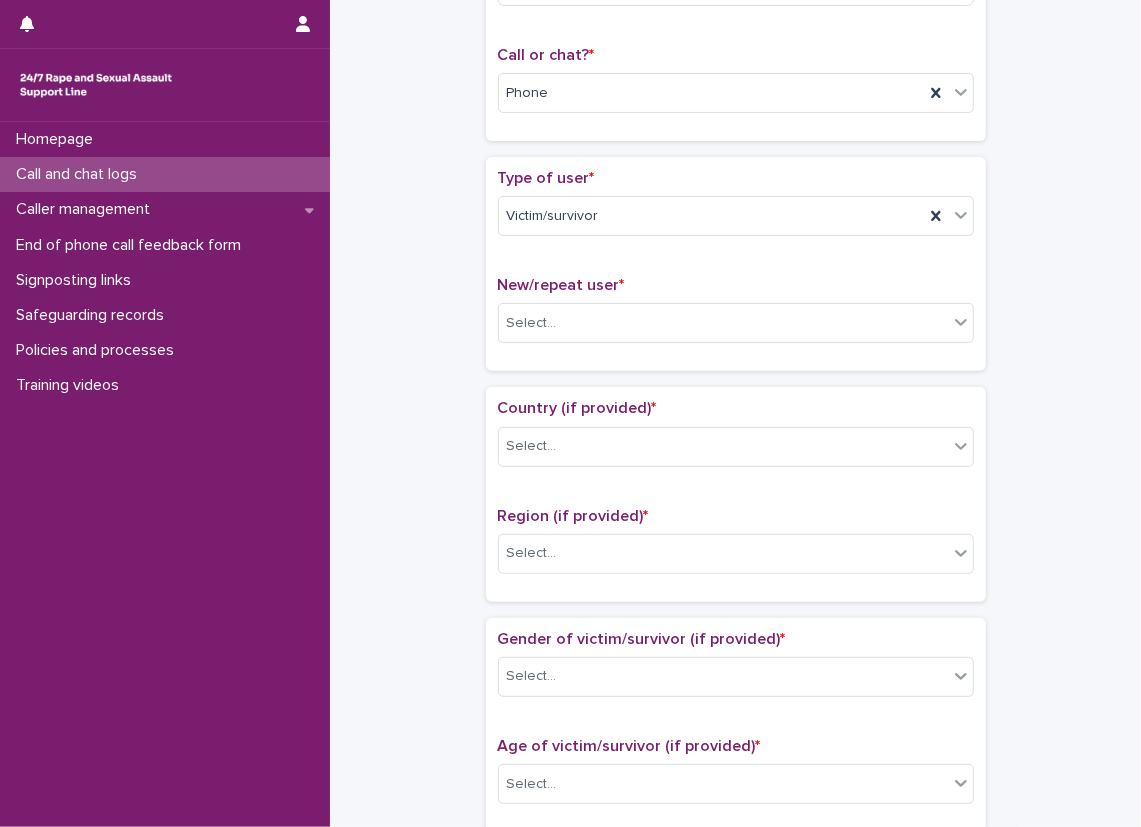 click on "Type of user * Victim/survivor New/repeat user * Select..." at bounding box center (736, 264) 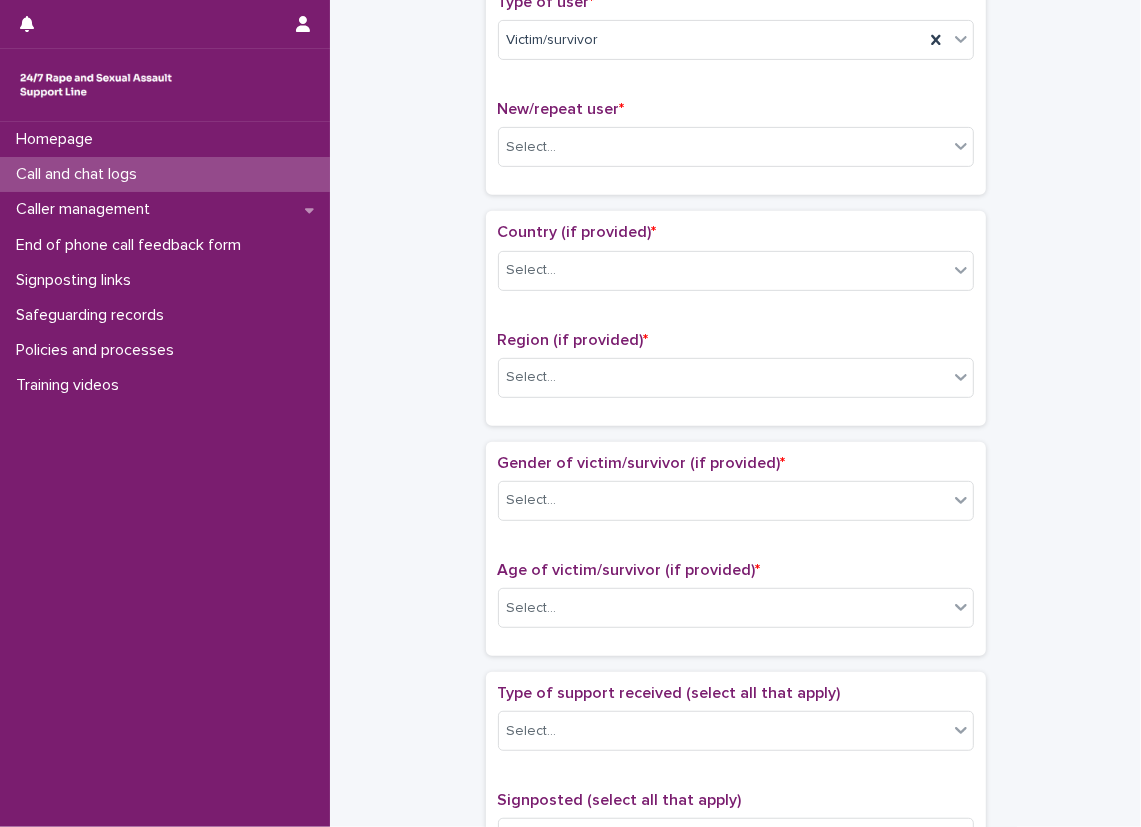 scroll, scrollTop: 500, scrollLeft: 0, axis: vertical 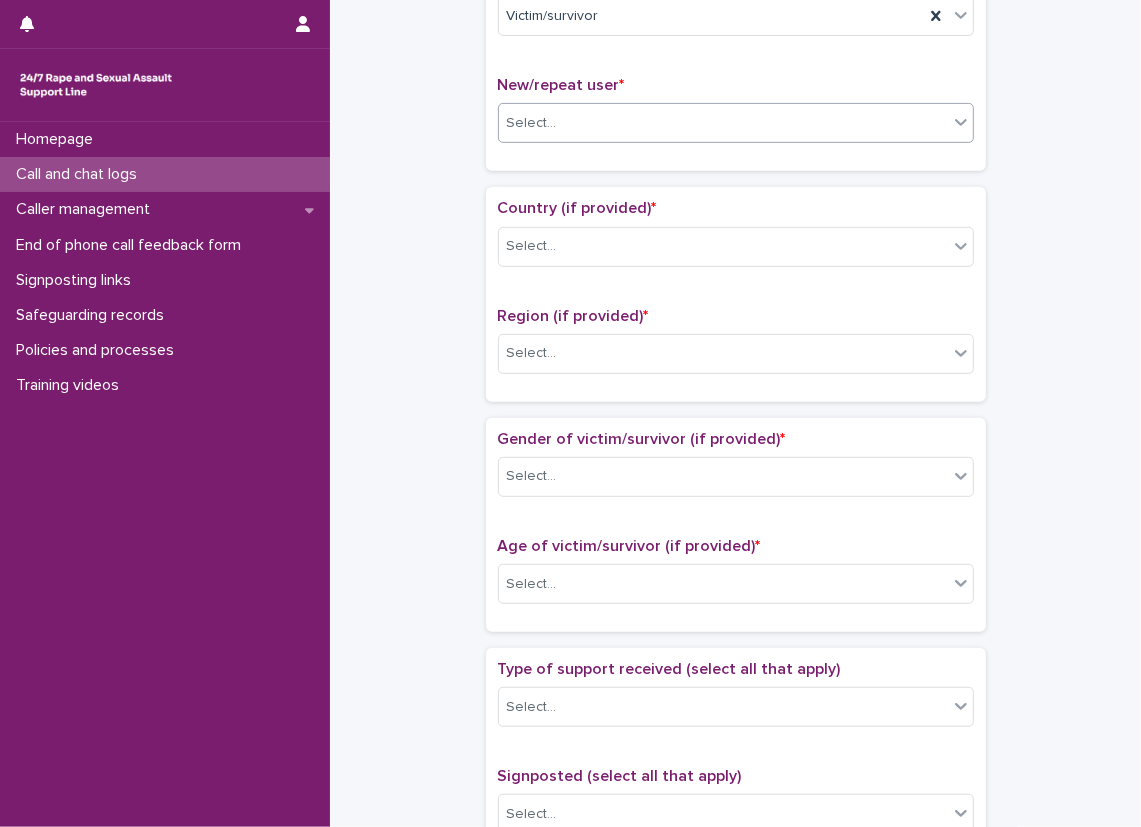 click on "Select..." at bounding box center (723, 123) 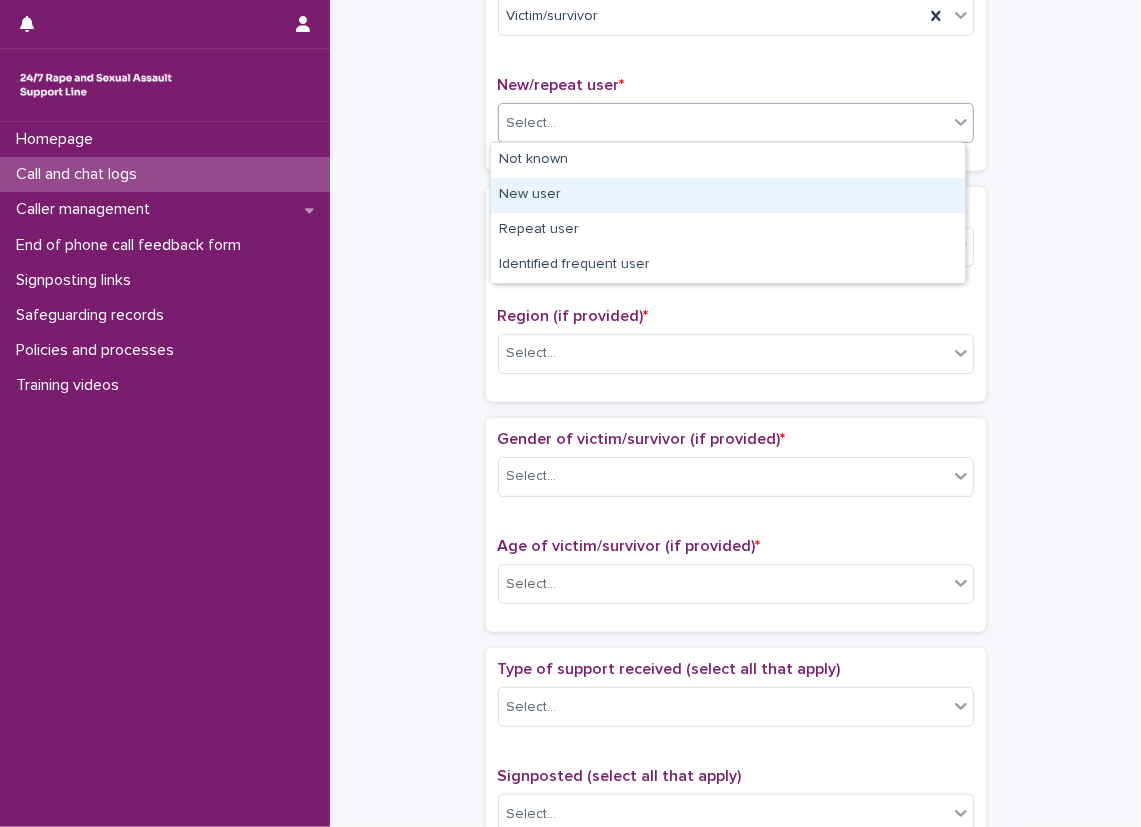 click on "New user" at bounding box center [728, 195] 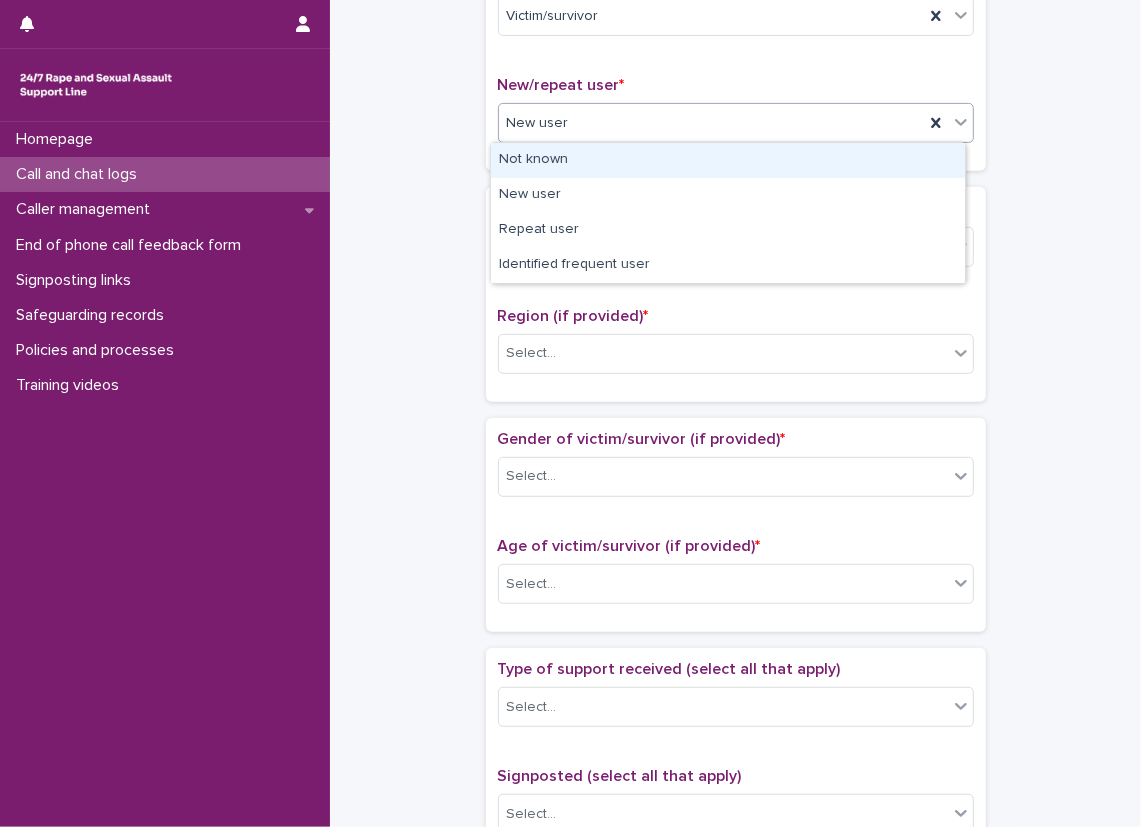 click on "New user" at bounding box center [711, 123] 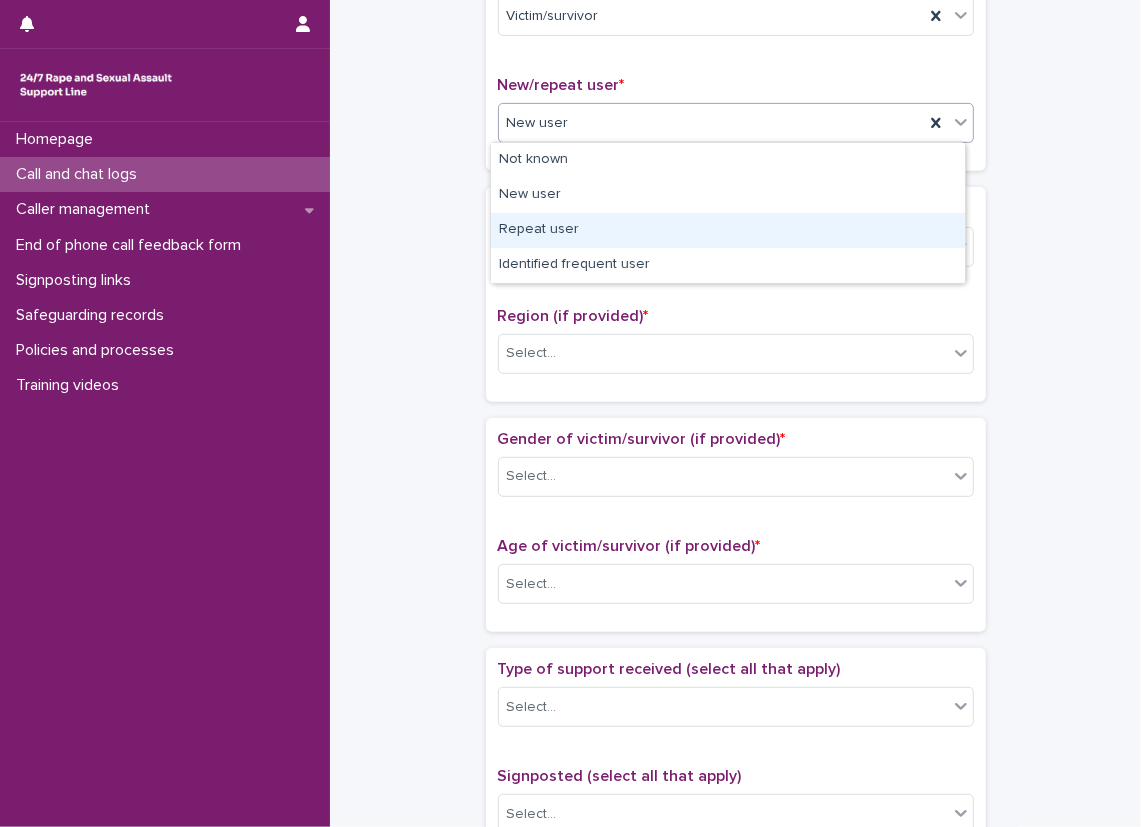 click on "Repeat user" at bounding box center [728, 230] 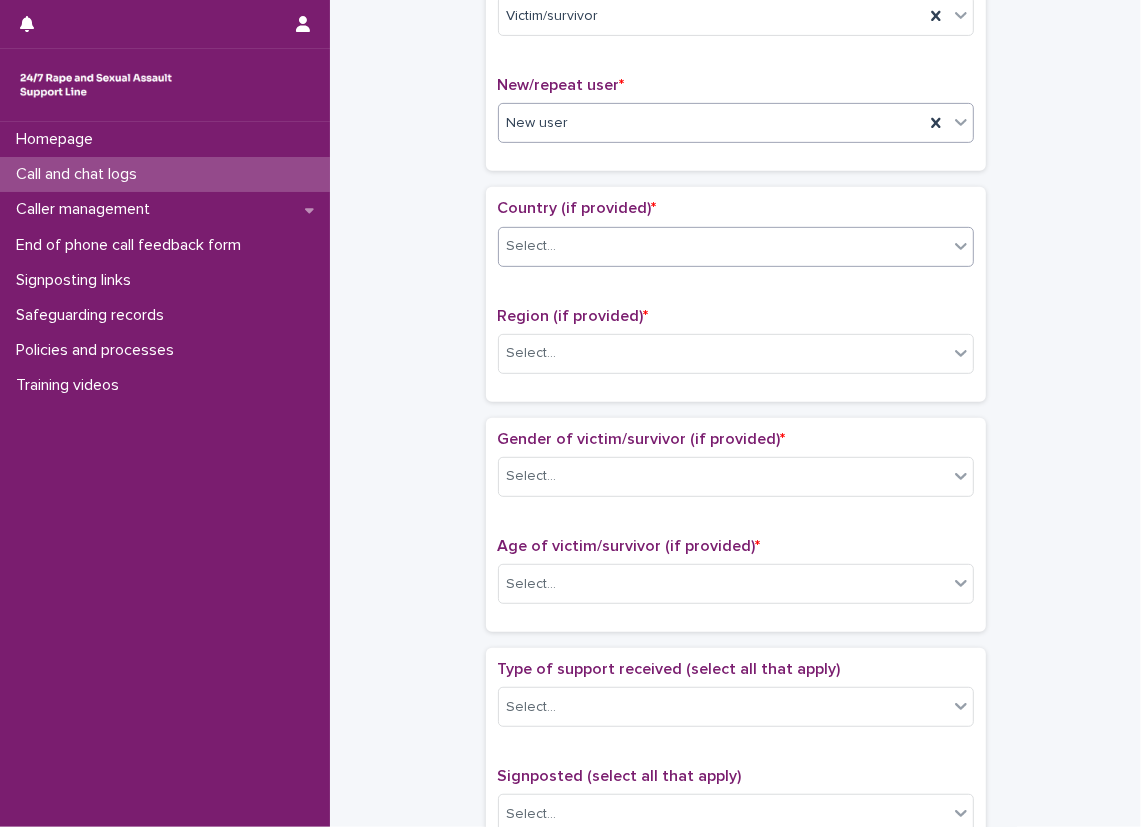 click on "Select..." at bounding box center (723, 246) 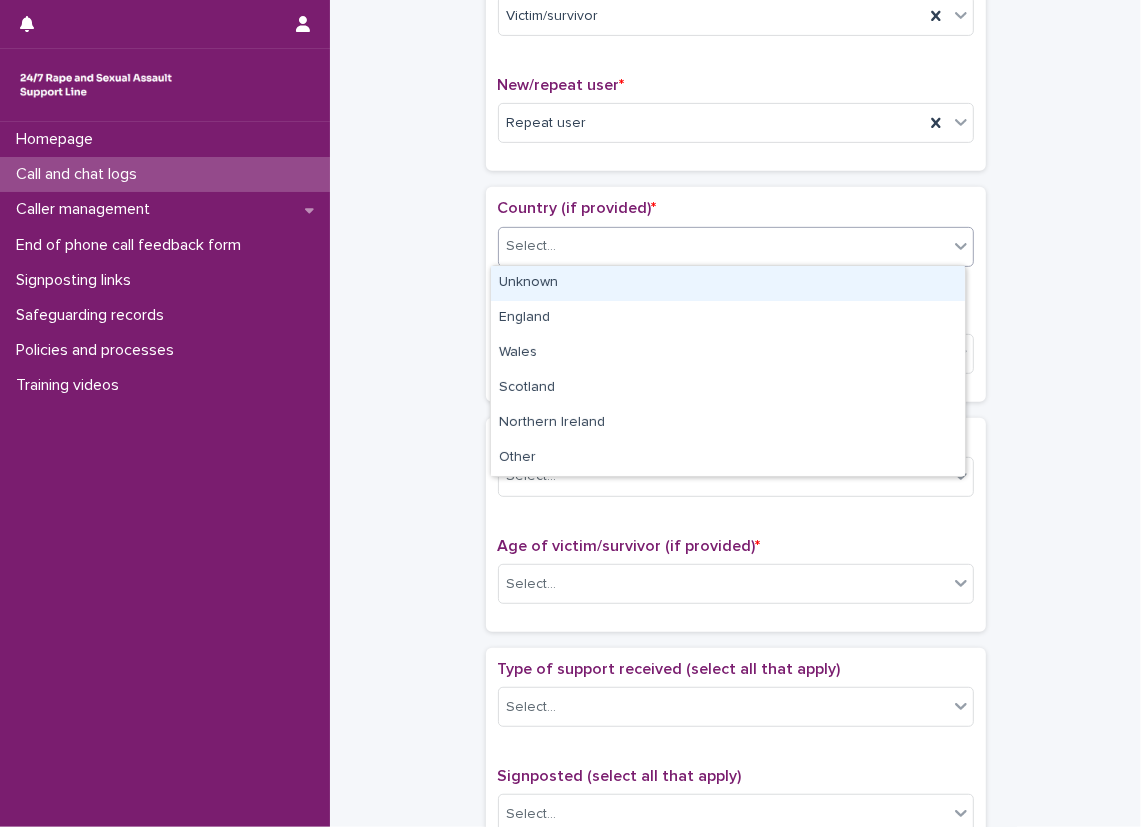 click on "Unknown" at bounding box center (728, 283) 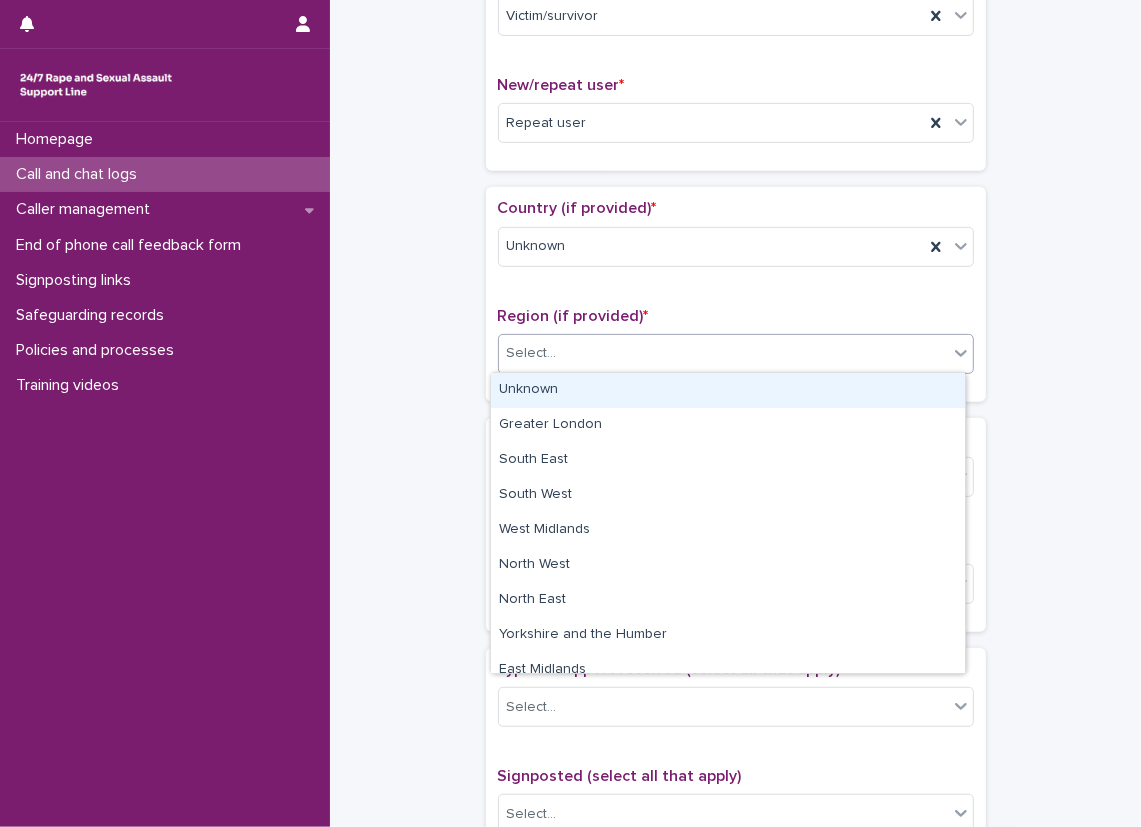 click on "Select..." at bounding box center (723, 353) 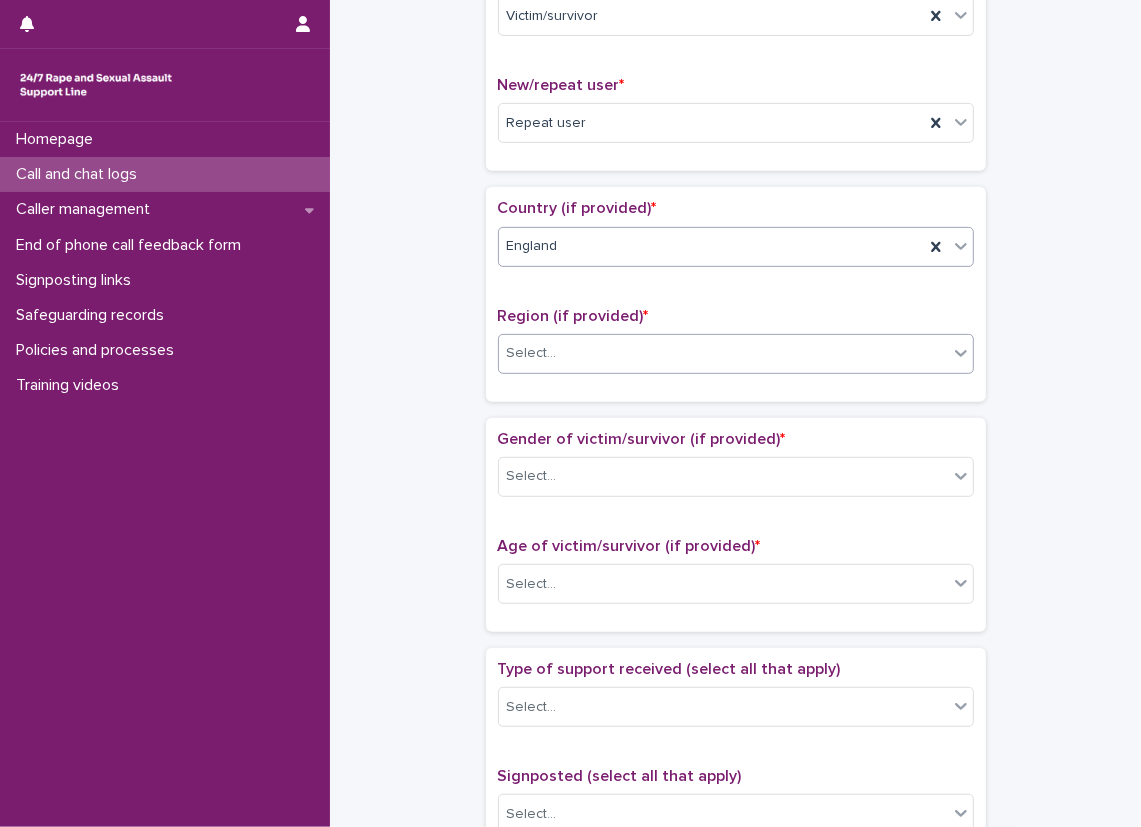 click on "Select..." at bounding box center (723, 353) 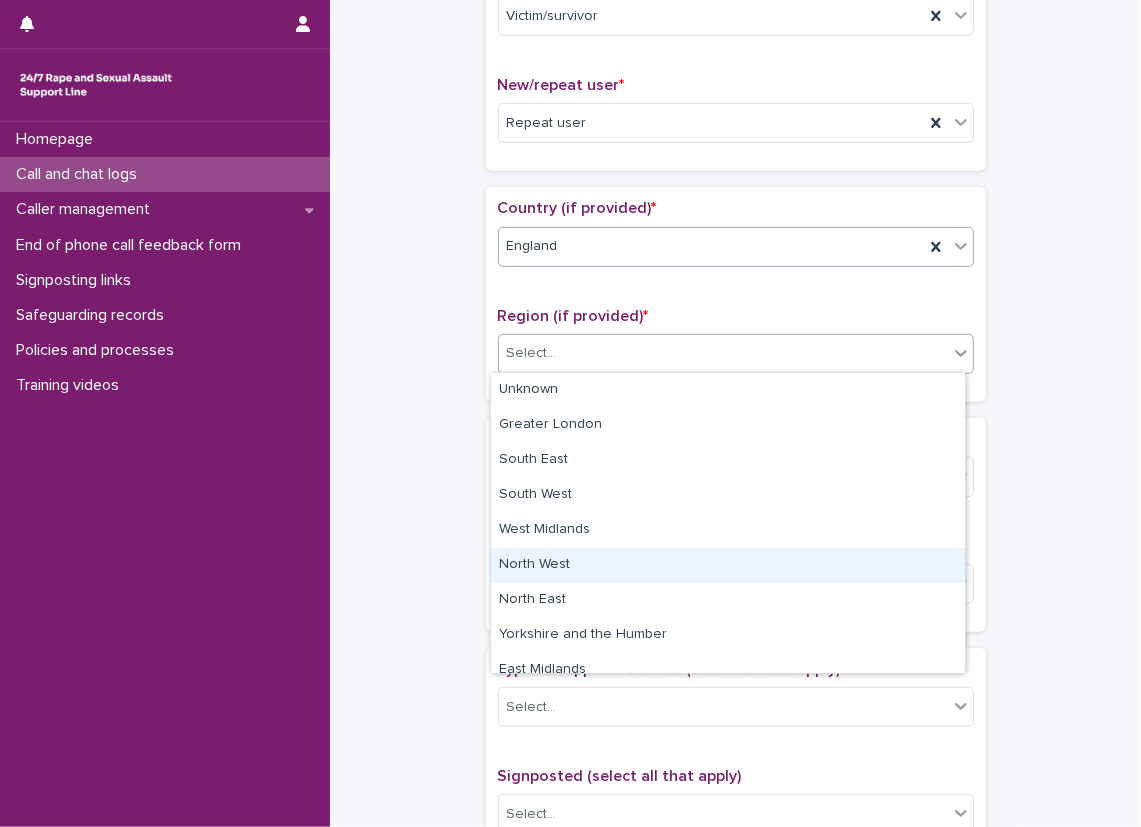 click on "North West" at bounding box center (728, 565) 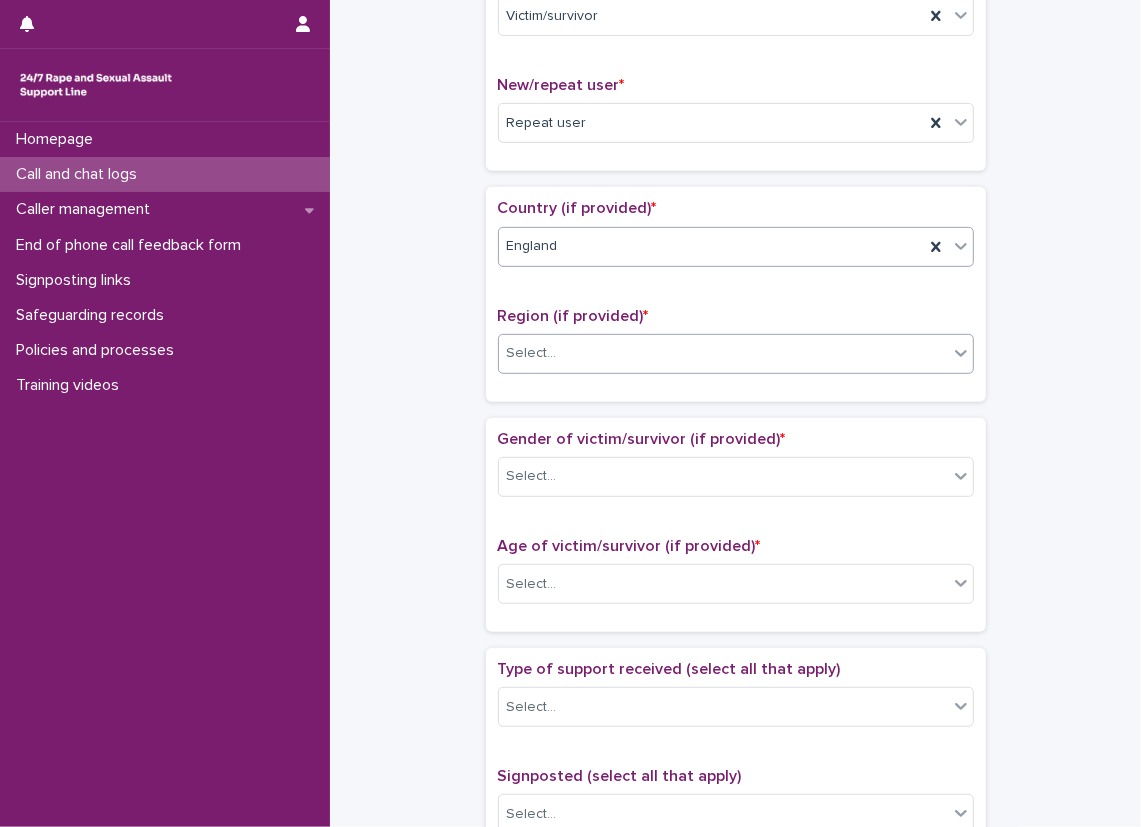 click on "**********" at bounding box center [735, 534] 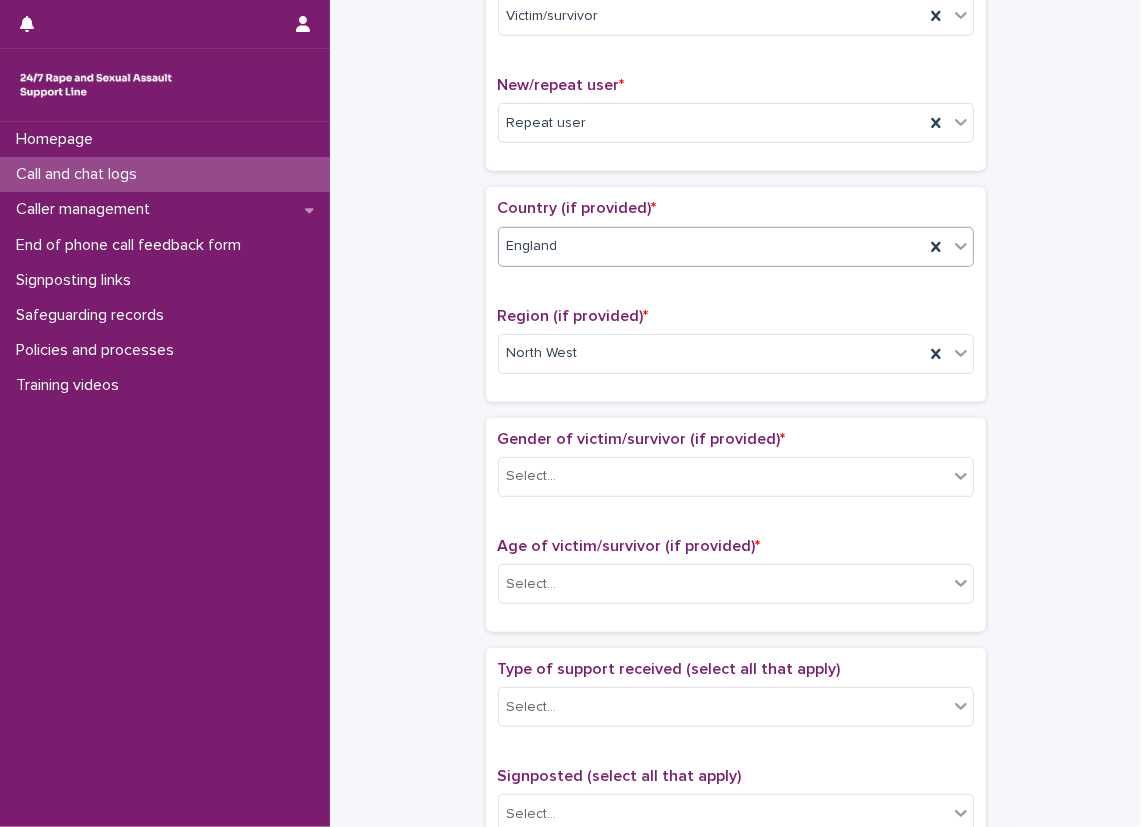 scroll, scrollTop: 700, scrollLeft: 0, axis: vertical 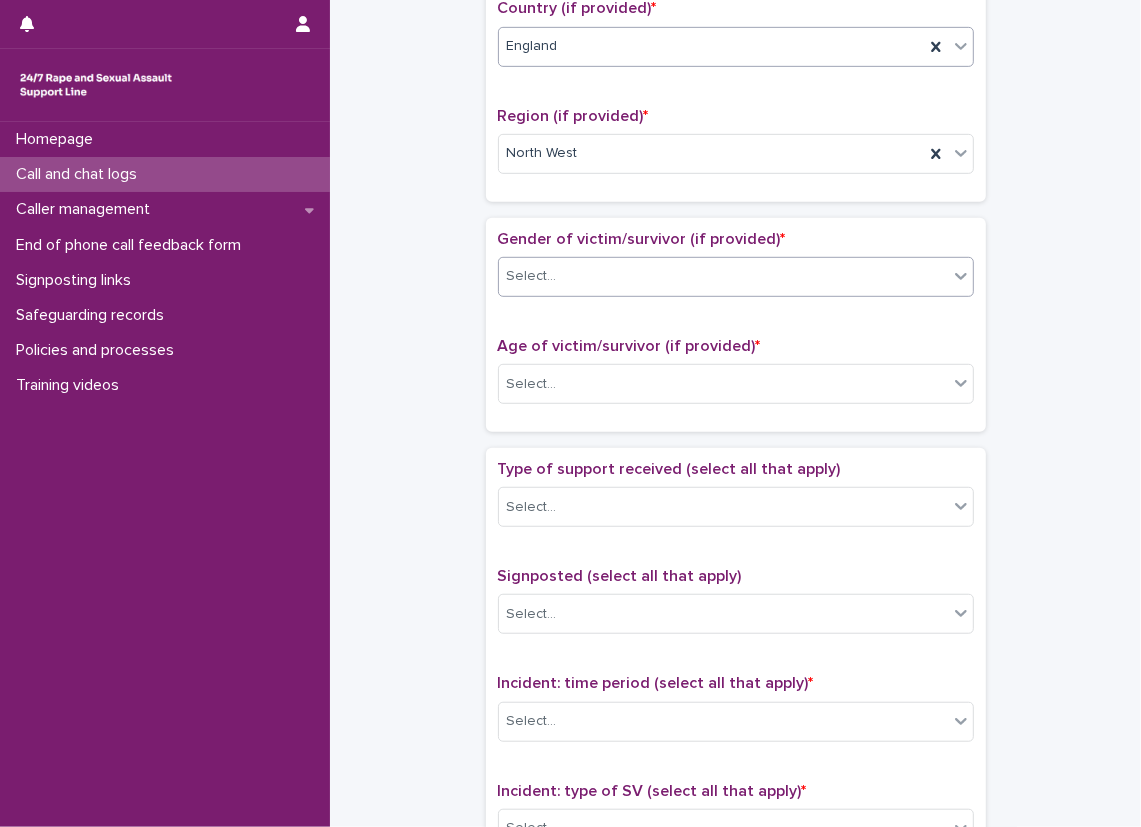 click on "Select..." at bounding box center (723, 276) 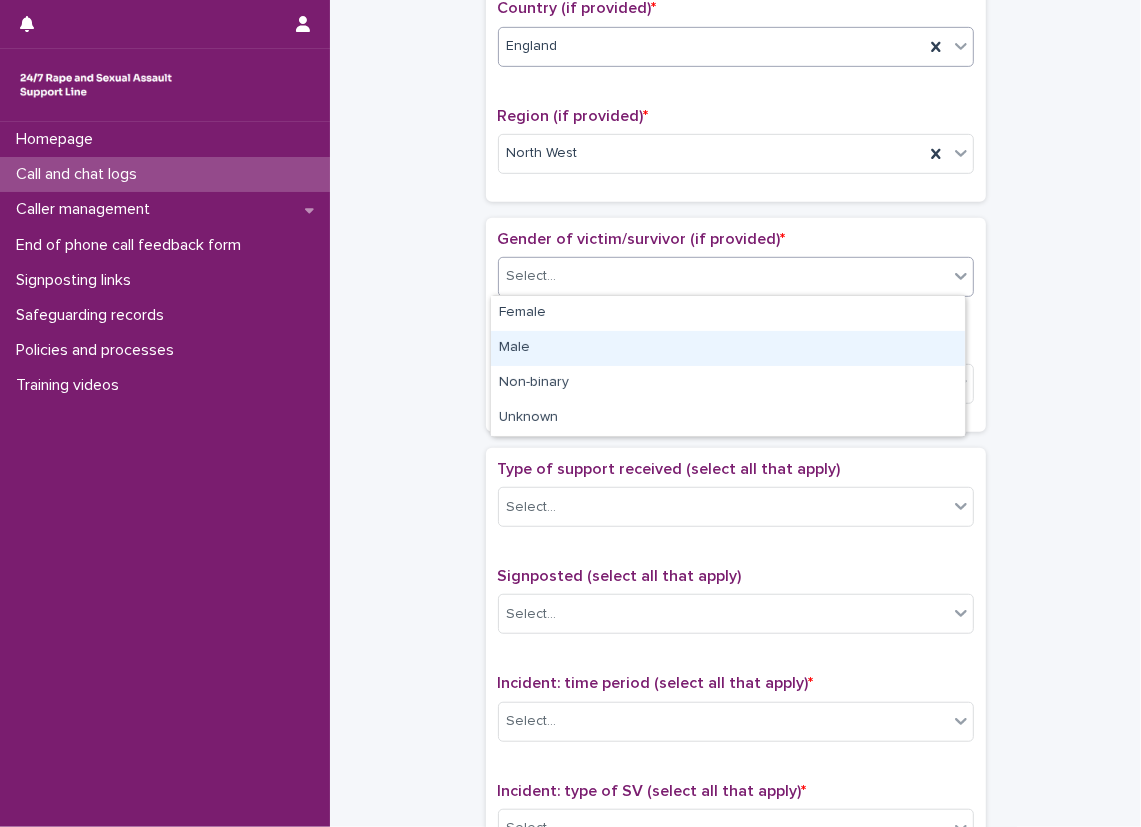 click on "Male" at bounding box center (728, 348) 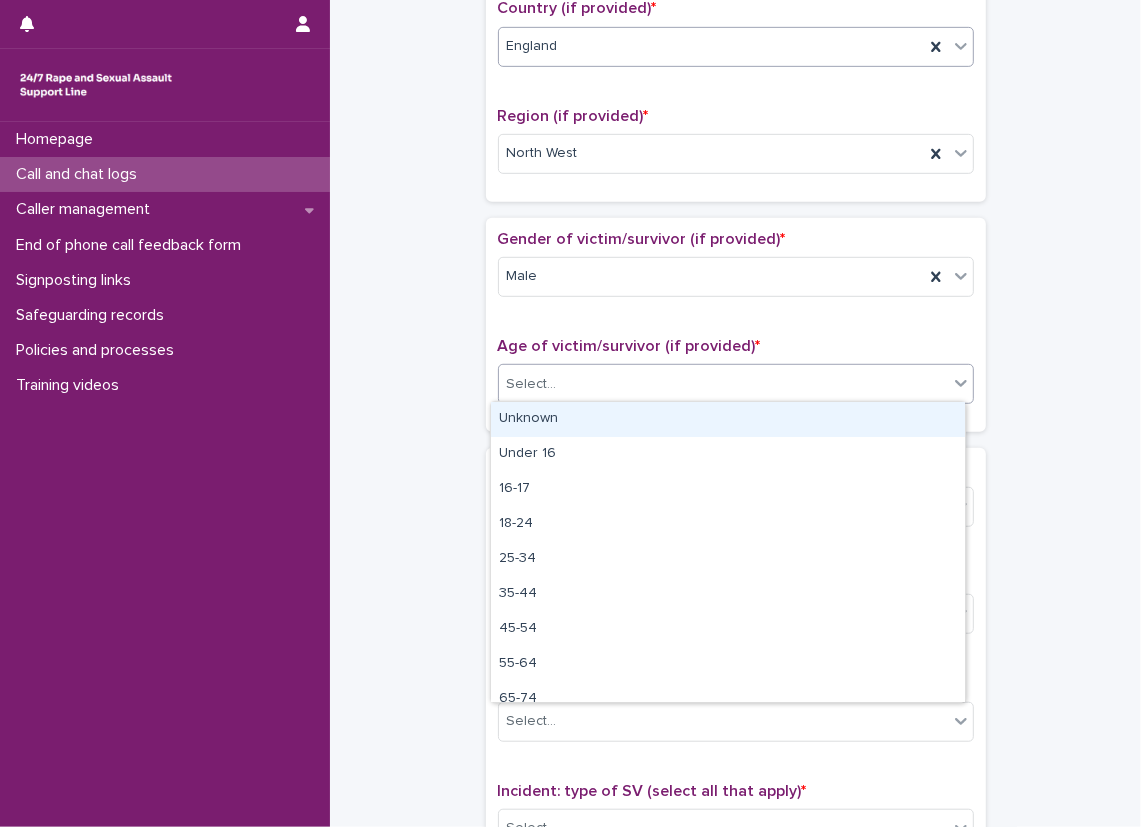 click on "Select..." at bounding box center [723, 384] 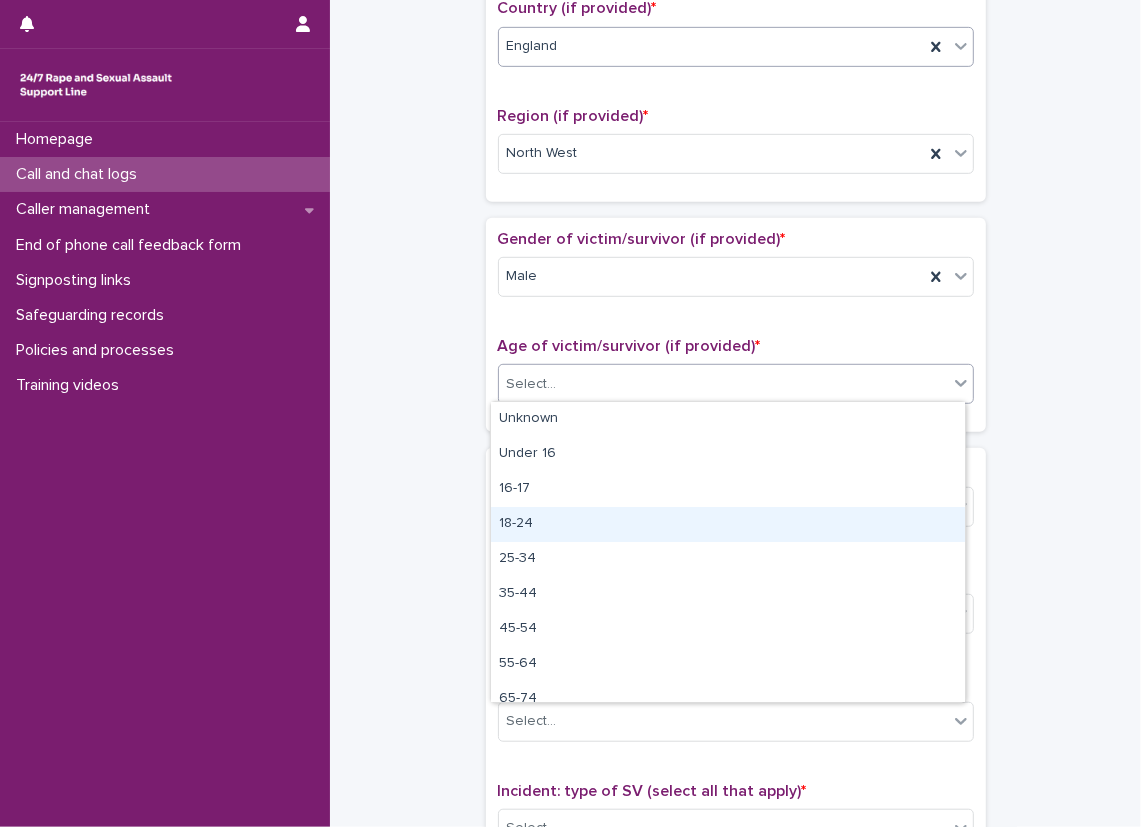 click on "18-24" at bounding box center [728, 524] 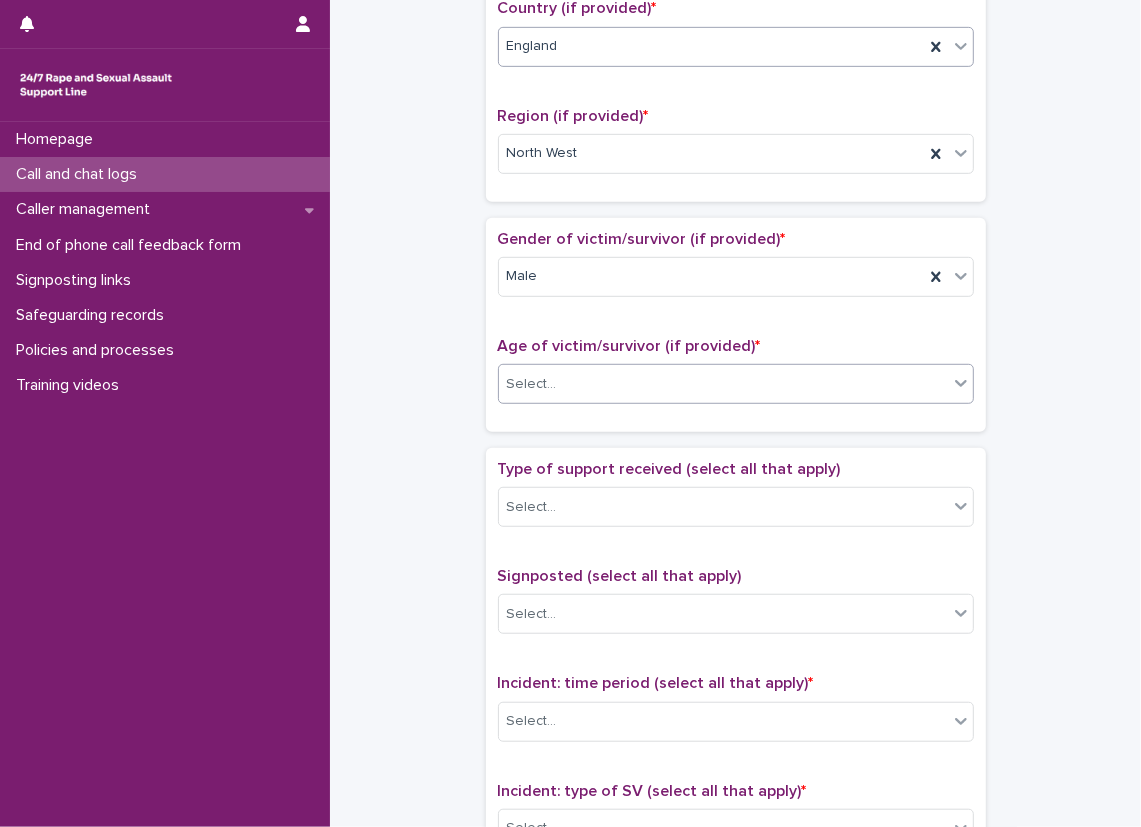 click on "**********" at bounding box center [735, 334] 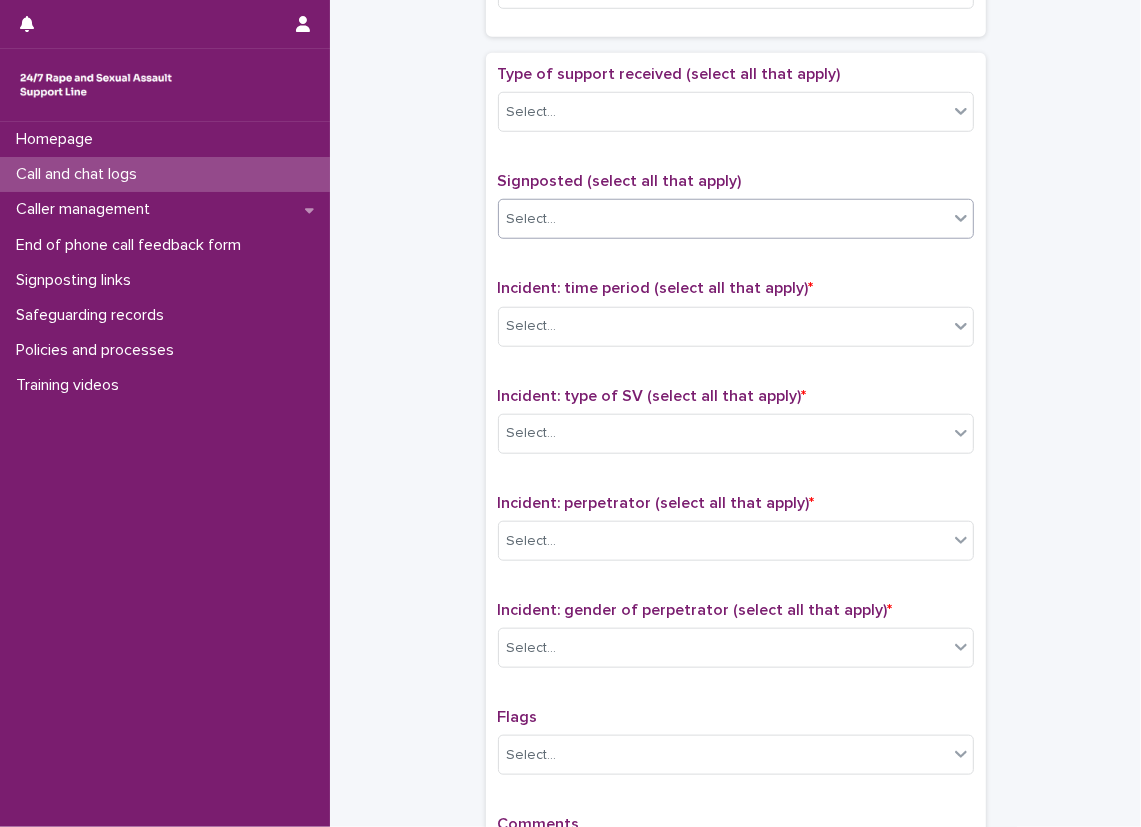 scroll, scrollTop: 1100, scrollLeft: 0, axis: vertical 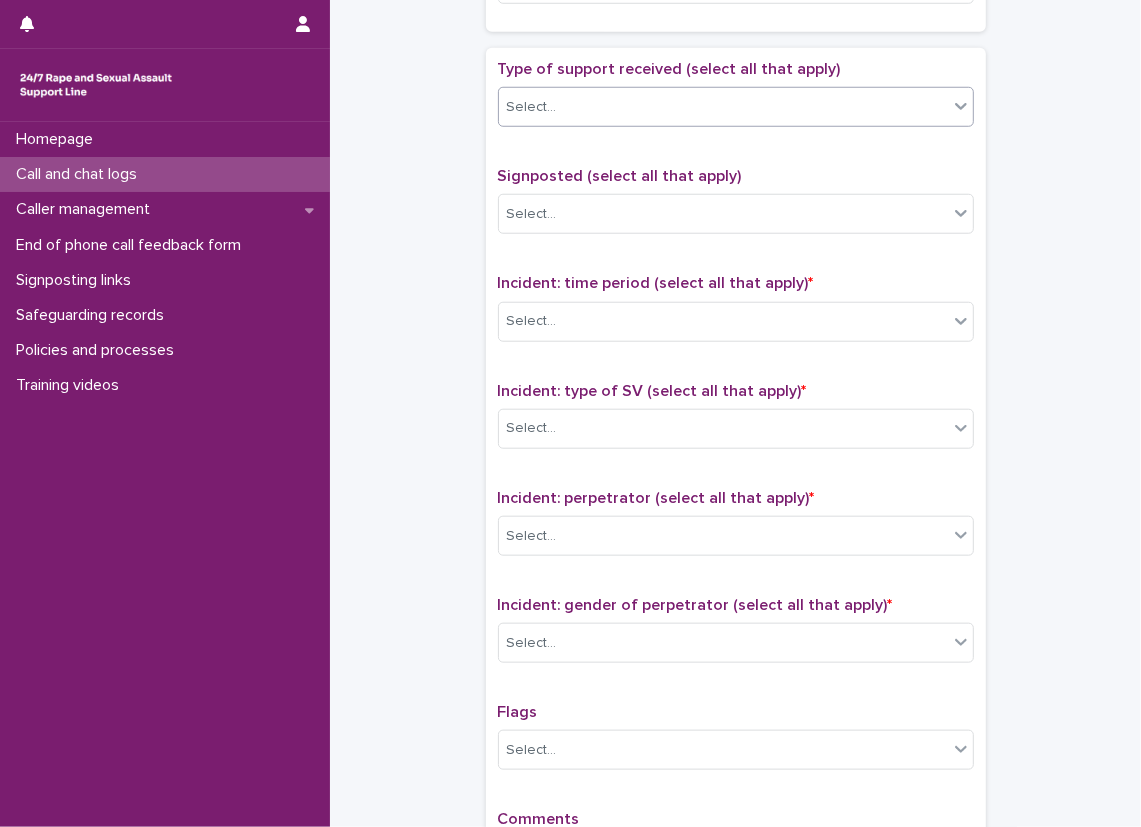 click on "Select..." at bounding box center (723, 107) 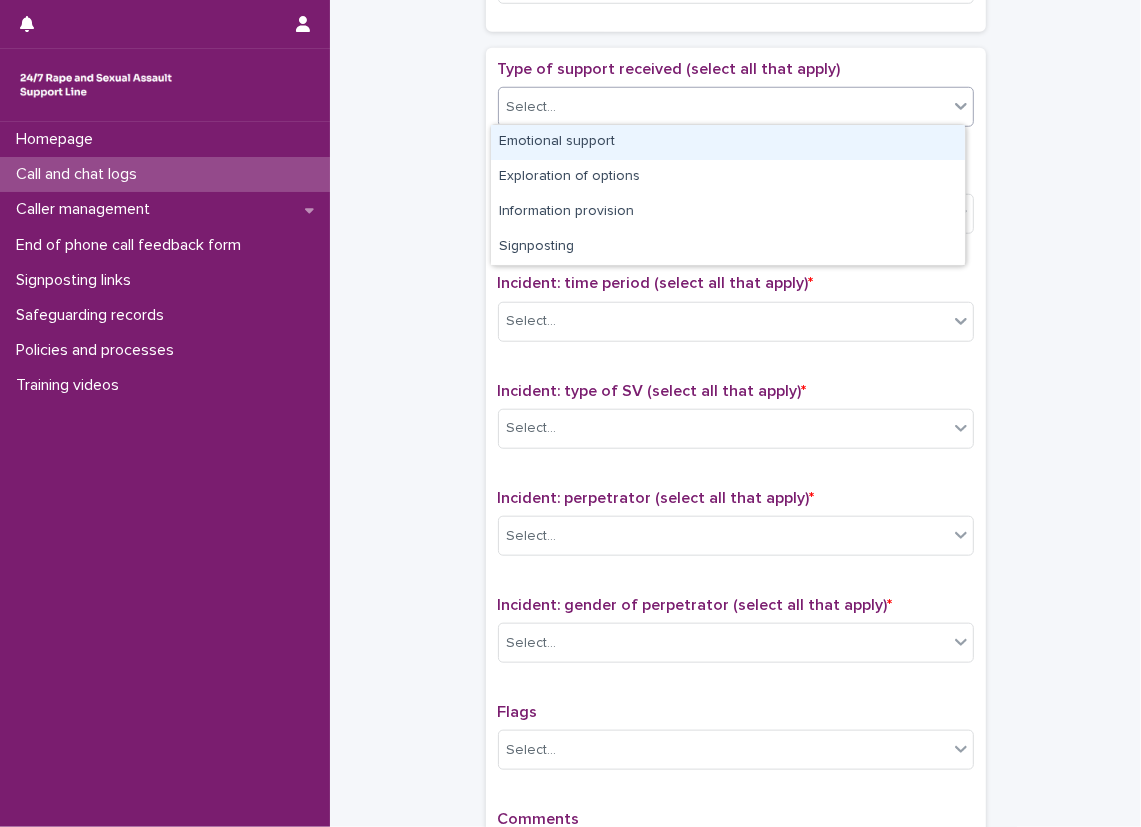 click on "Emotional support" at bounding box center (728, 142) 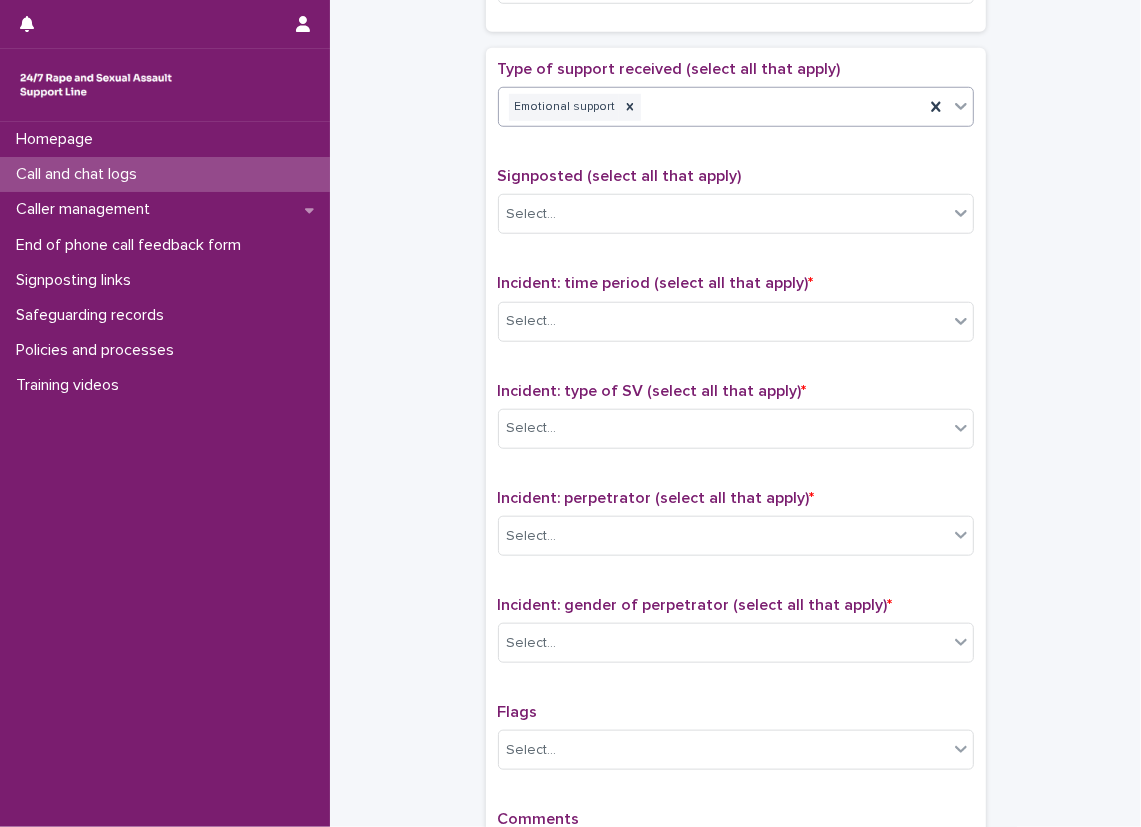 click on "Emotional support" at bounding box center [711, 107] 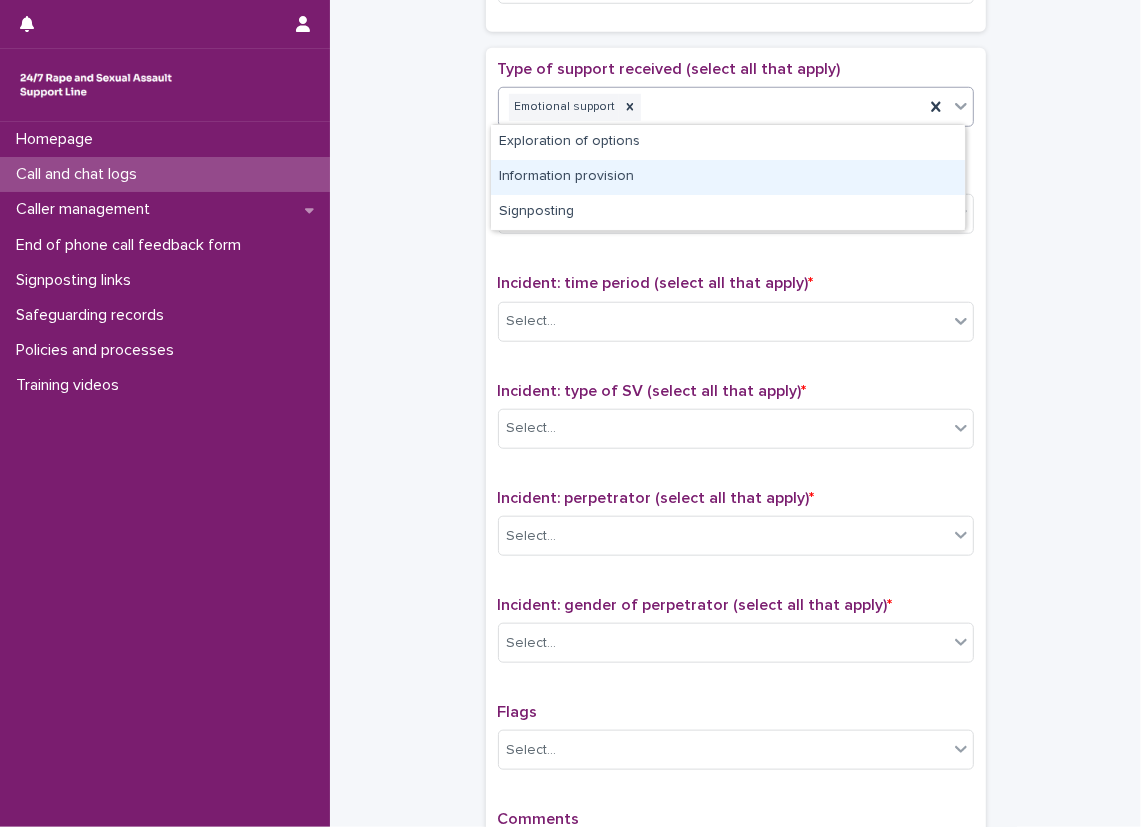 click on "Information provision" at bounding box center (728, 177) 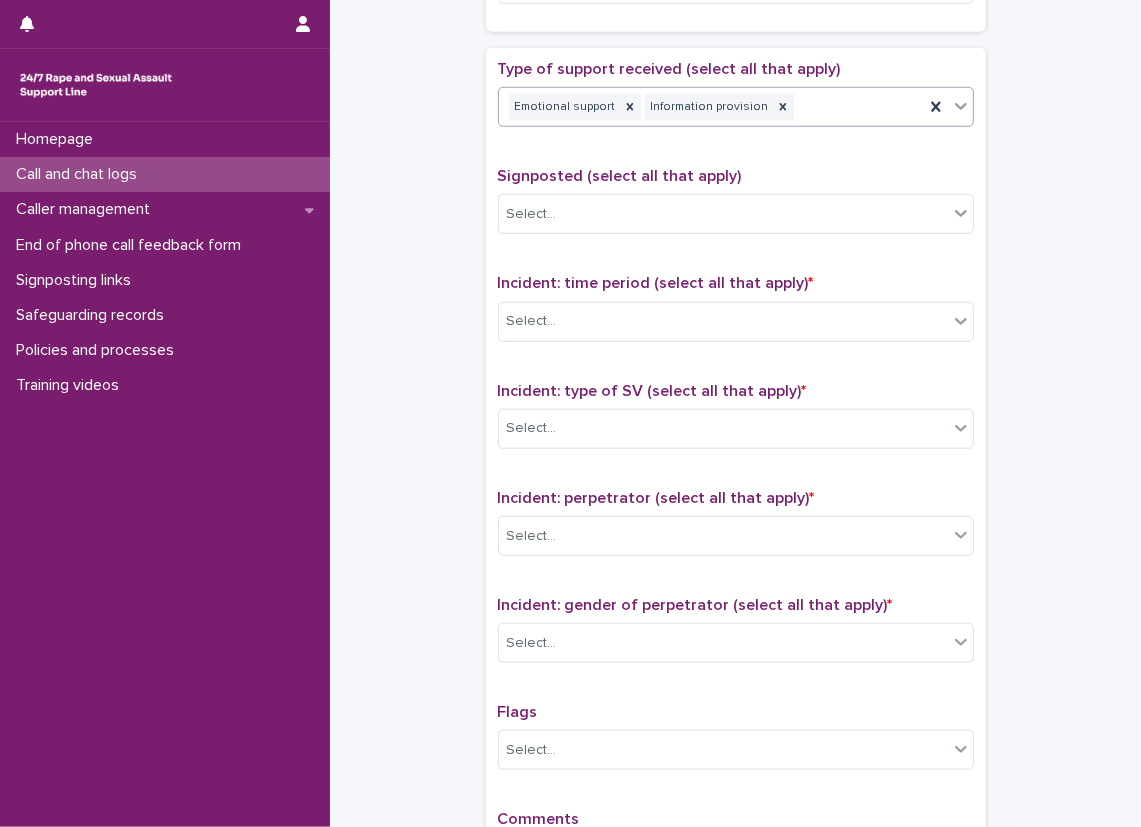 click on "Emotional support Information provision" at bounding box center [711, 107] 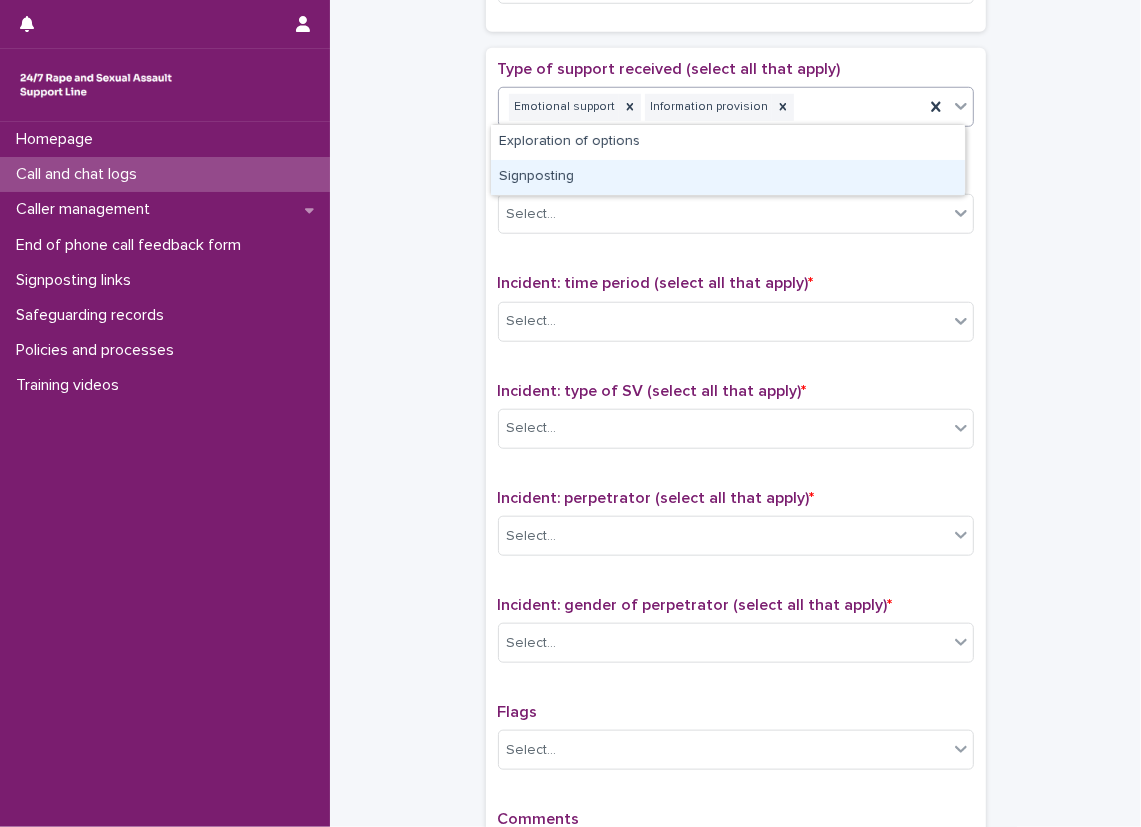 click on "Signposting" at bounding box center (728, 177) 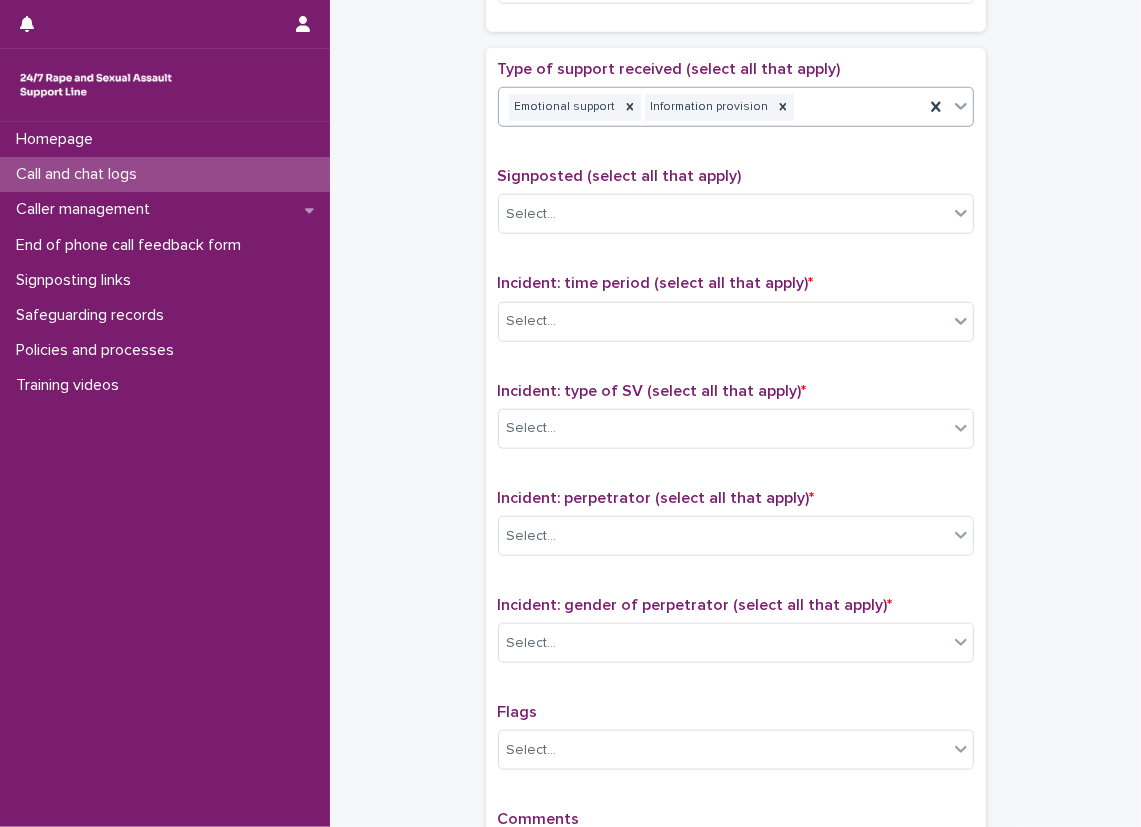 click on "Emotional support Information provision" at bounding box center (711, 107) 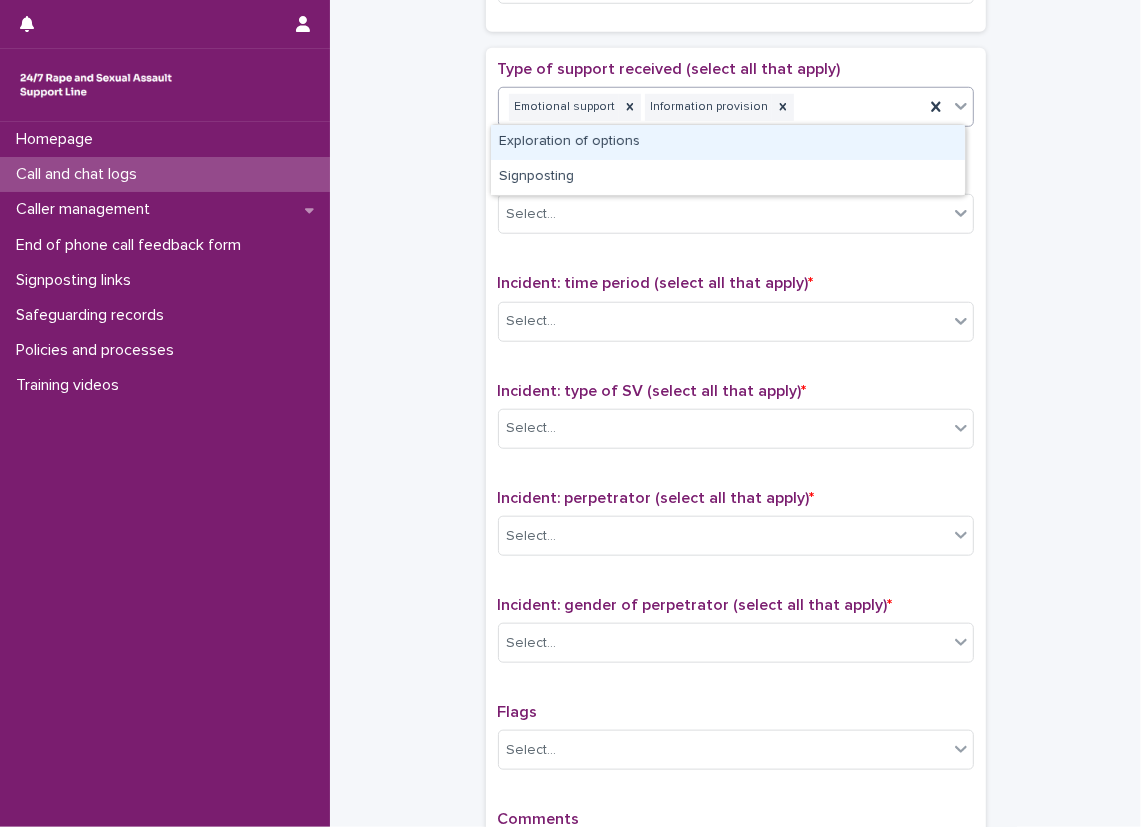 click on "Exploration of options" at bounding box center [728, 142] 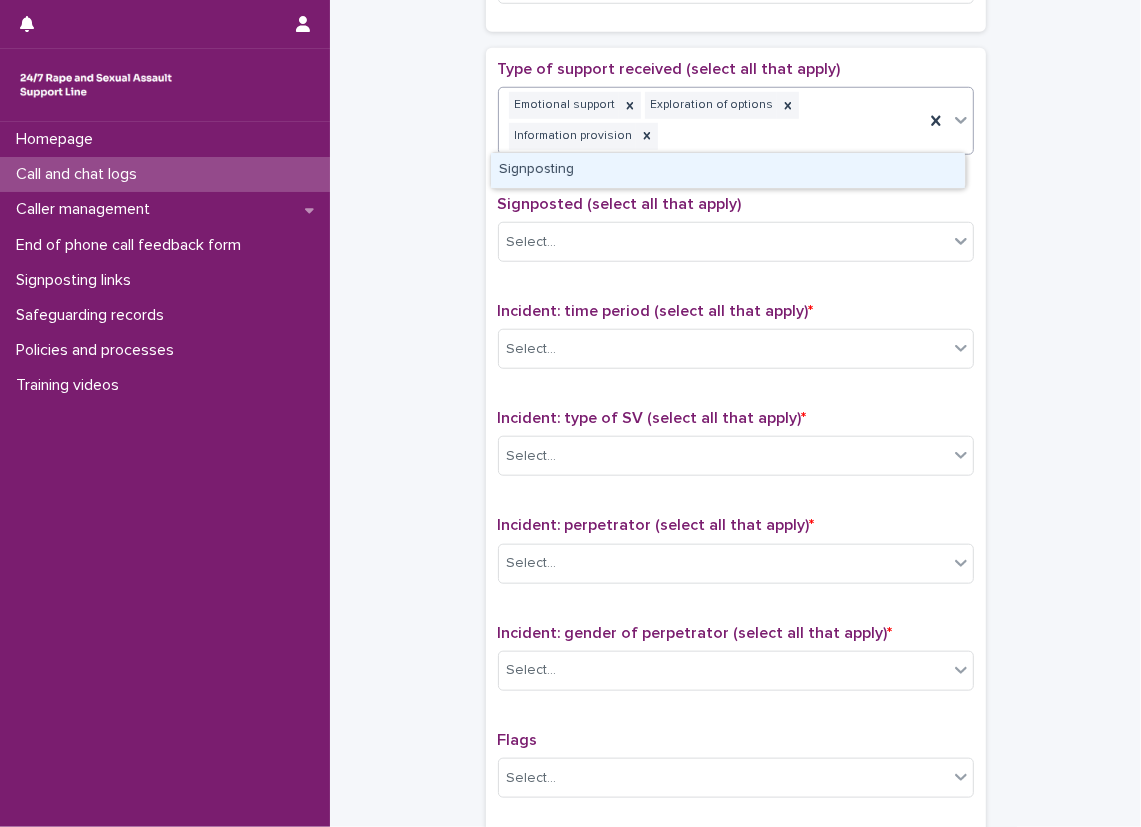 click on "Emotional support Exploration of options Information provision" at bounding box center (711, 121) 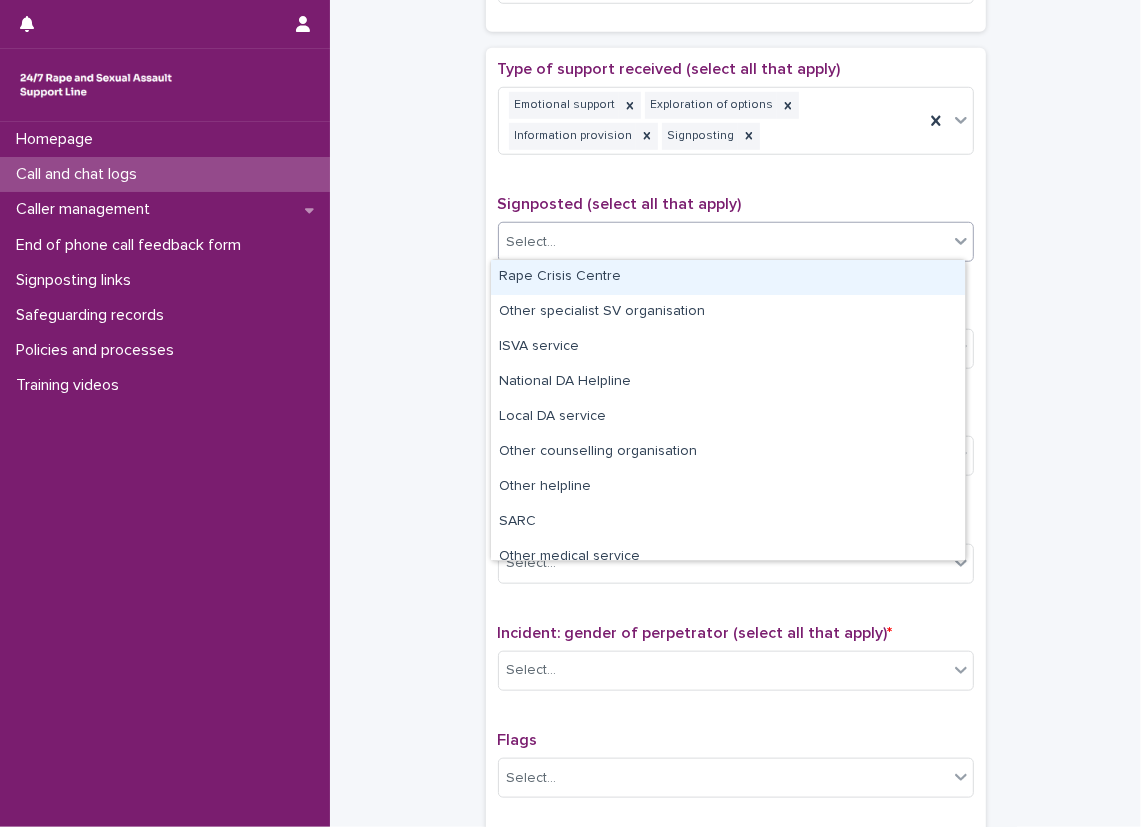 click on "Select..." at bounding box center [723, 242] 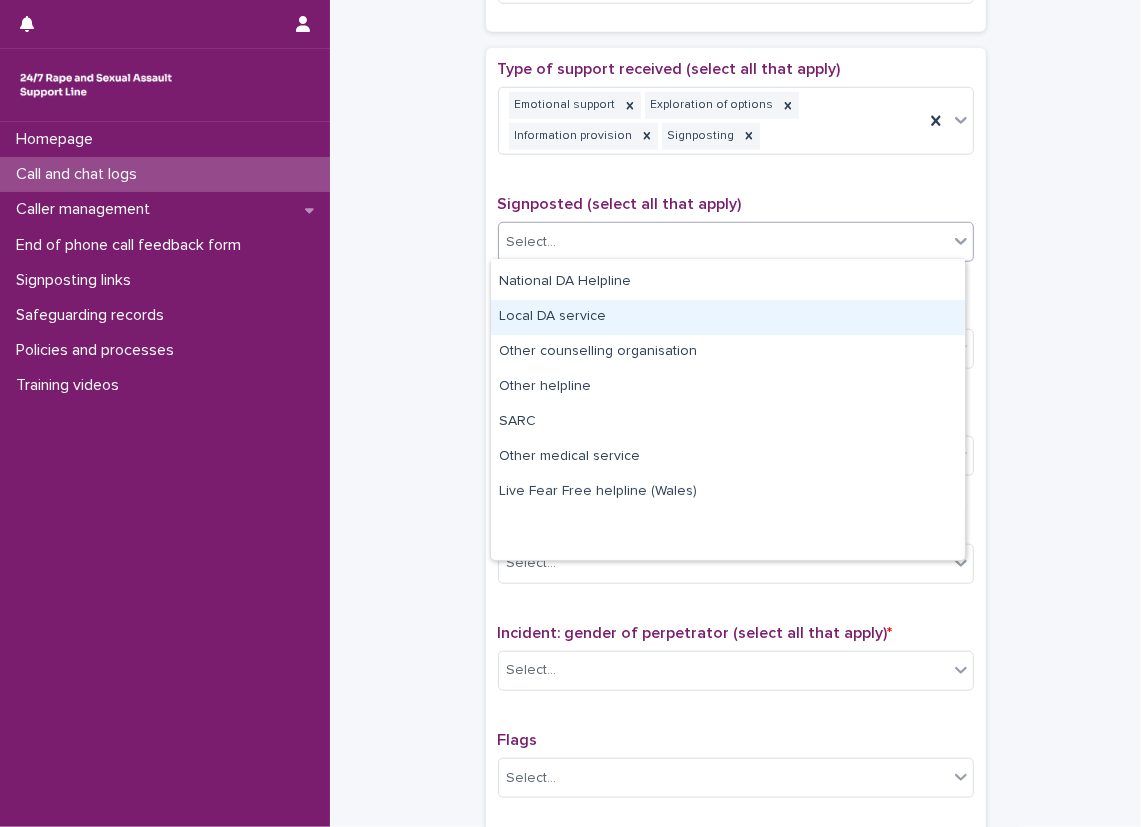 scroll, scrollTop: 0, scrollLeft: 0, axis: both 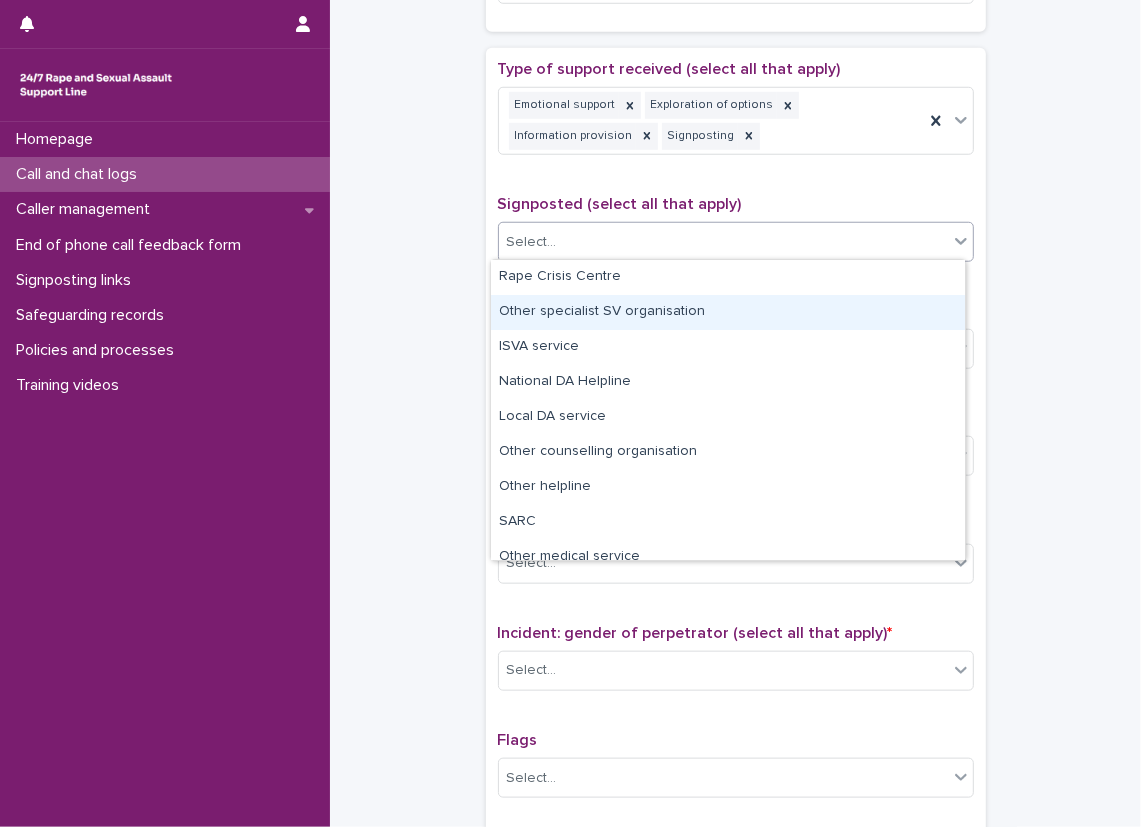 click on "Other specialist SV organisation" at bounding box center [728, 312] 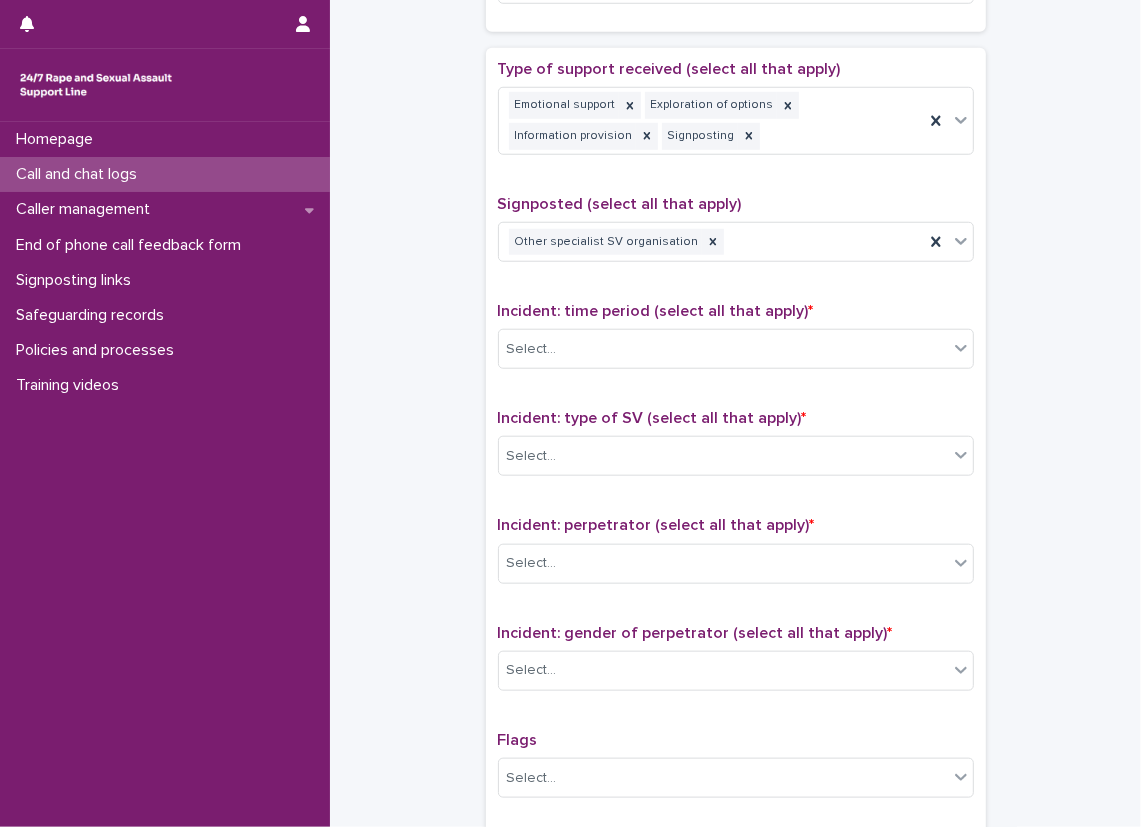 click on "Incident: time period (select all that apply) *" at bounding box center (656, 311) 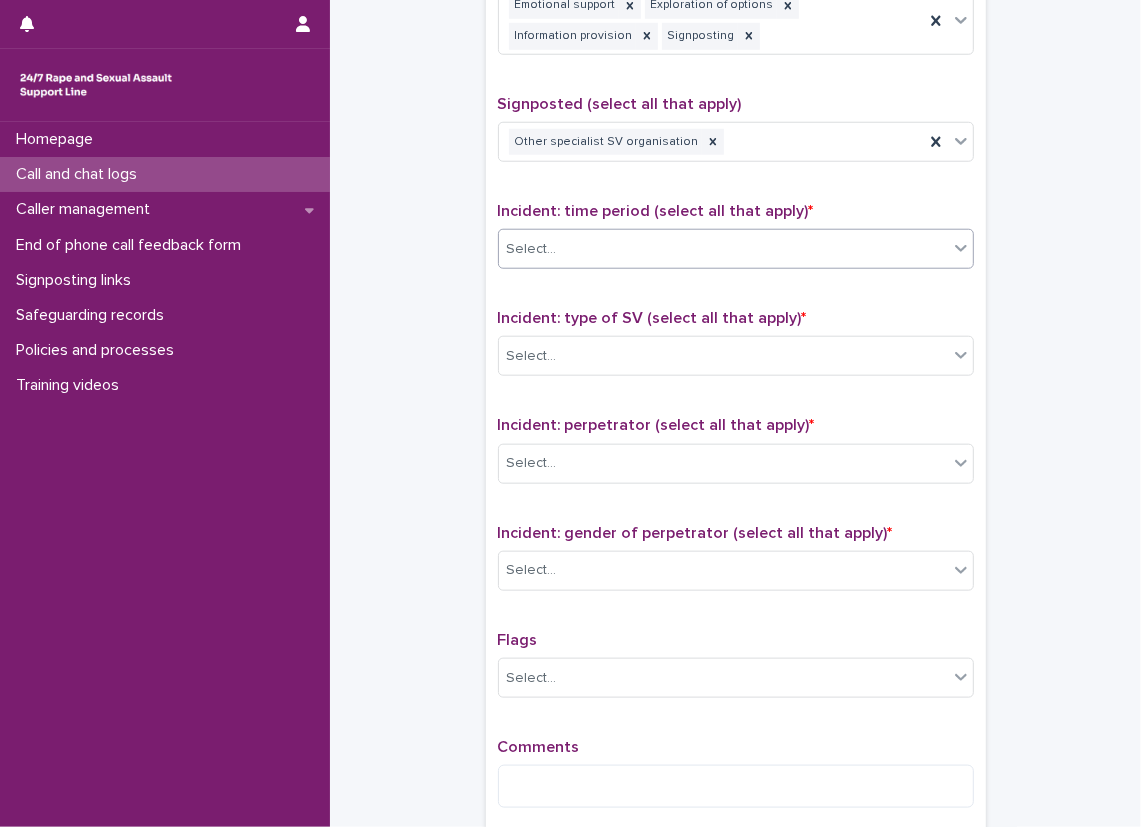 scroll, scrollTop: 1300, scrollLeft: 0, axis: vertical 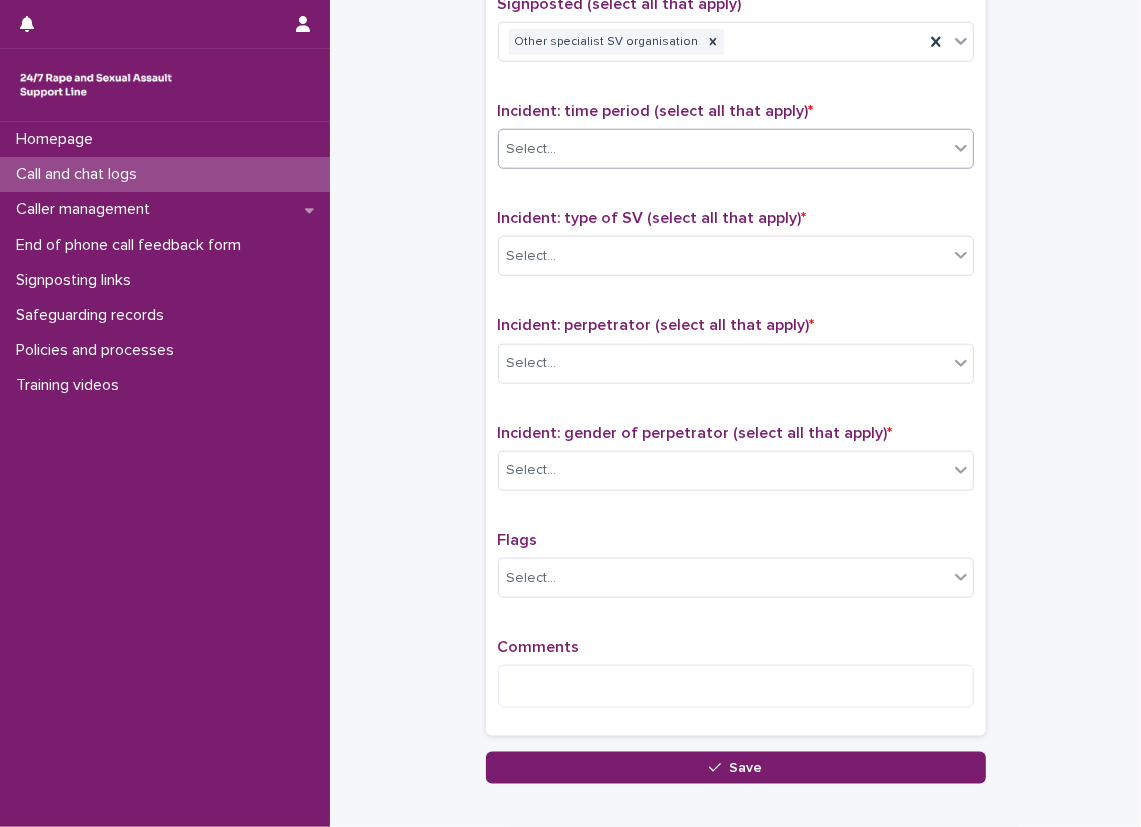click on "Select..." at bounding box center [723, 149] 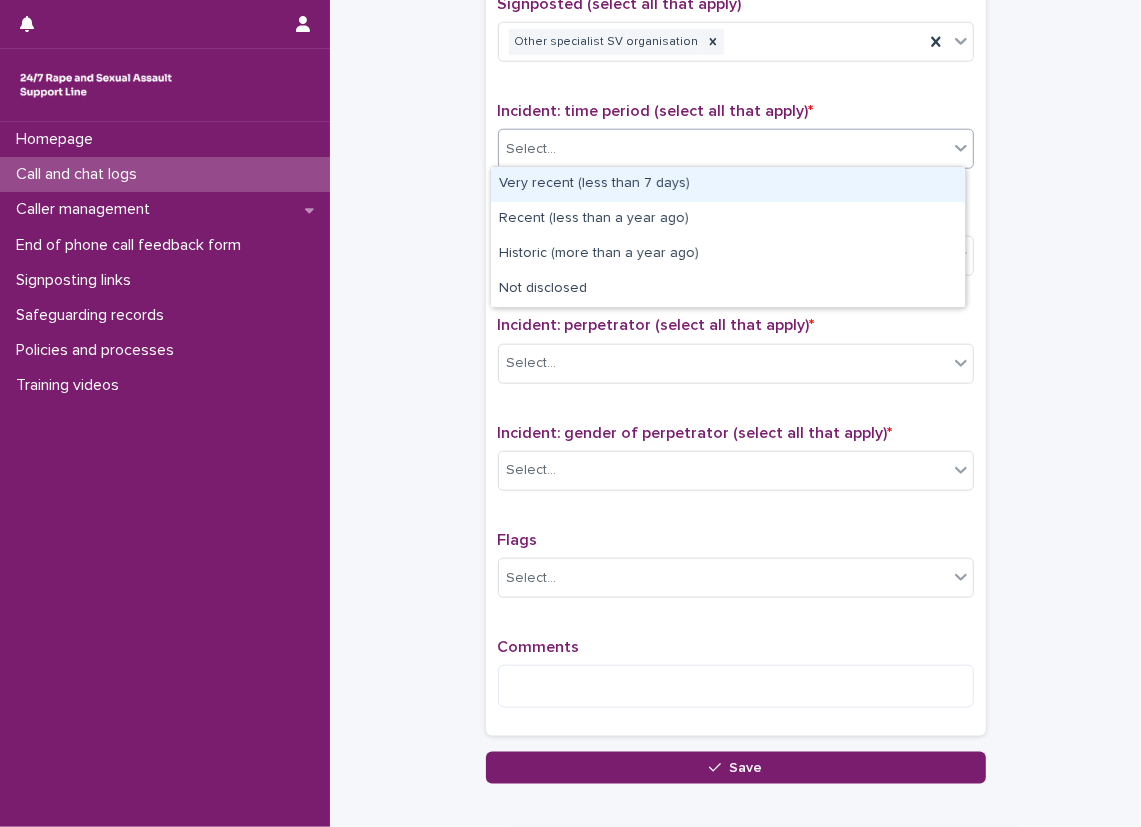 click on "Very recent (less than 7 days)" at bounding box center (728, 184) 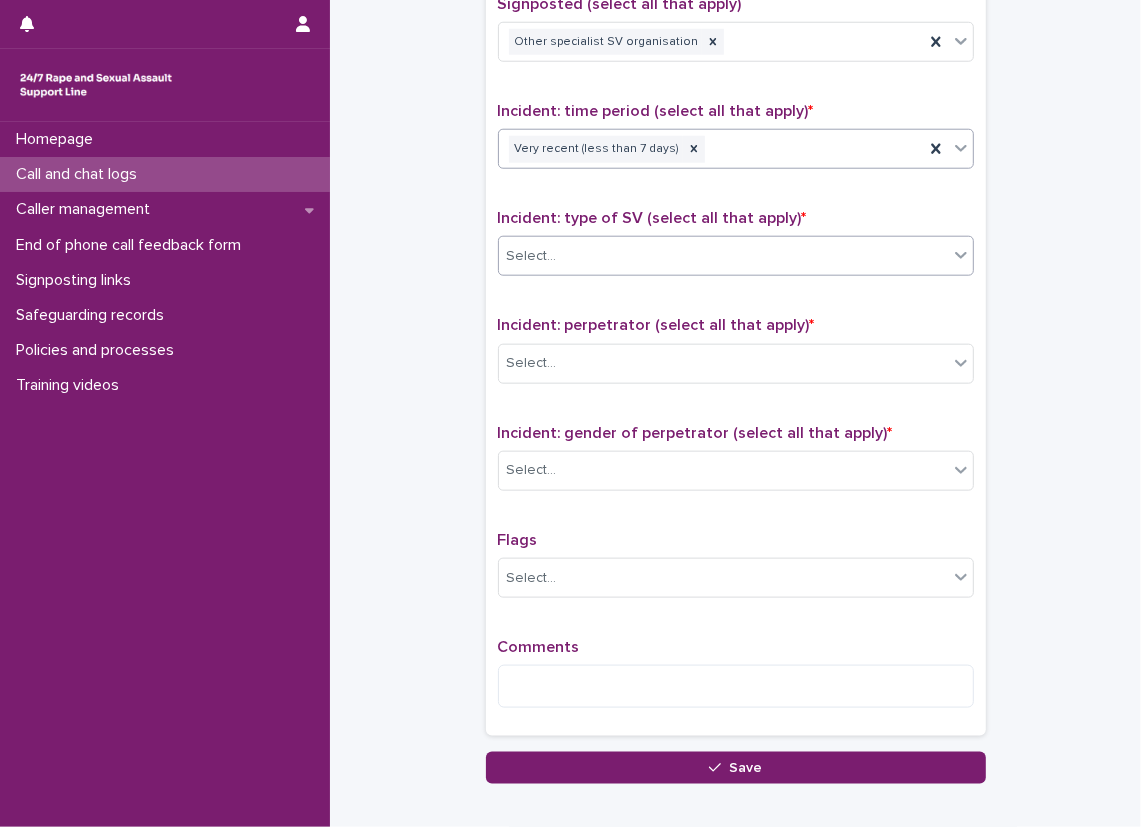 click on "Select..." at bounding box center (723, 256) 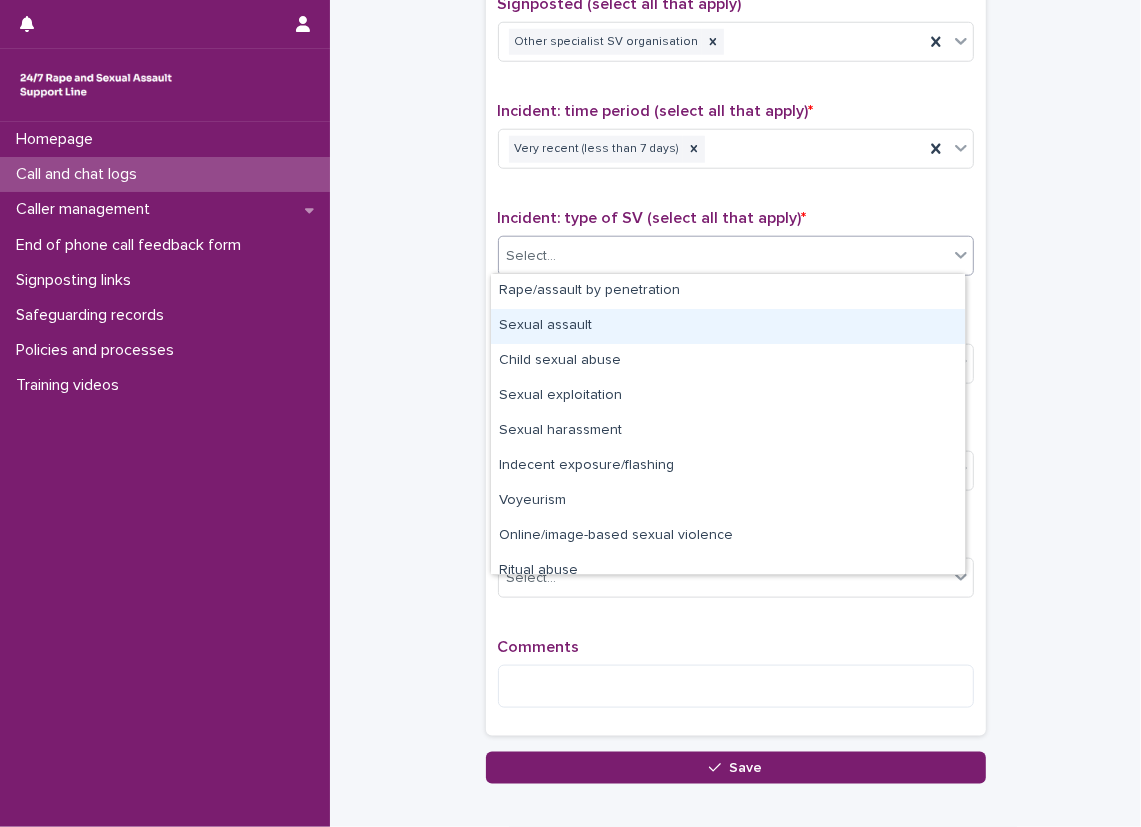 click on "Sexual assault" at bounding box center (728, 326) 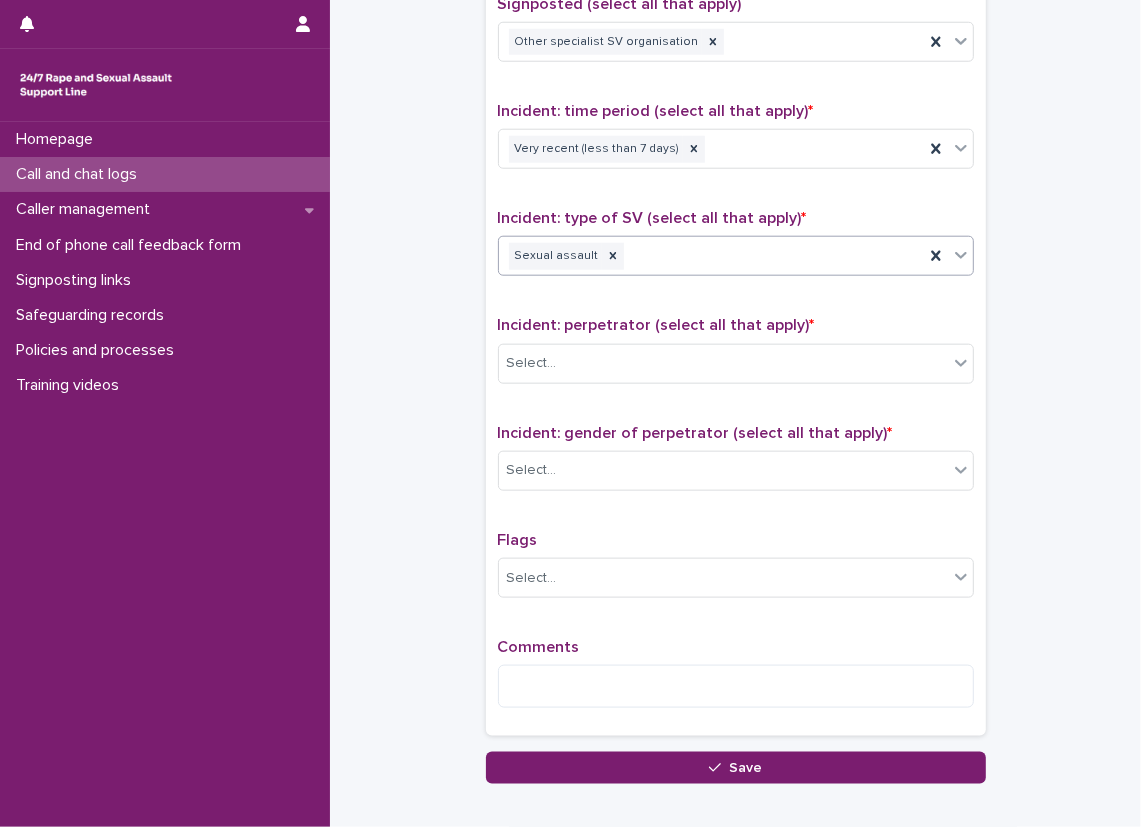 click on "Incident: perpetrator (select all that apply) * Select..." at bounding box center [736, 357] 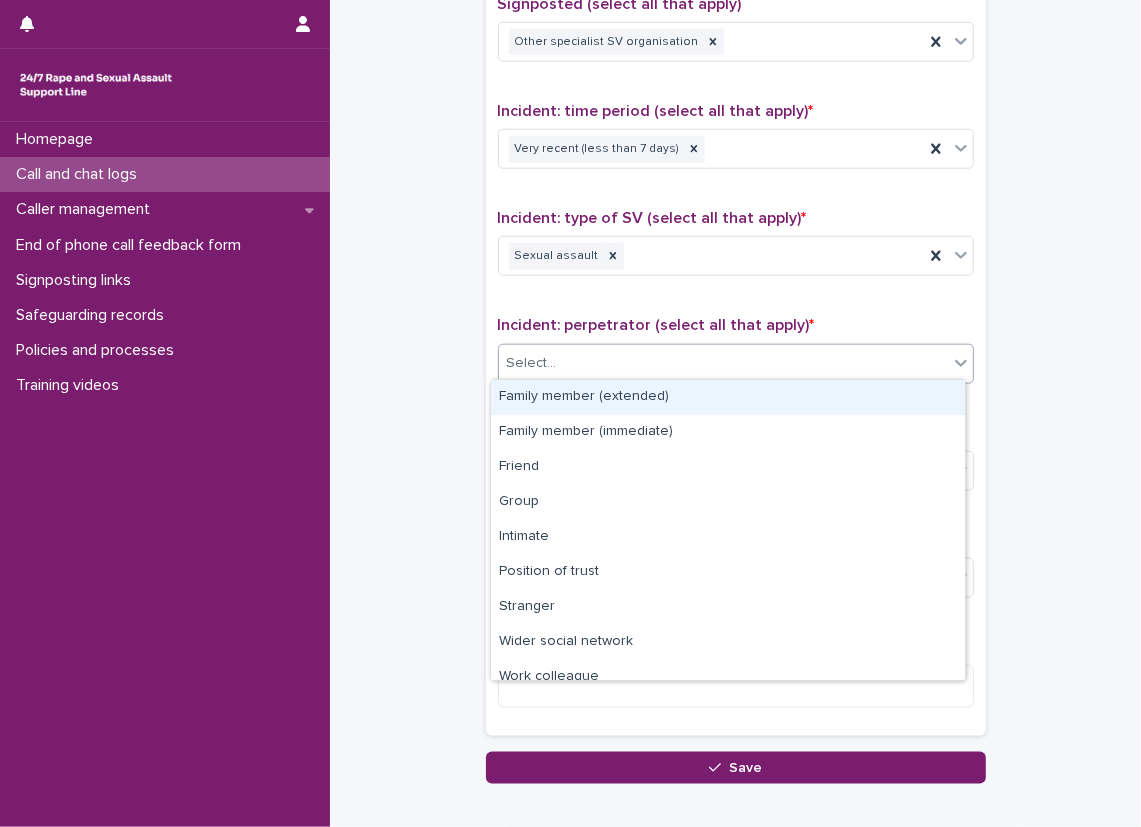 click on "Select..." at bounding box center (723, 363) 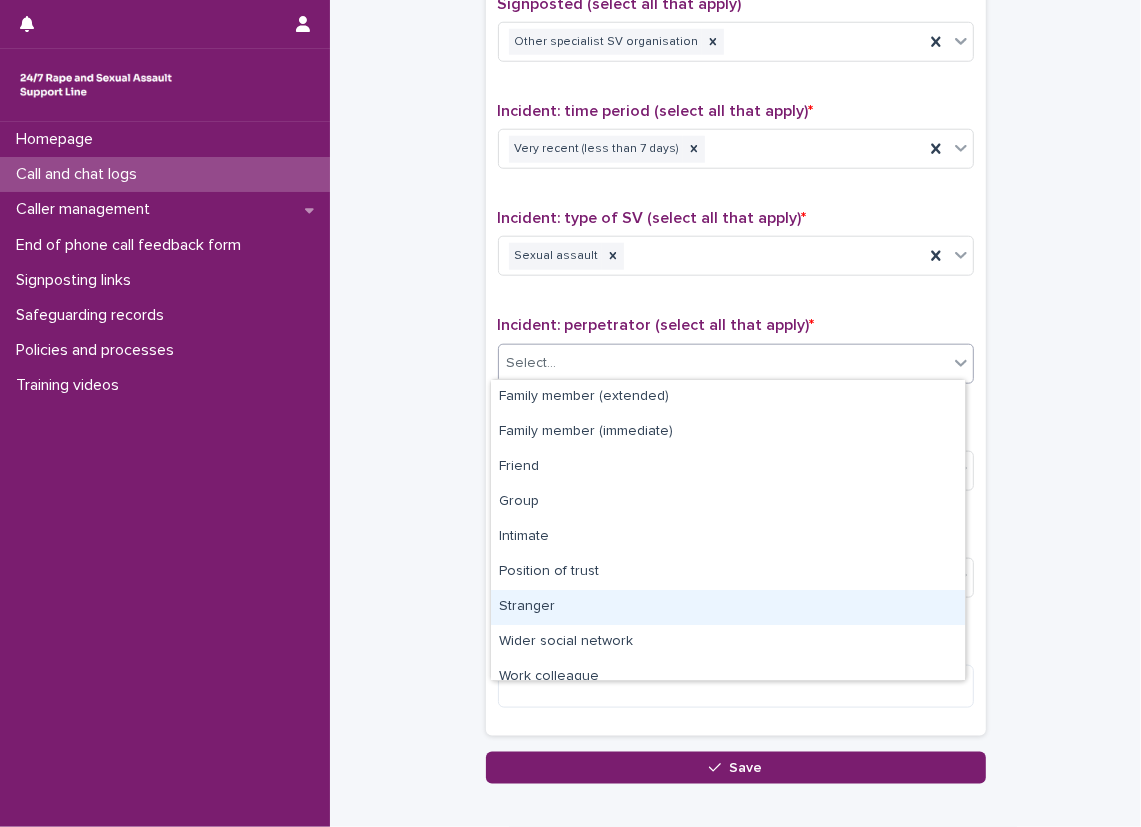 scroll, scrollTop: 85, scrollLeft: 0, axis: vertical 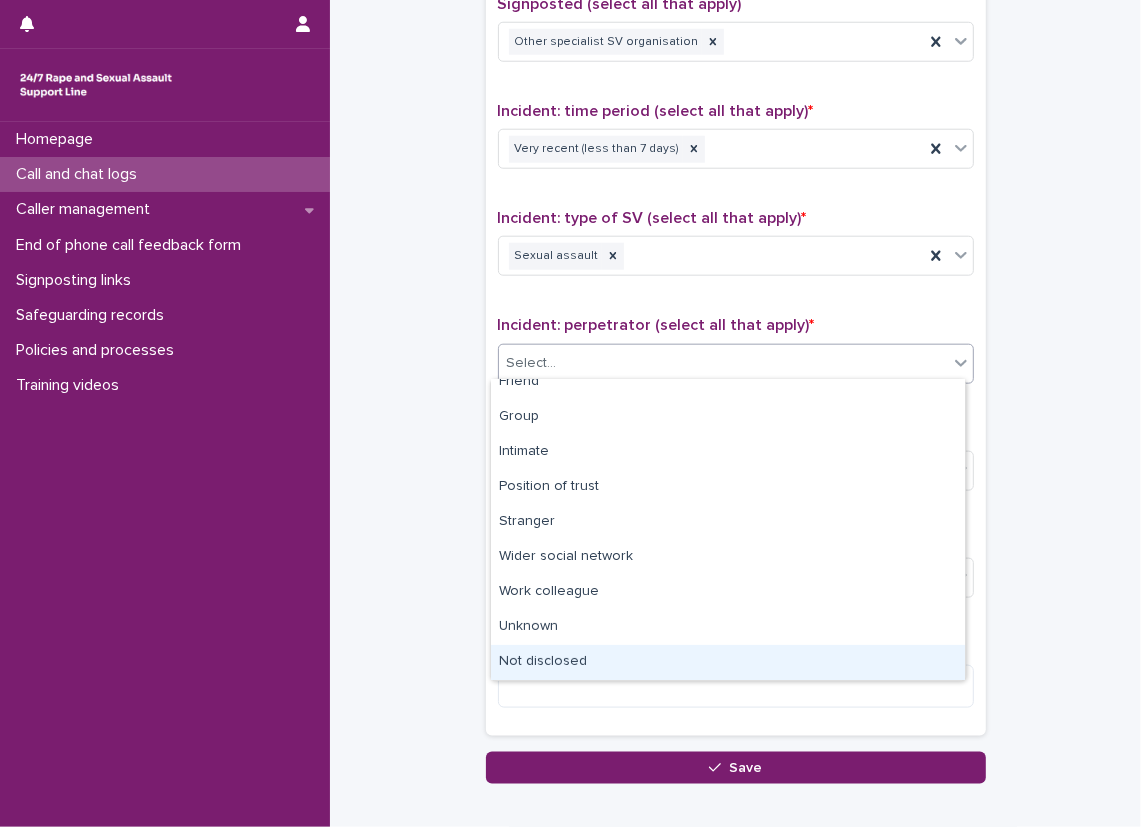 click on "Not disclosed" at bounding box center (728, 662) 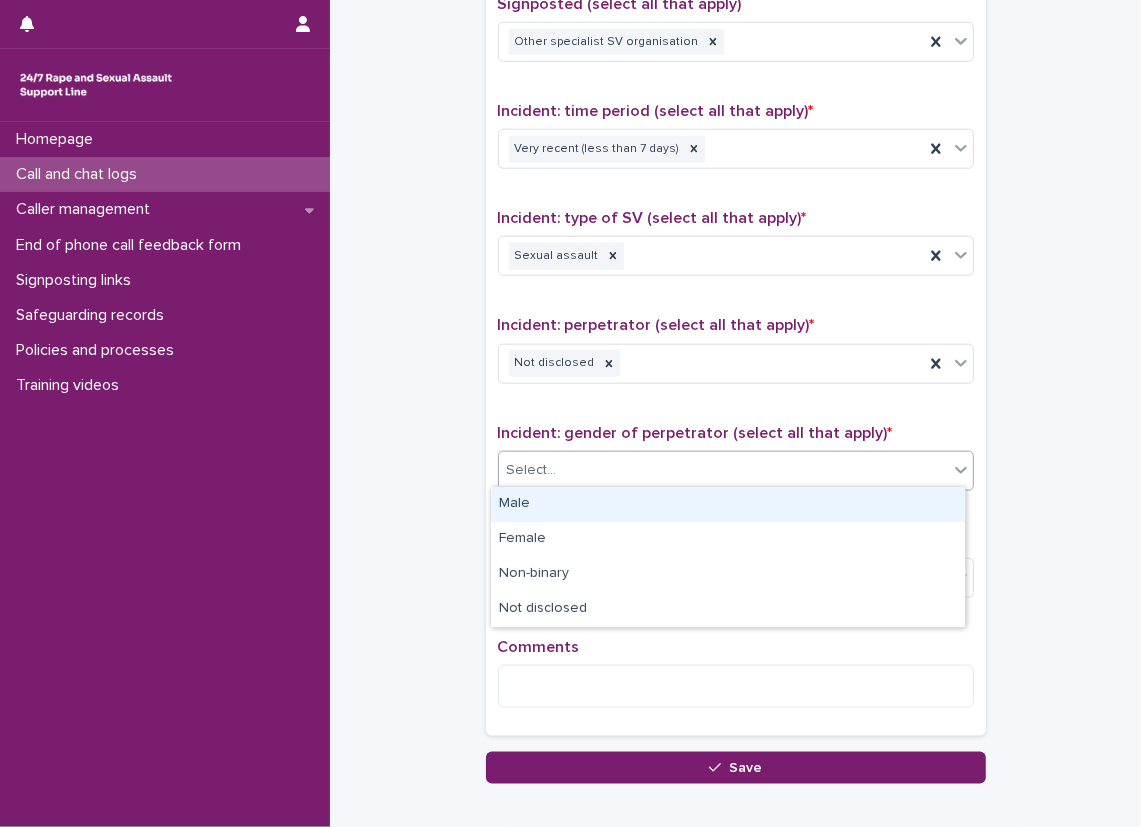 click on "Select..." at bounding box center (723, 470) 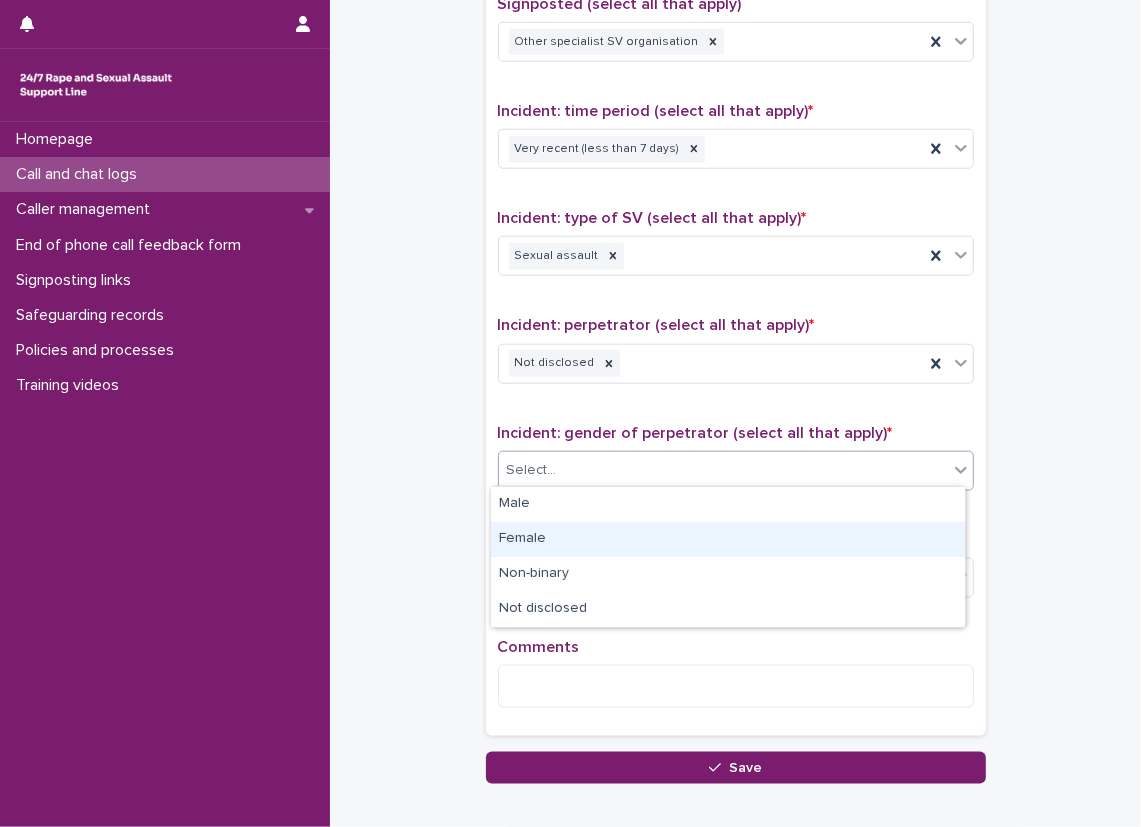 click on "Female" at bounding box center [728, 539] 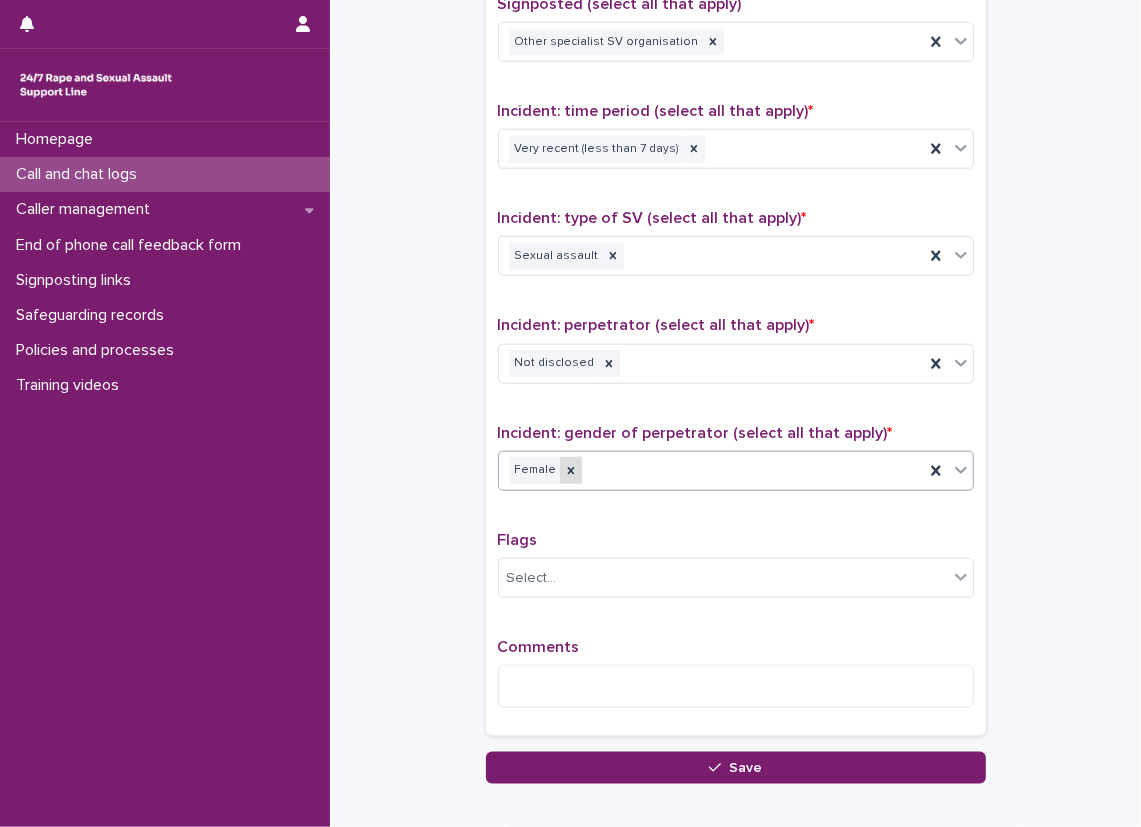 click 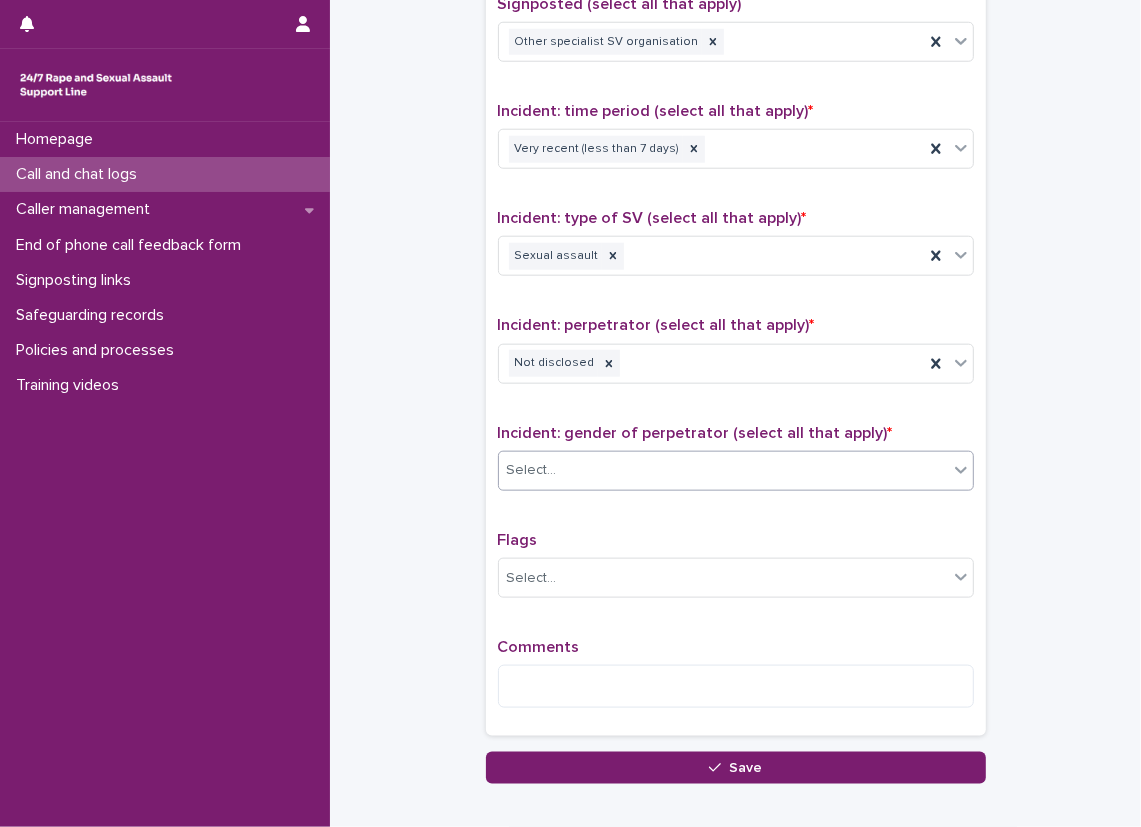 click on "Select..." at bounding box center [723, 470] 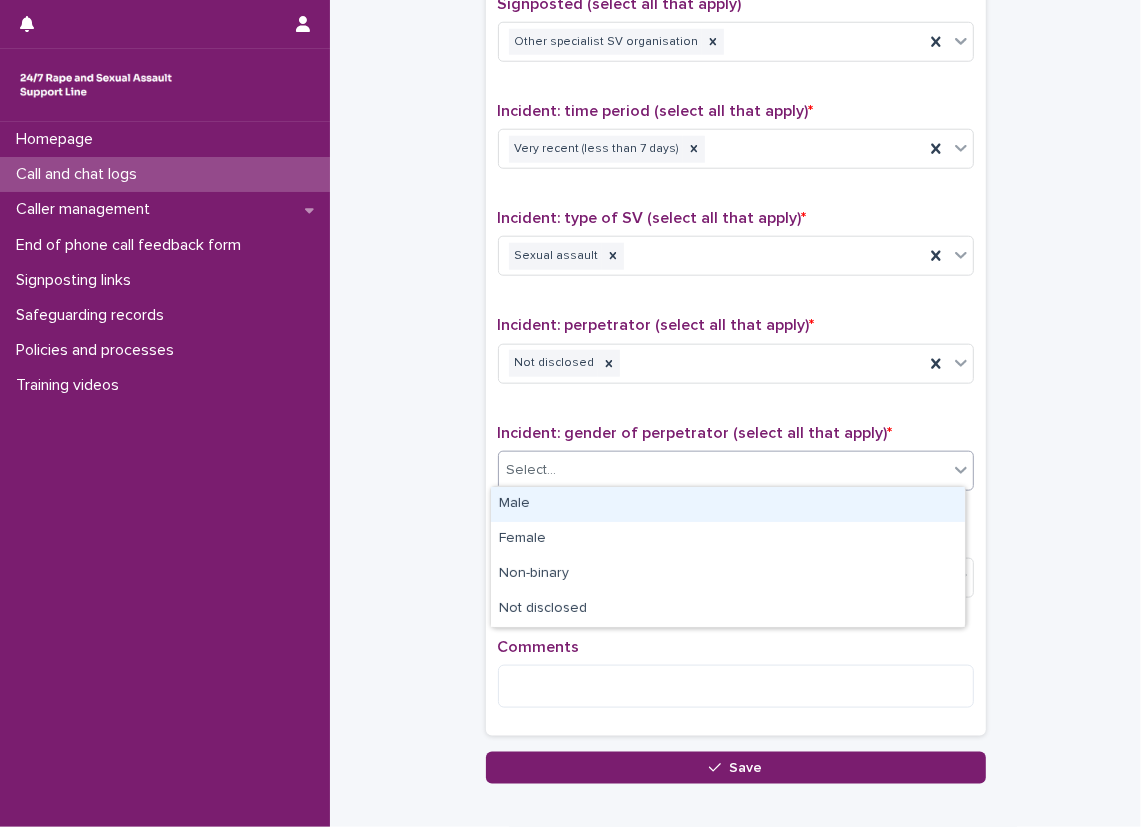 click on "Male" at bounding box center (728, 504) 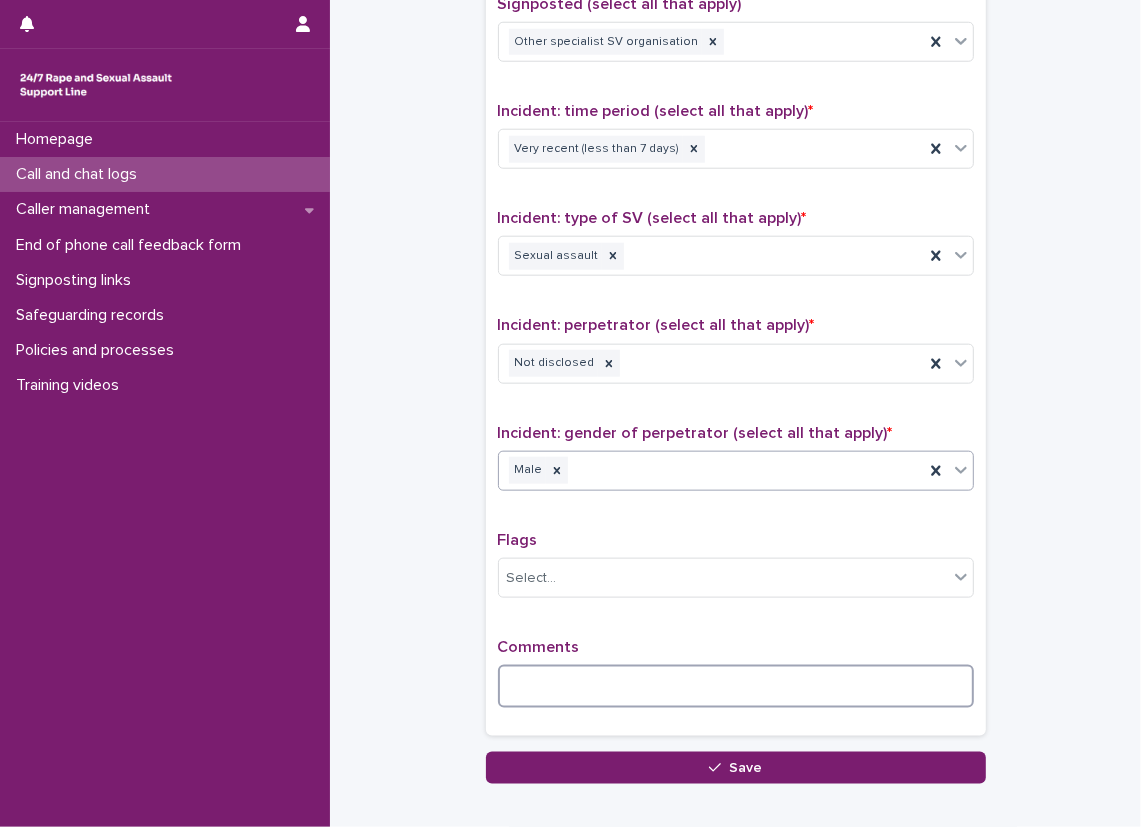 click at bounding box center (736, 686) 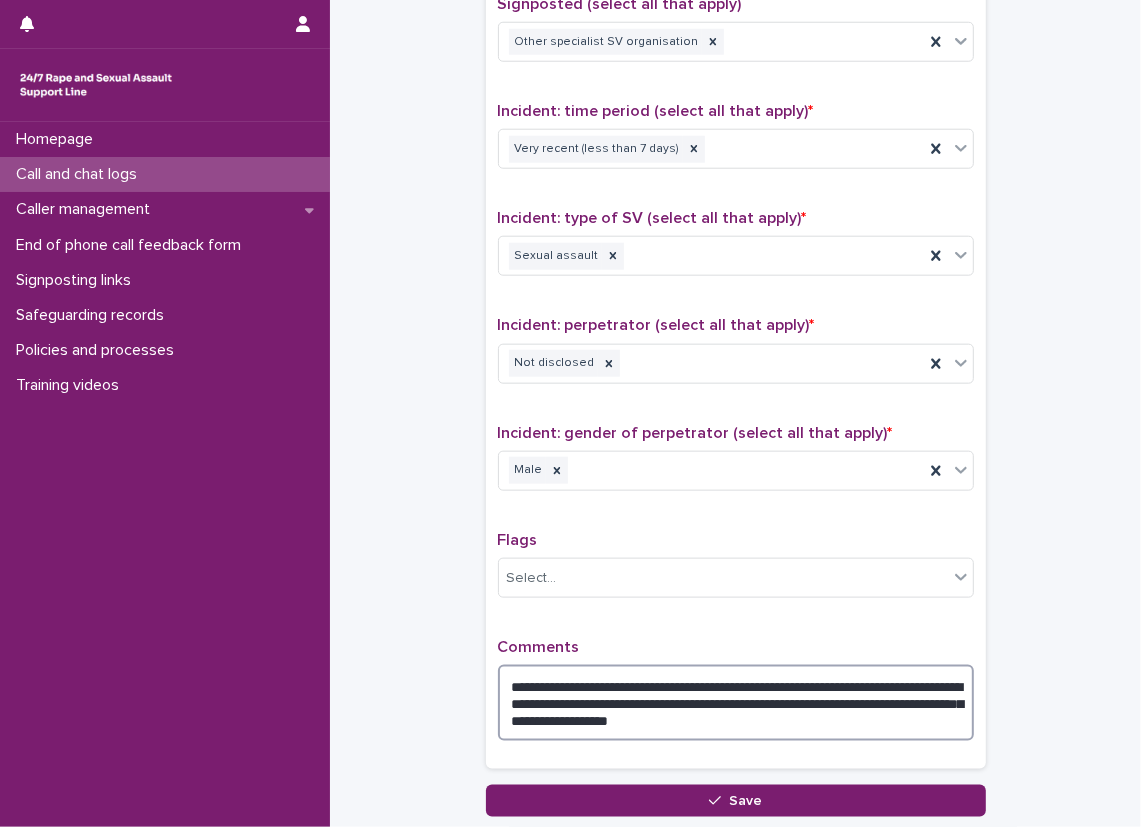 type on "**********" 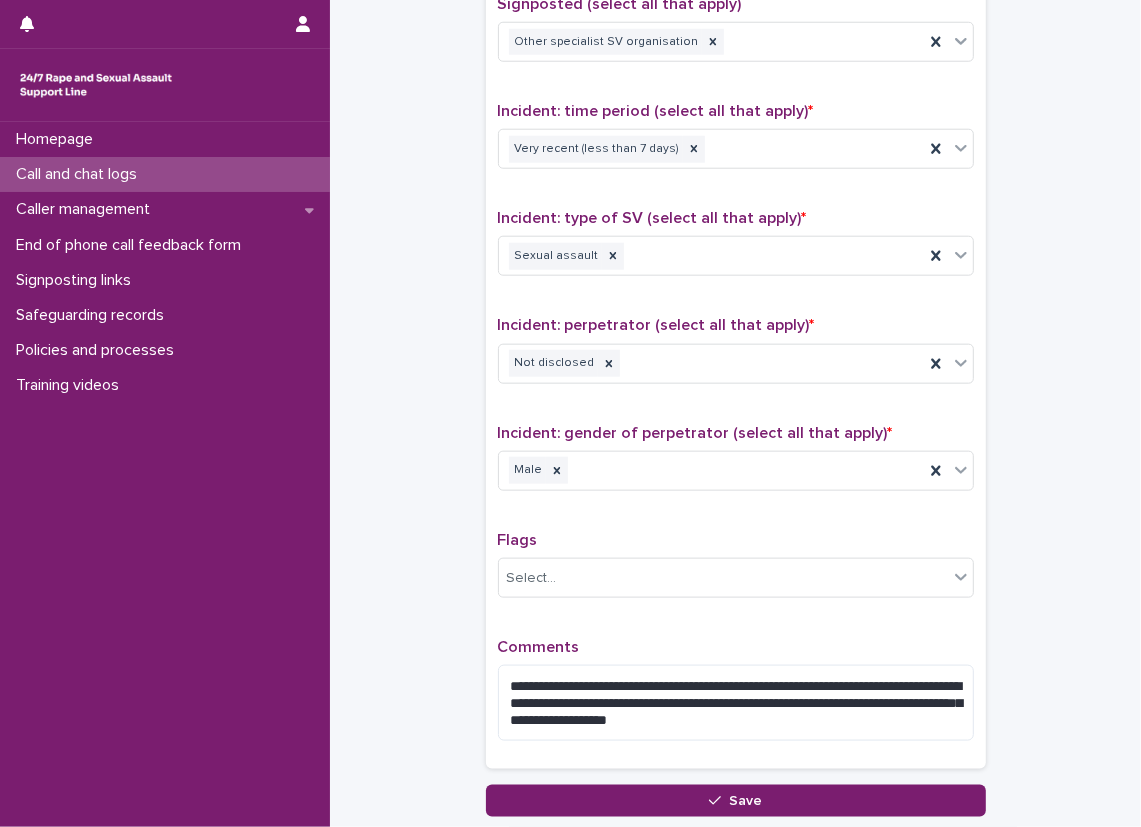 click on "**********" at bounding box center (736, 308) 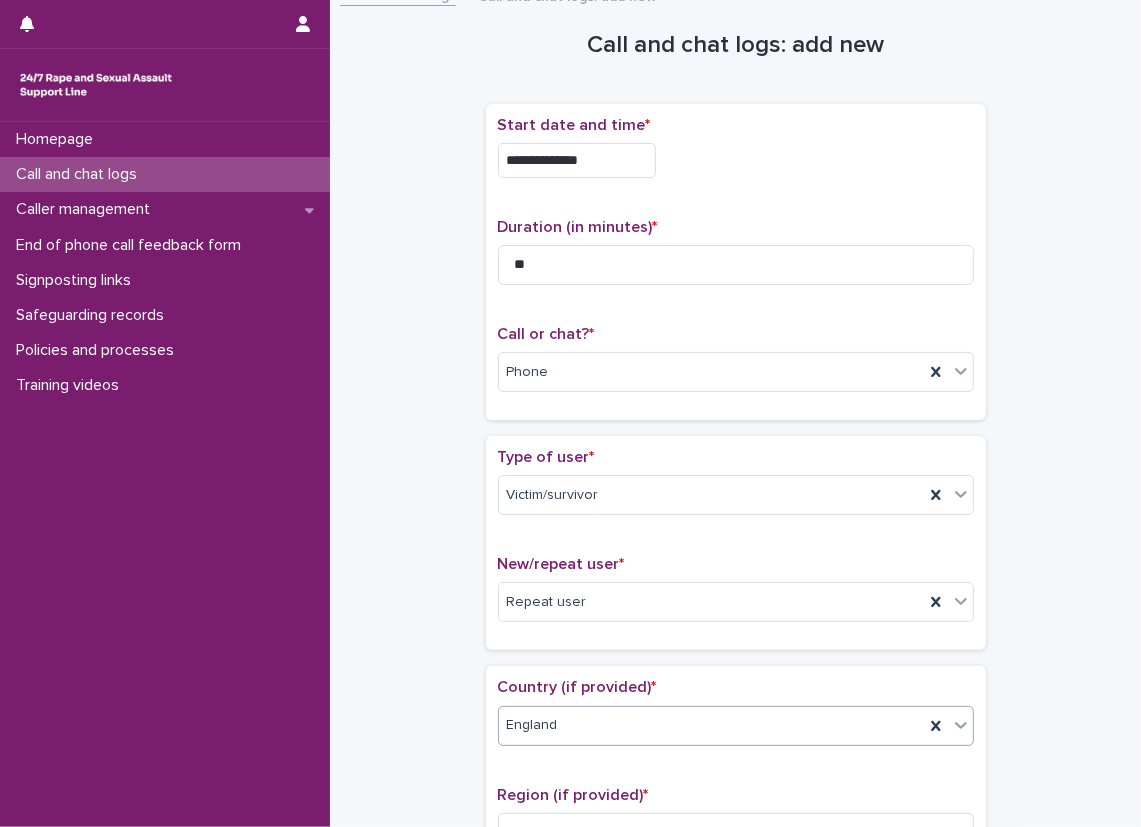 scroll, scrollTop: 0, scrollLeft: 0, axis: both 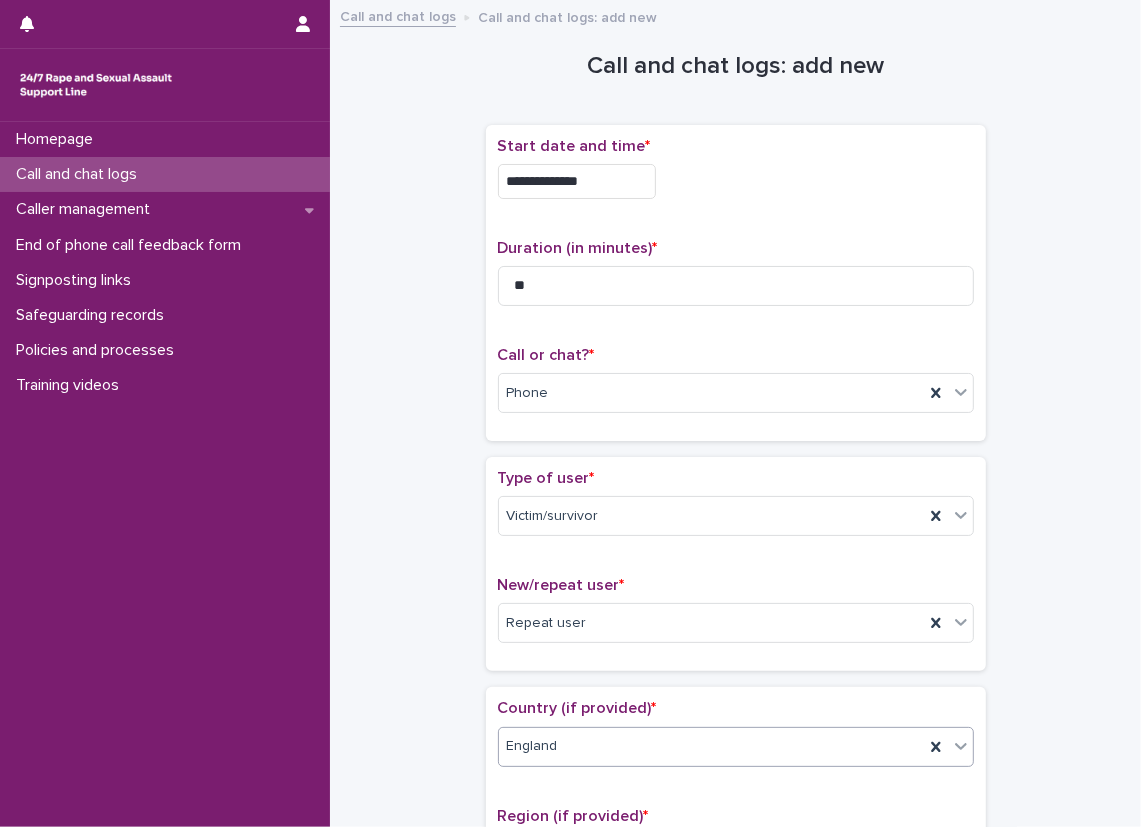 click on "**********" at bounding box center (735, 1064) 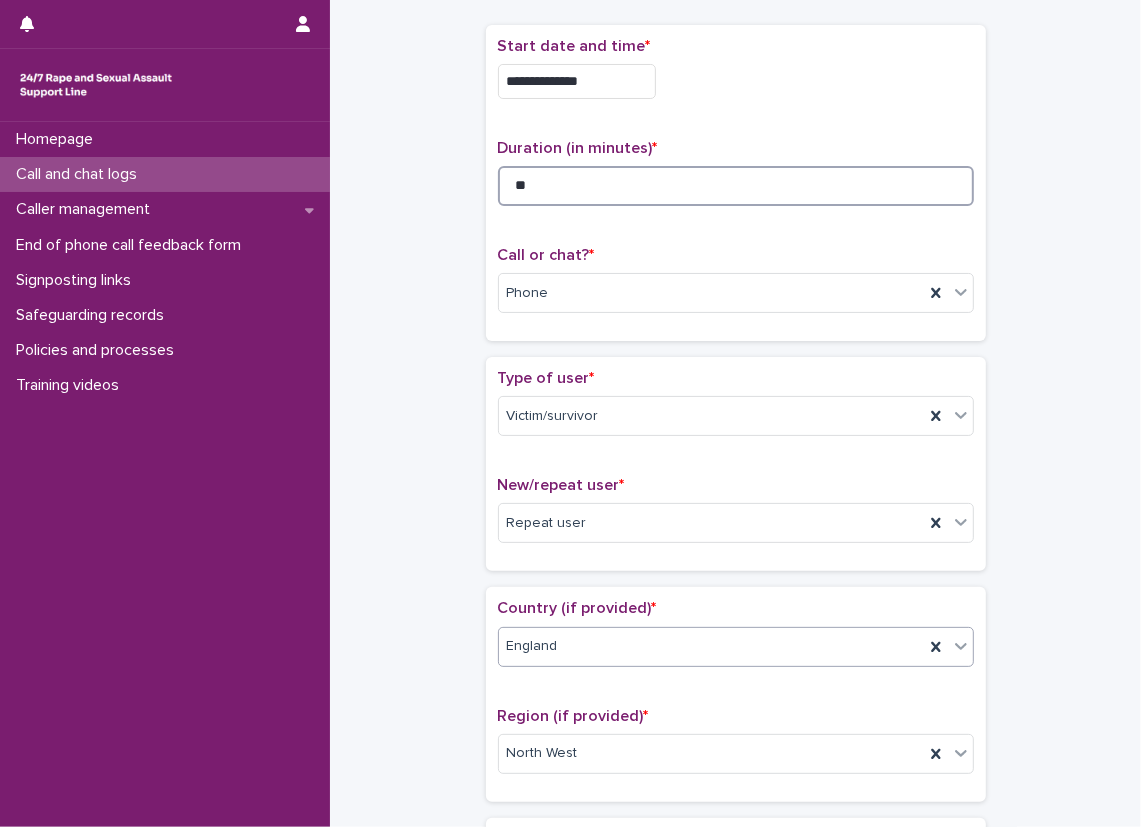 click on "**" at bounding box center (736, 186) 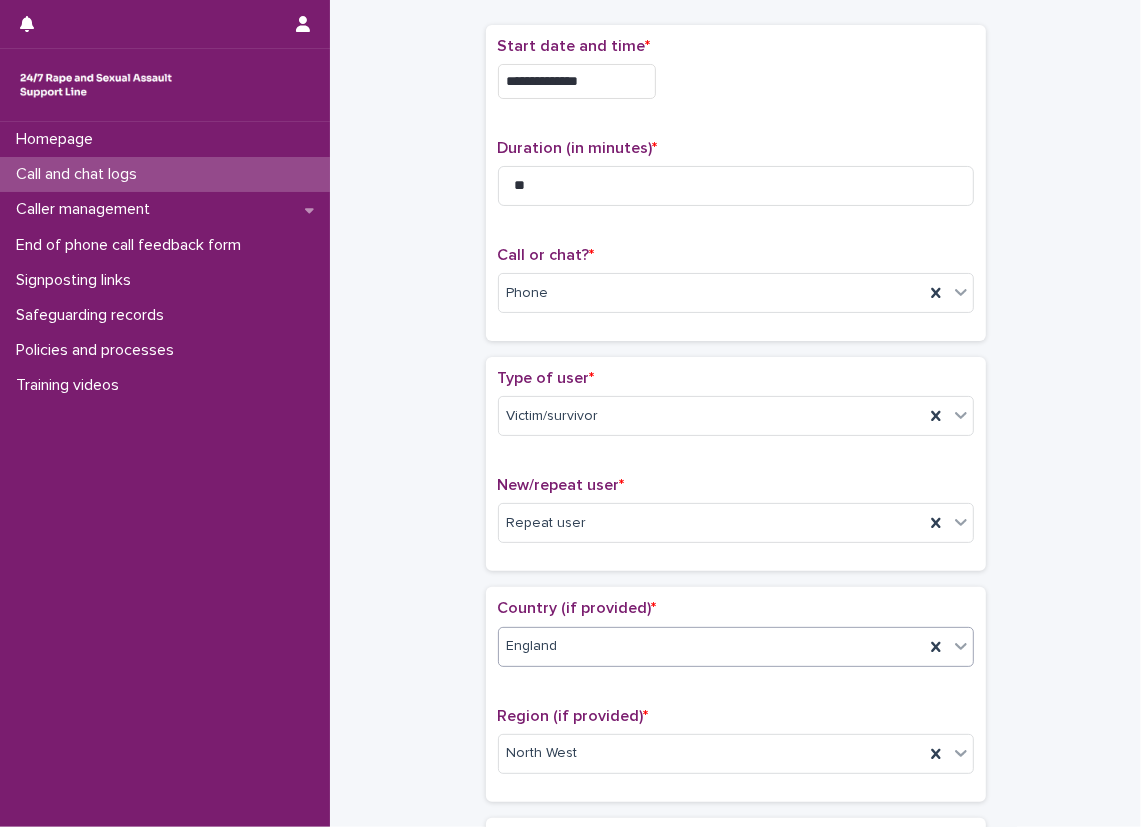 click on "**********" at bounding box center (735, 964) 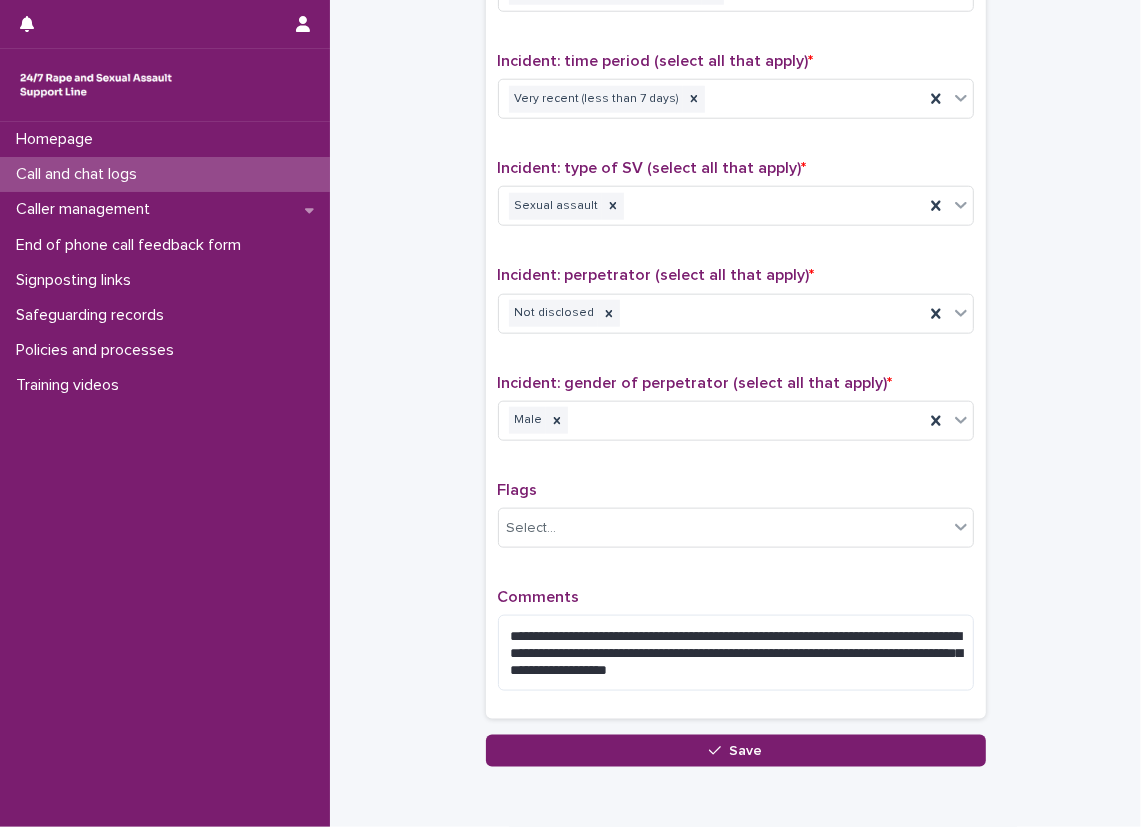 scroll, scrollTop: 1400, scrollLeft: 0, axis: vertical 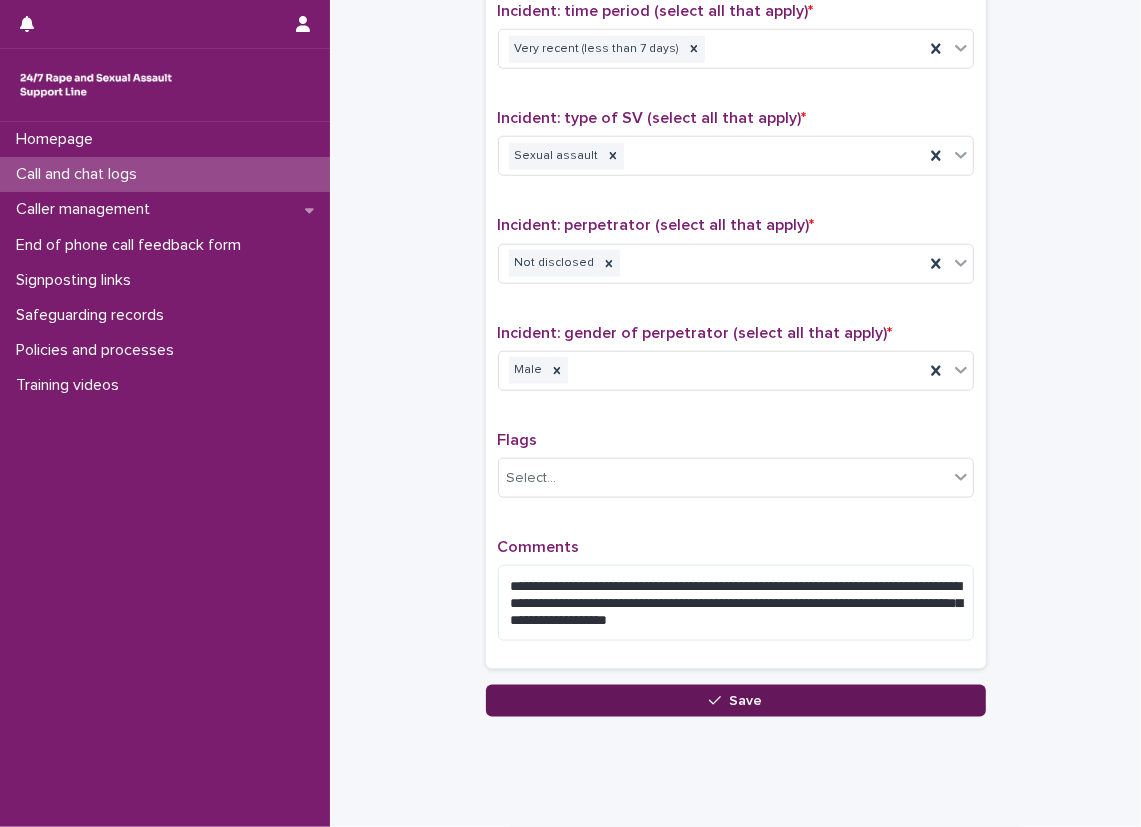 click on "Save" at bounding box center (736, 701) 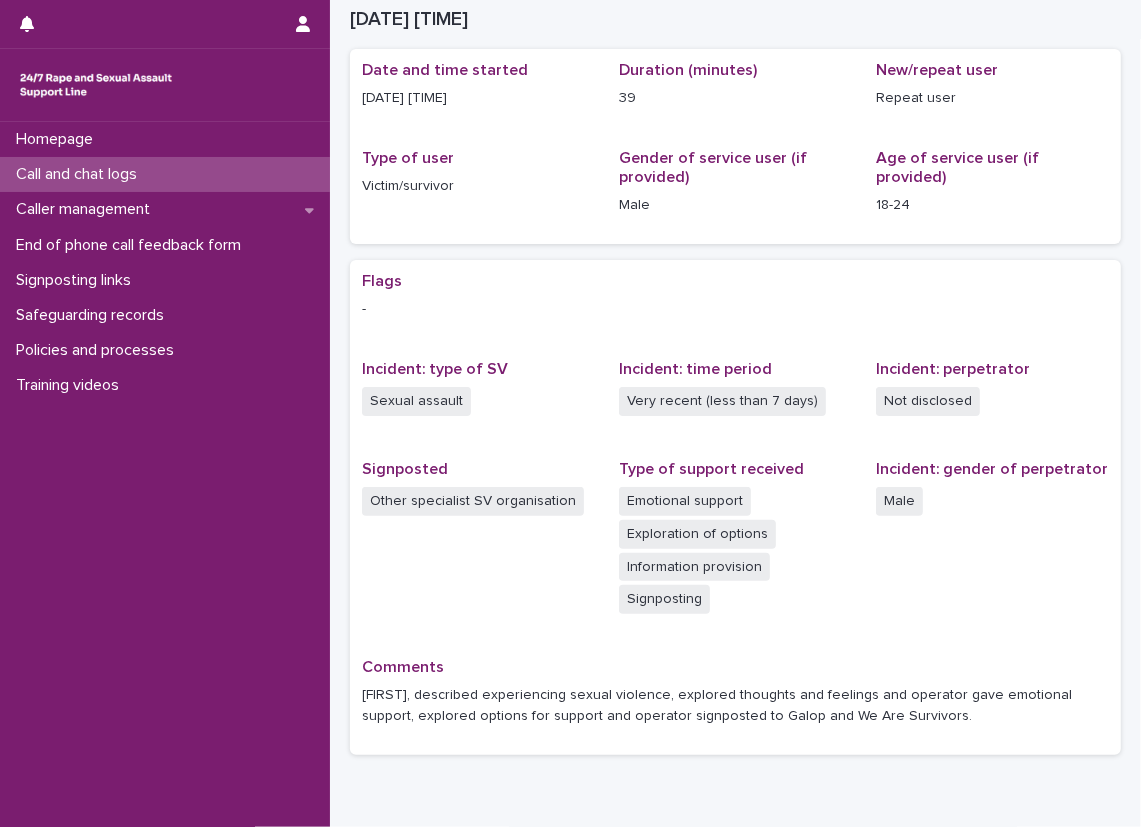 scroll, scrollTop: 75, scrollLeft: 0, axis: vertical 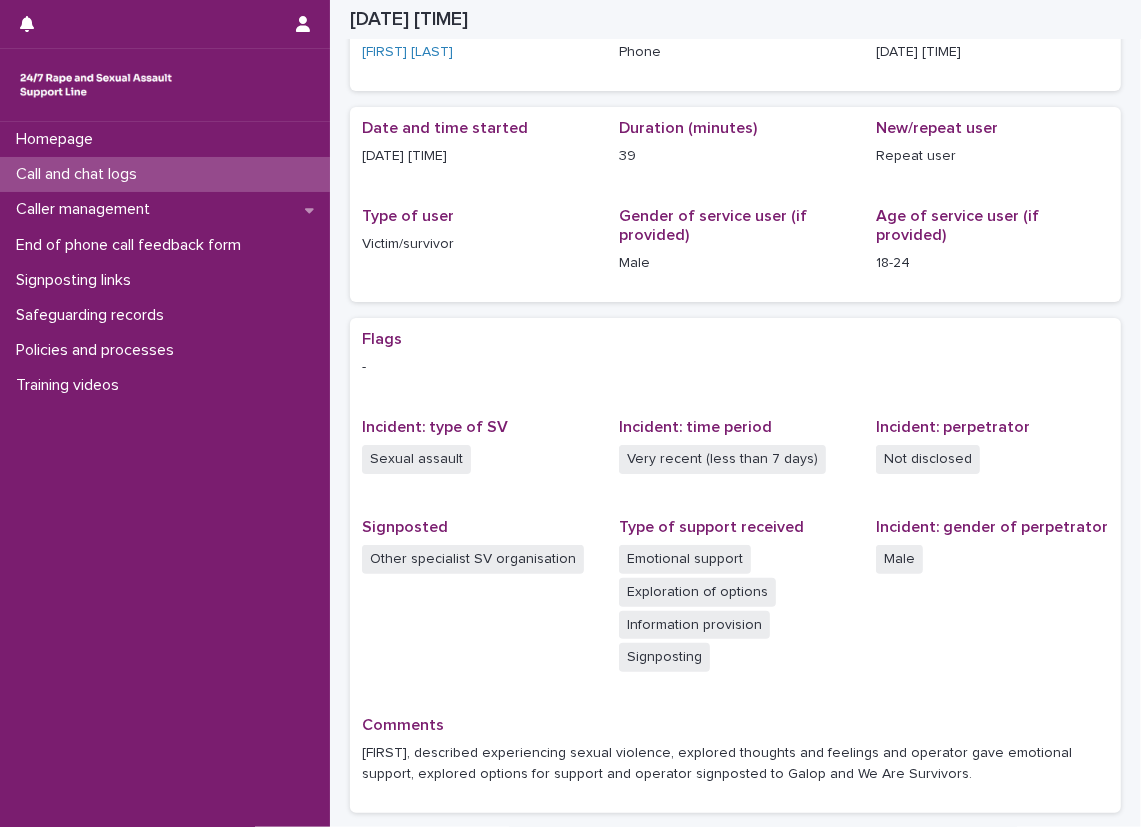 click on "Victim/survivor" at bounding box center [478, 242] 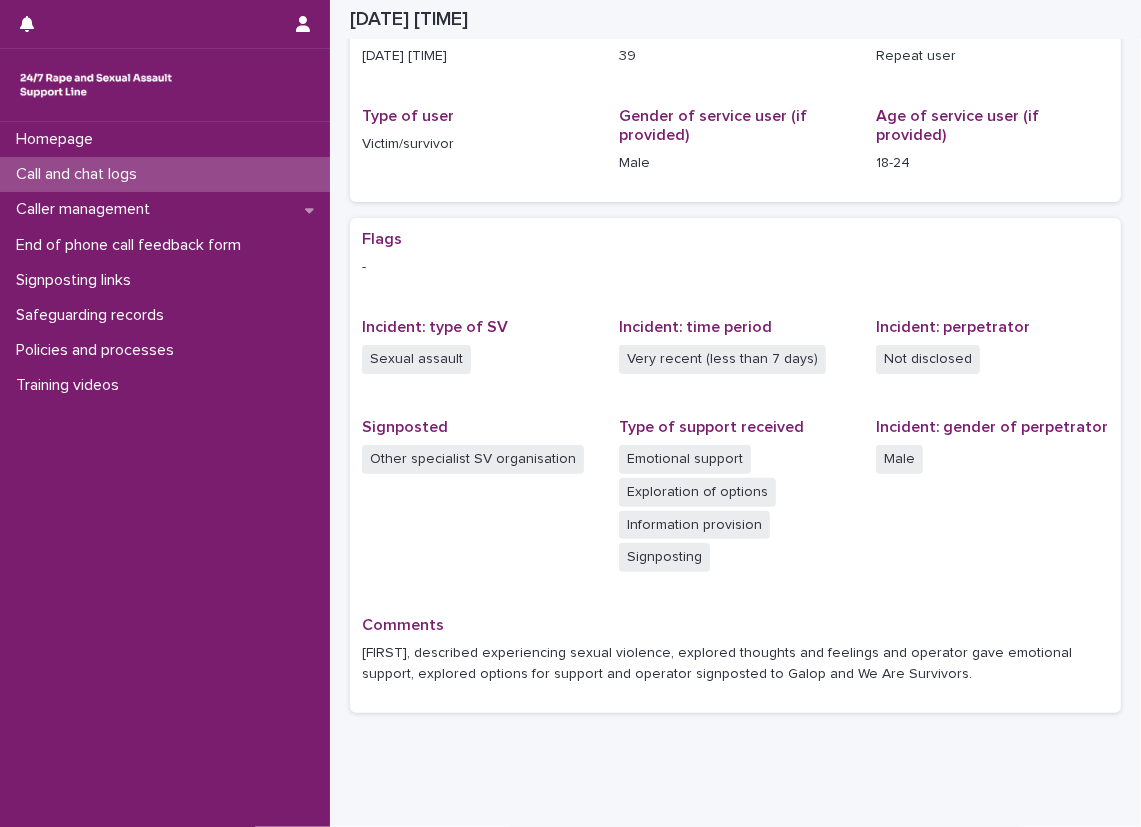 scroll, scrollTop: 117, scrollLeft: 0, axis: vertical 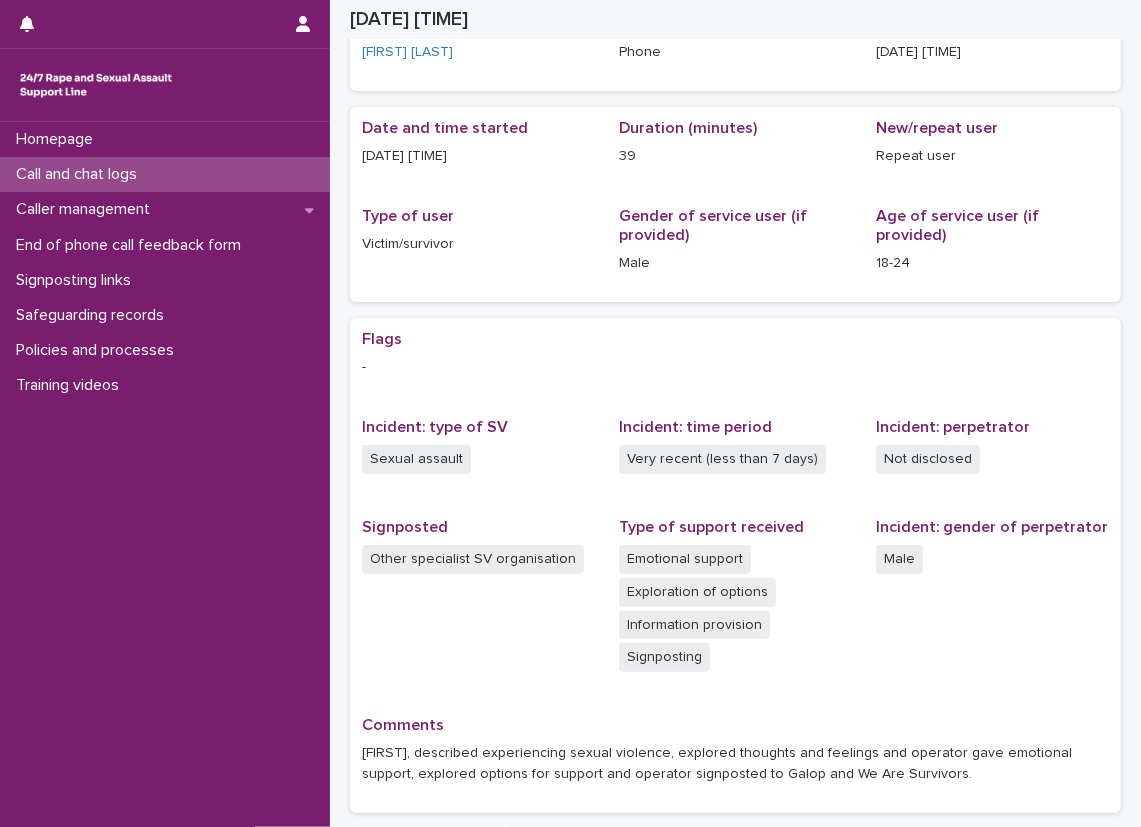 click on "Flags - Incident: type of SV Sexual assault Incident: time period Very recent (less than 7 days) Incident: perpetrator Not disclosed Signposted Other specialist SV organisation Type of support received Emotional support Exploration of options Information provision Signposting Incident: gender of perpetrator Male Comments Isaac, described experiencing sexual violence, explored thoughts and feelings and operator gave emotional support, explored options for support and operator signposted to Galop and We Are Survivors." at bounding box center (735, 565) 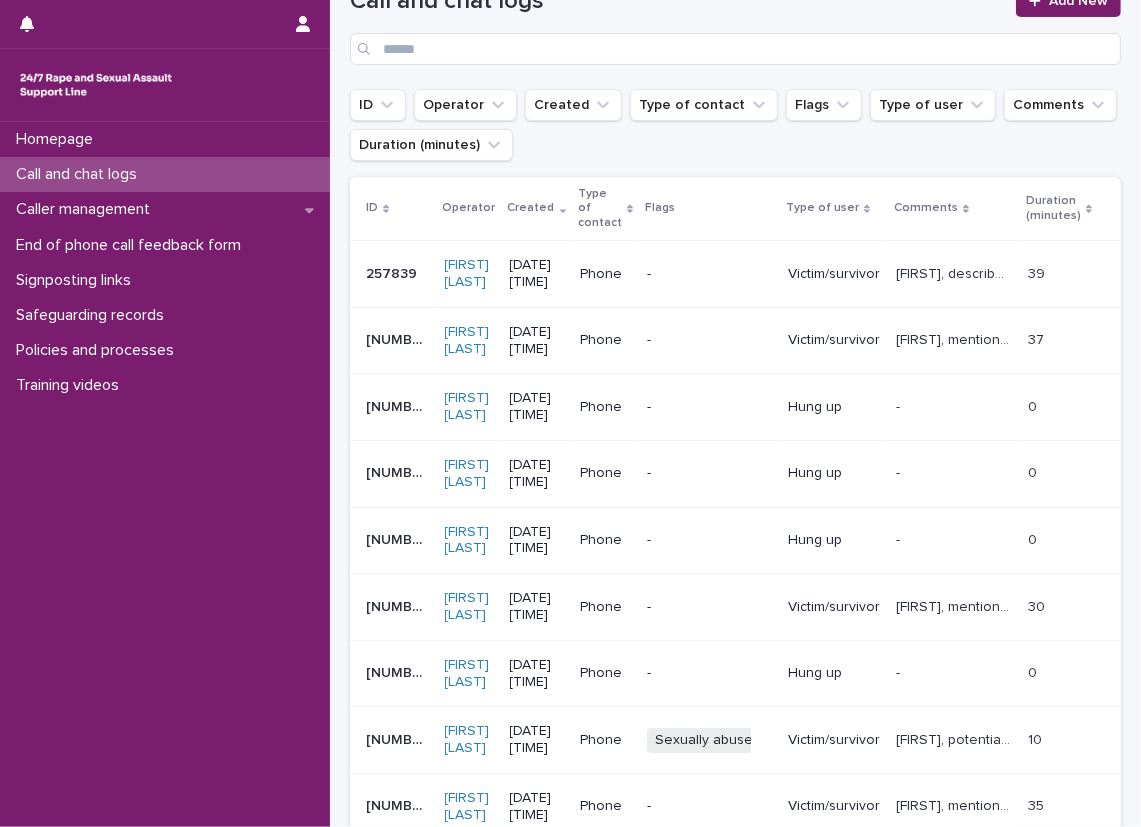 scroll, scrollTop: 494, scrollLeft: 0, axis: vertical 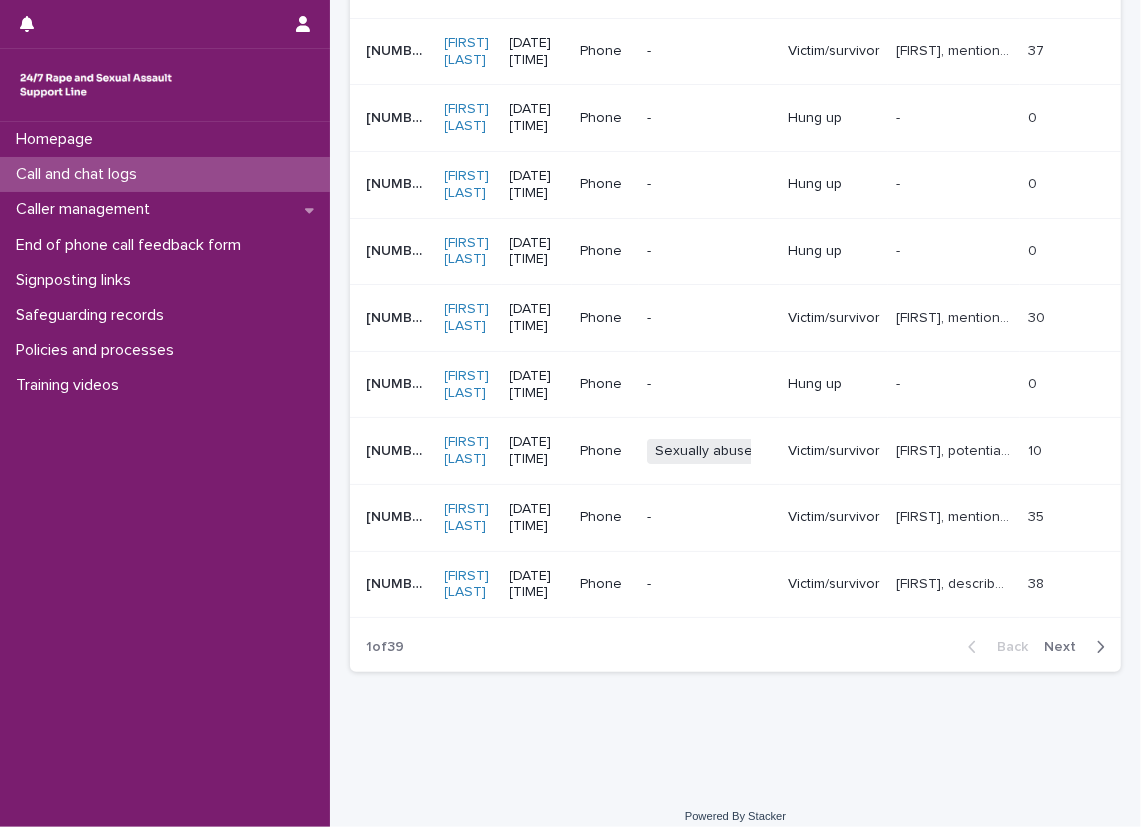 click at bounding box center (1096, 647) 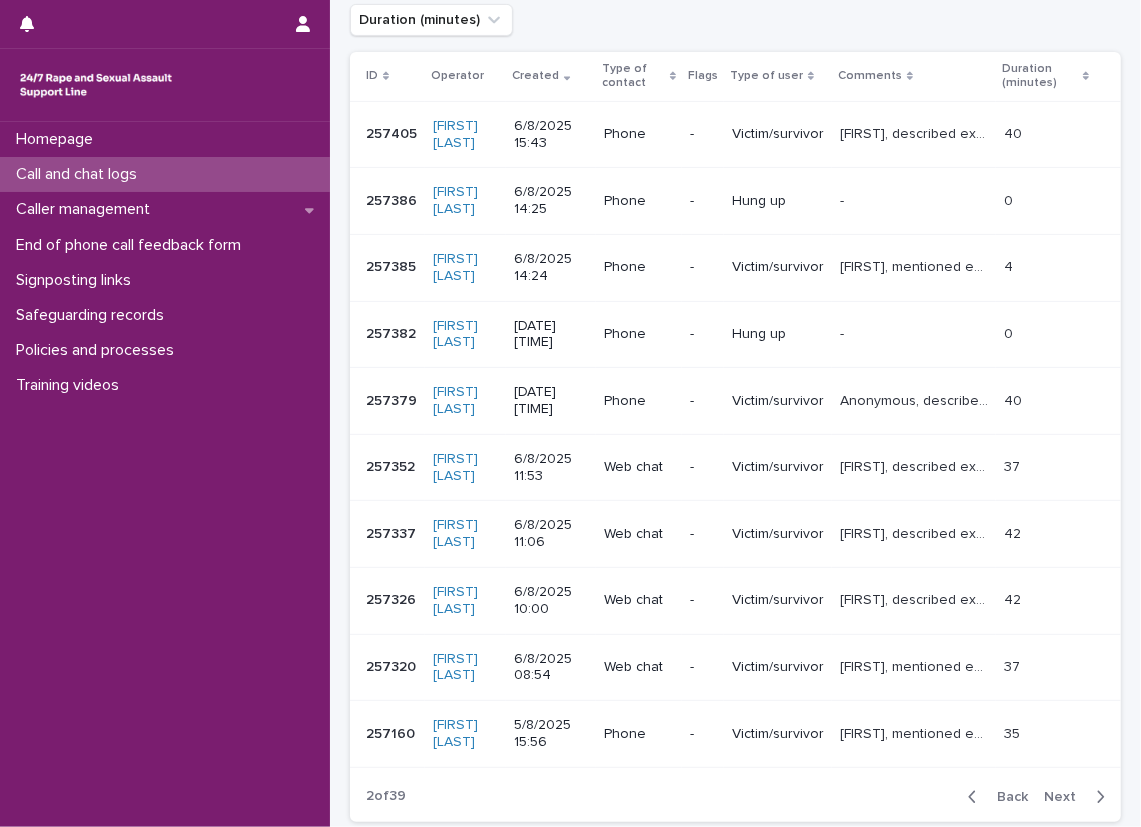 scroll, scrollTop: 337, scrollLeft: 0, axis: vertical 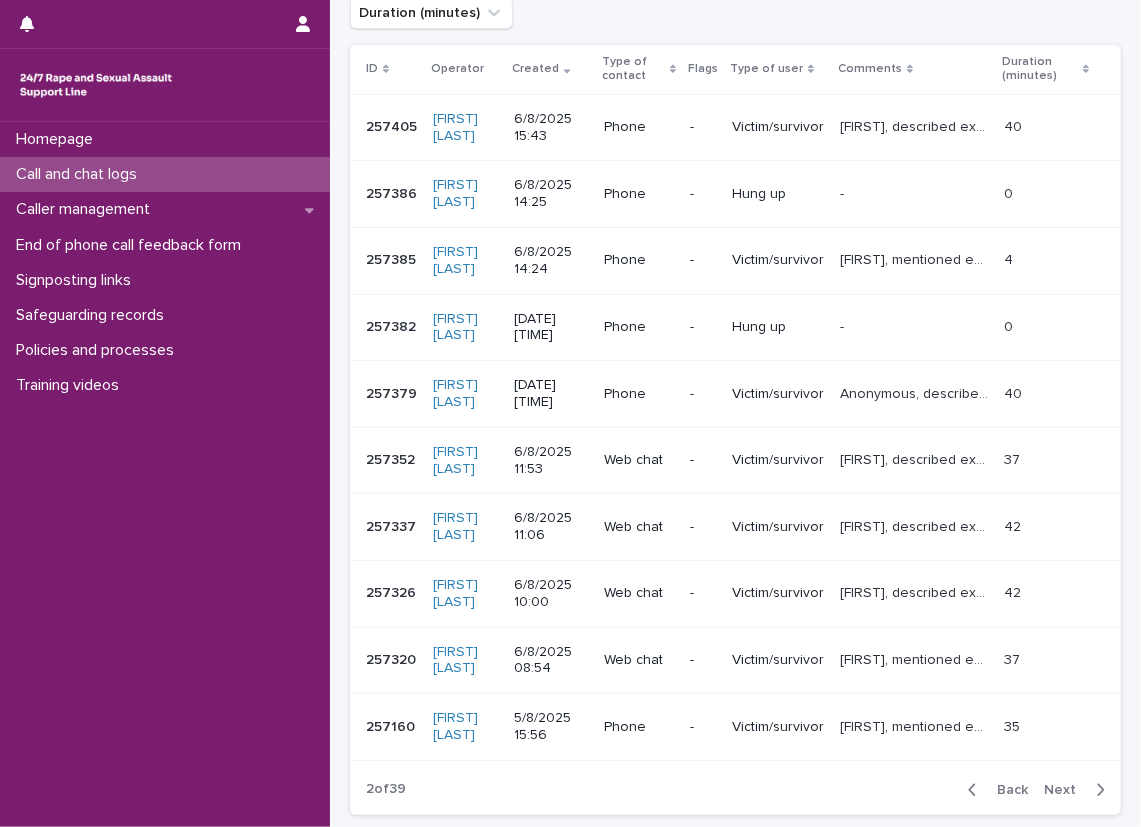 click on "Back Next" at bounding box center [1036, 790] 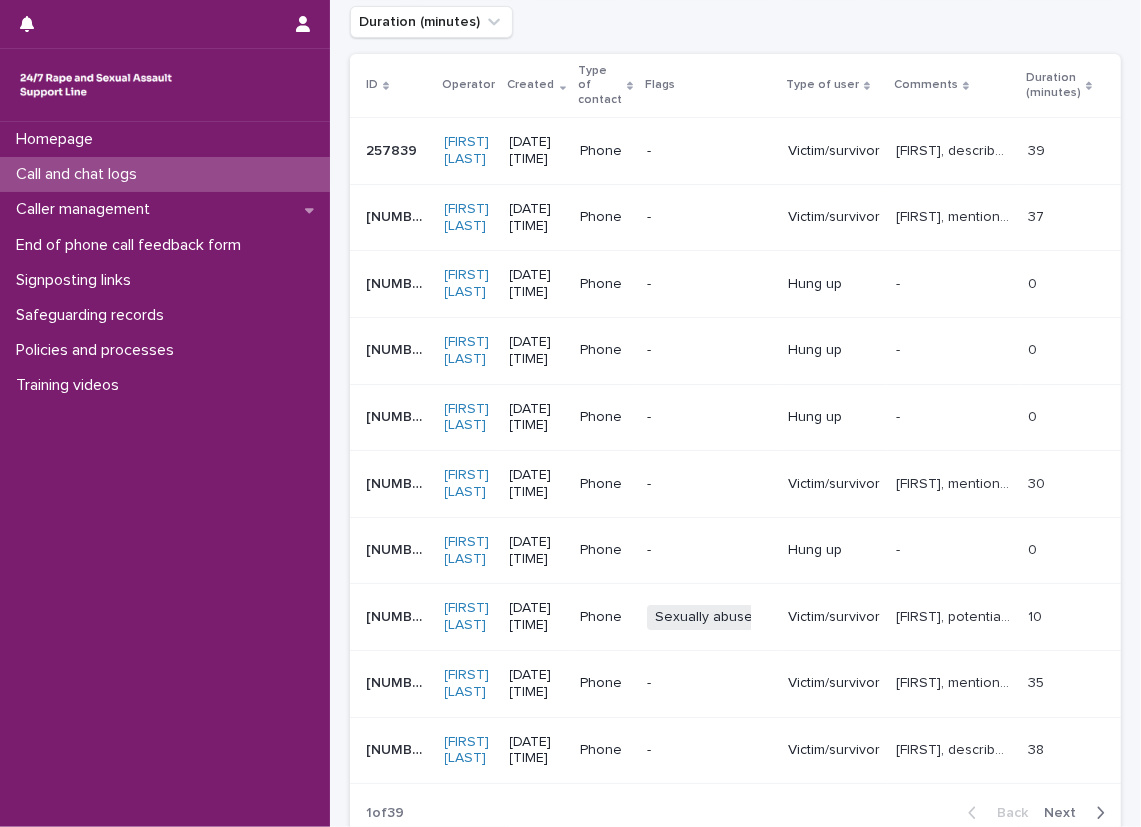 scroll, scrollTop: 437, scrollLeft: 0, axis: vertical 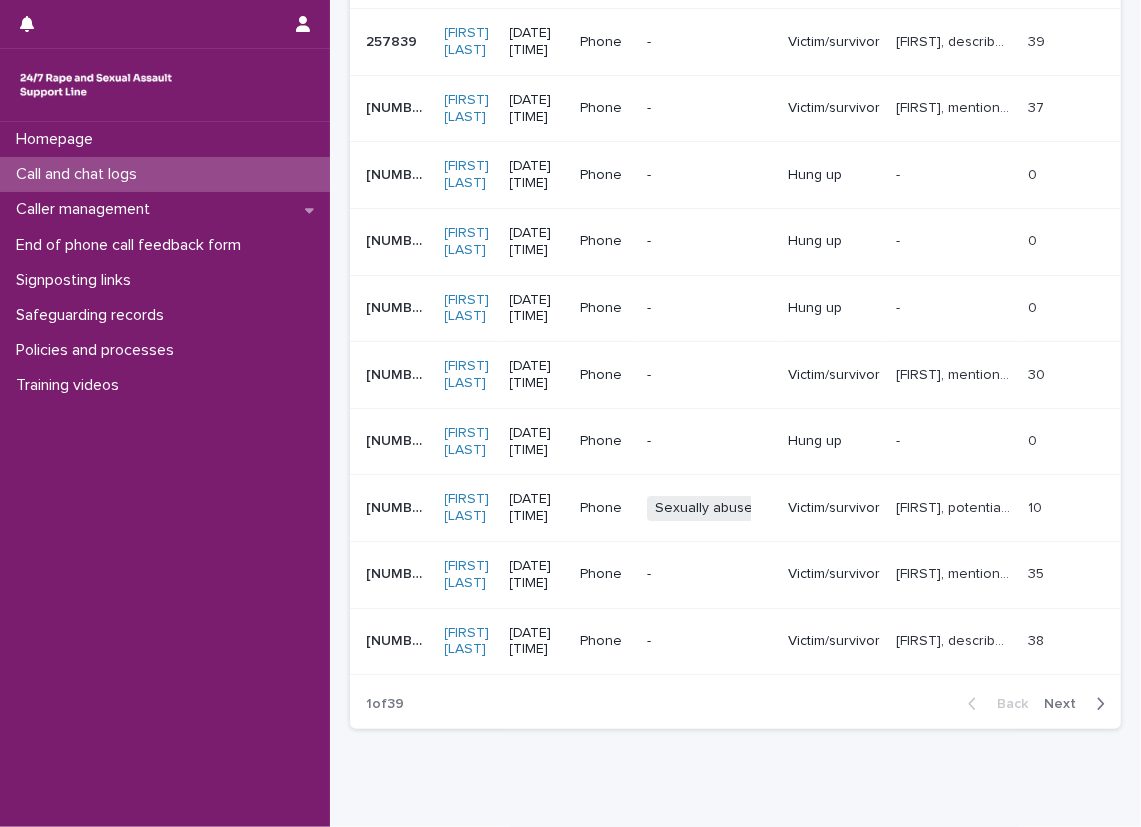 click on "Call and chat logs Add New ID Operator Created Type of contact Flags Type of user Comments Duration (minutes) ID Operator Created Type of contact Flags Type of user Comments Duration (minutes) [NUMBER] [NUMBER]   [FIRST] [LAST]   [DATE] [TIME] Phone - Victim/survivor Isaac, described experiencing sexual violence, explored thoughts and feelings and operator gave emotional support, explored options for support and operator signposted to Galop and We Are Survivors.  Isaac, described experiencing sexual violence, explored thoughts and feelings and operator gave emotional support, explored options for support and operator signposted to Galop and We Are Survivors.    39 39   [NUMBER] [NUMBER]   [FIRST] [LAST]   [DATE] [TIME] Phone - Victim/survivor Sarah, mentioned experiencing sexual violence and talked about the impacts, discussed thoughts and feelings and operator gave emotional support, talked about friends and experiences at the gym.   37 37   [NUMBER] [NUMBER]   [FIRST] [LAST]" at bounding box center [735, 279] 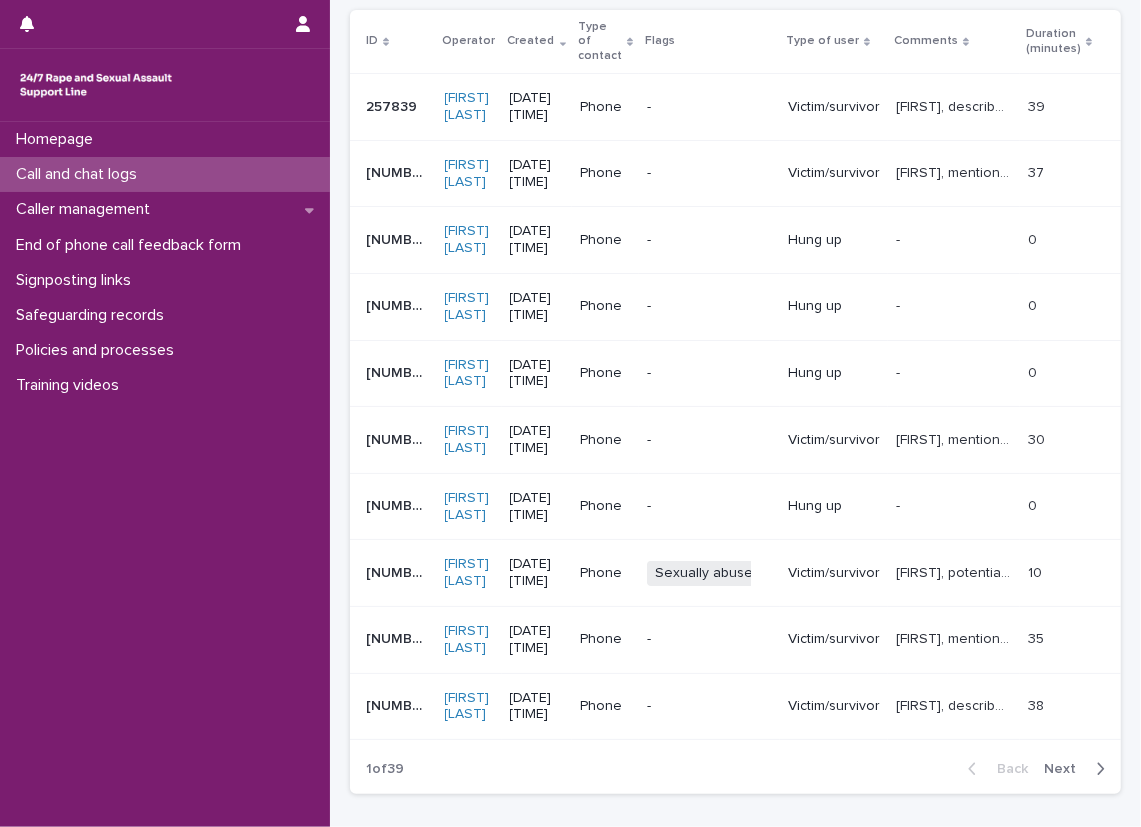 scroll, scrollTop: 337, scrollLeft: 0, axis: vertical 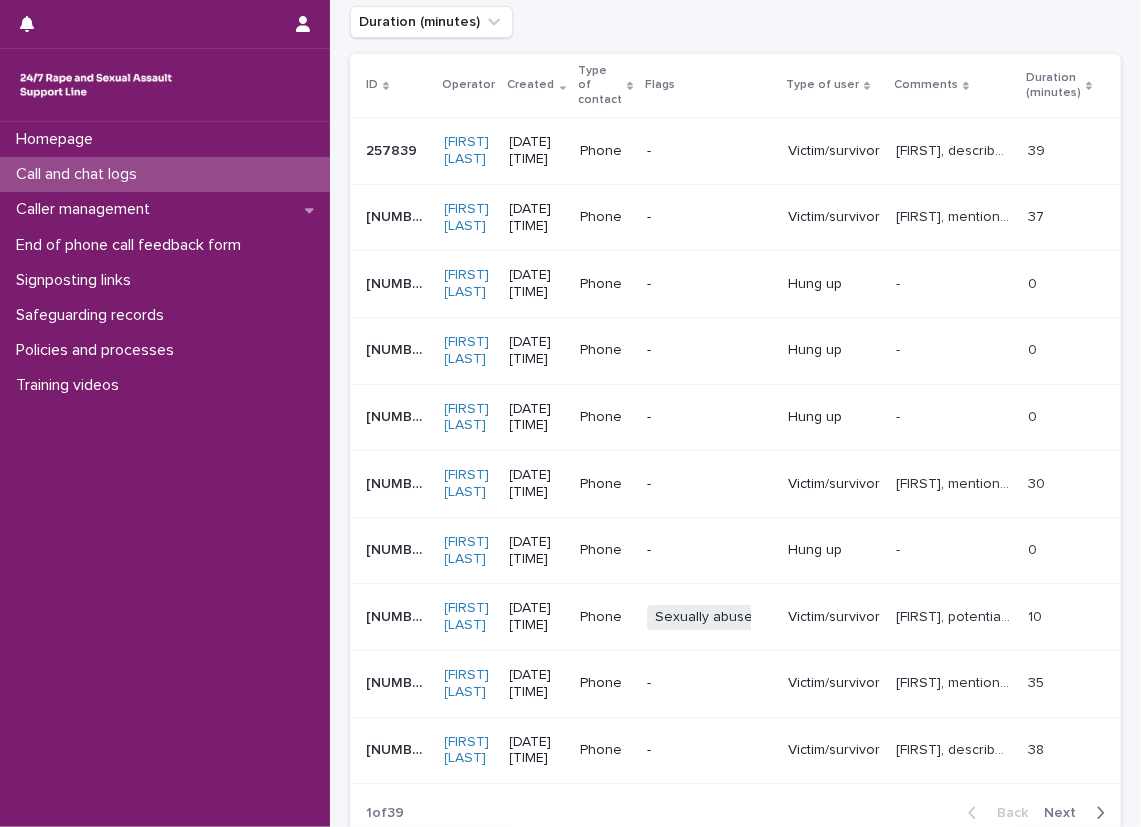 click on "Call and chat logs Add New ID Operator Created Type of contact Flags Type of user Comments Duration (minutes) ID Operator Created Type of contact Flags Type of user Comments Duration (minutes) [NUMBER] [NUMBER]   [FIRST] [LAST]   [DATE] [TIME] Phone - Victim/survivor Isaac, described experiencing sexual violence, explored thoughts and feelings and operator gave emotional support, explored options for support and operator signposted to Galop and We Are Survivors.  Isaac, described experiencing sexual violence, explored thoughts and feelings and operator gave emotional support, explored options for support and operator signposted to Galop and We Are Survivors.    39 39   [NUMBER] [NUMBER]   [FIRST] [LAST]   [DATE] [TIME] Phone - Victim/survivor Sarah, mentioned experiencing sexual violence and talked about the impacts, discussed thoughts and feelings and operator gave emotional support, talked about friends and experiences at the gym.   37 37   [NUMBER] [NUMBER]   [FIRST] [LAST]" at bounding box center (735, 363) 